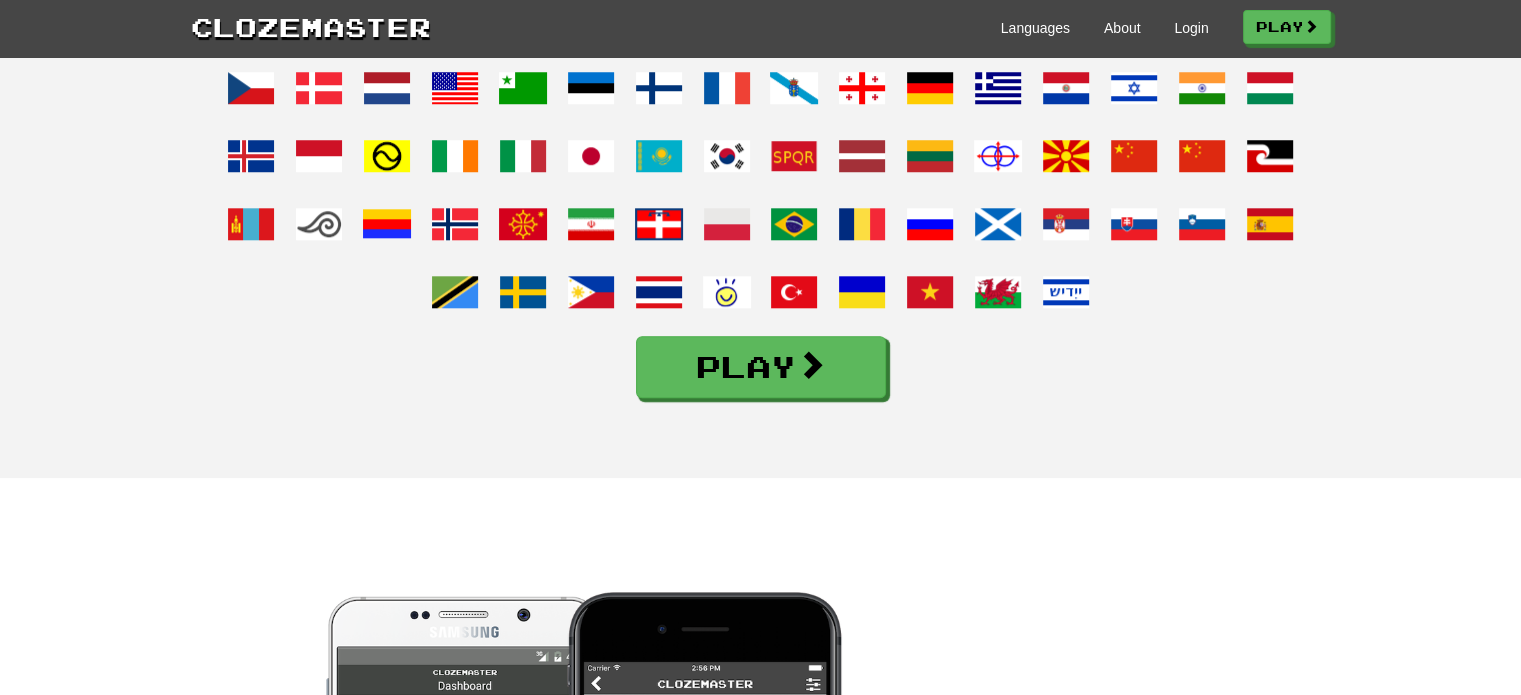 scroll, scrollTop: 1600, scrollLeft: 0, axis: vertical 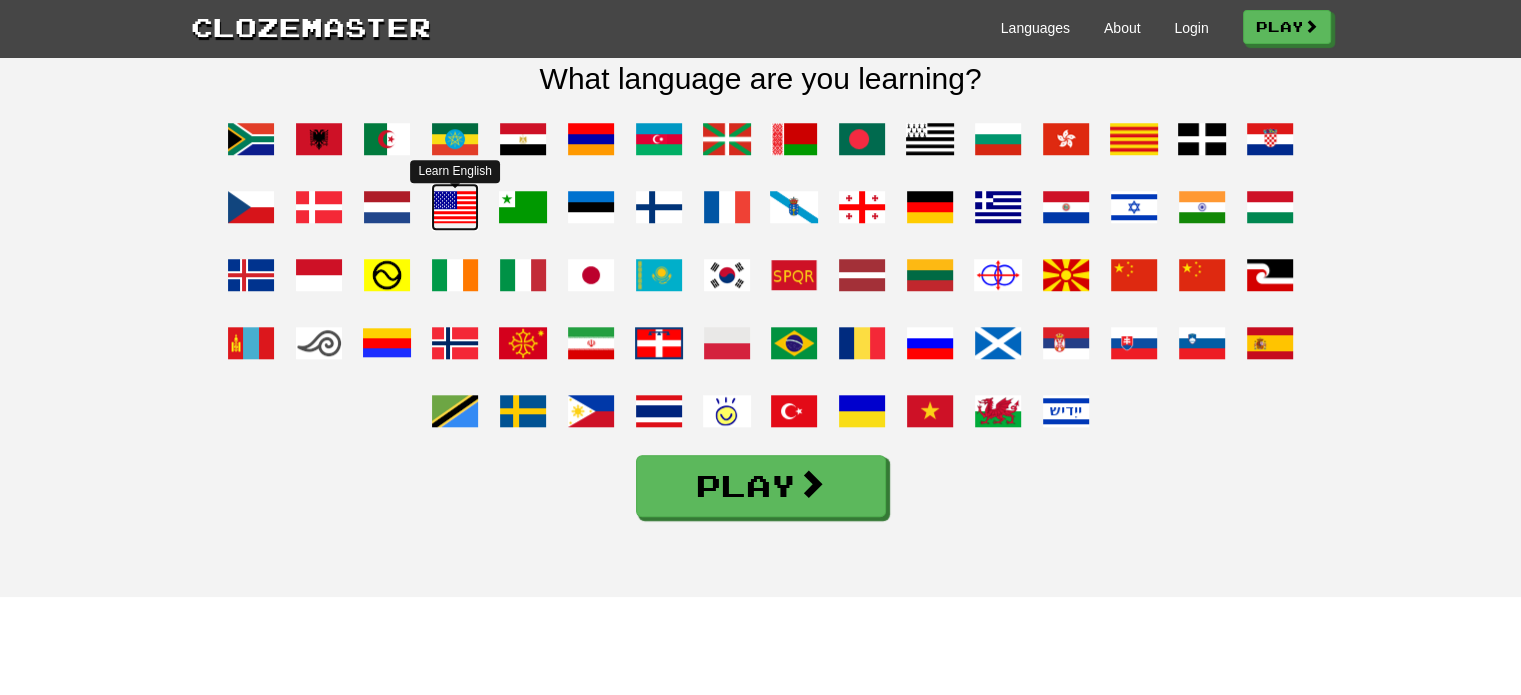 click at bounding box center (455, 207) 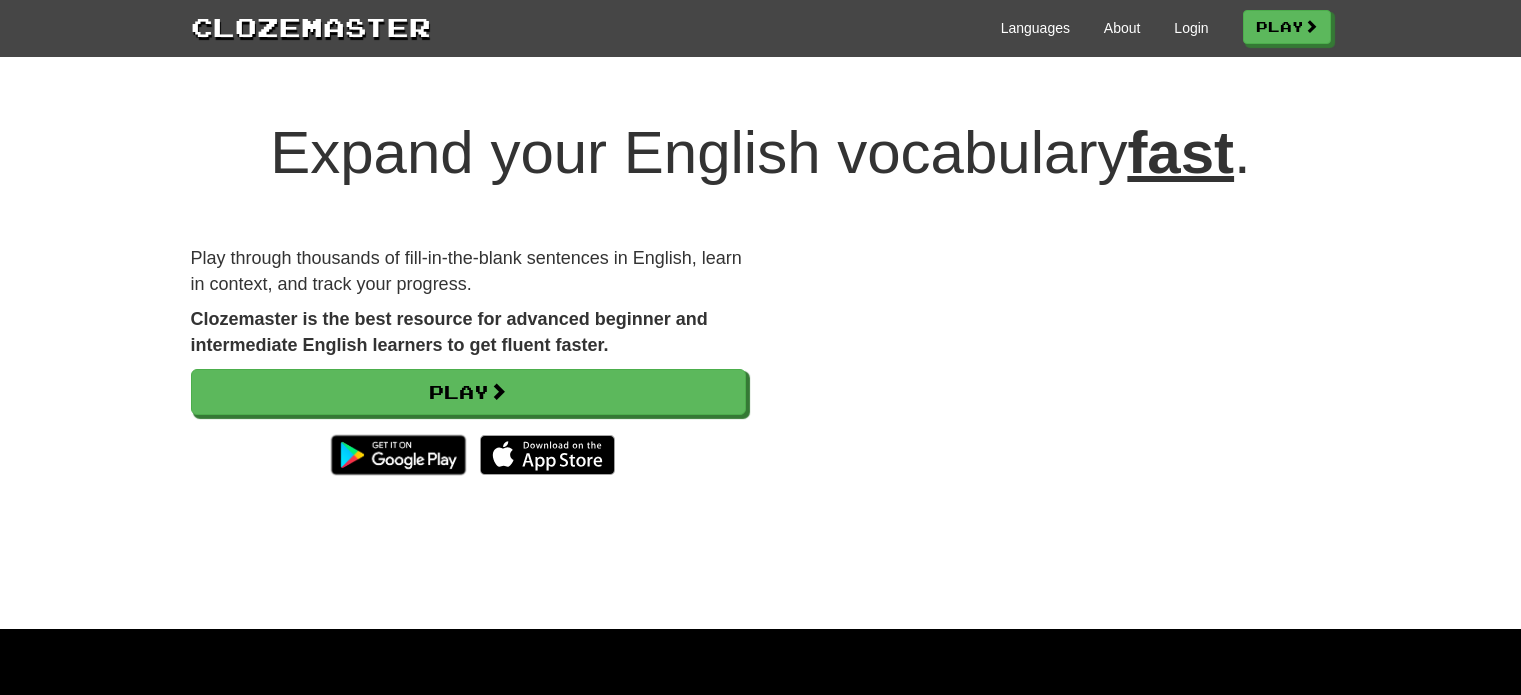 scroll, scrollTop: 0, scrollLeft: 0, axis: both 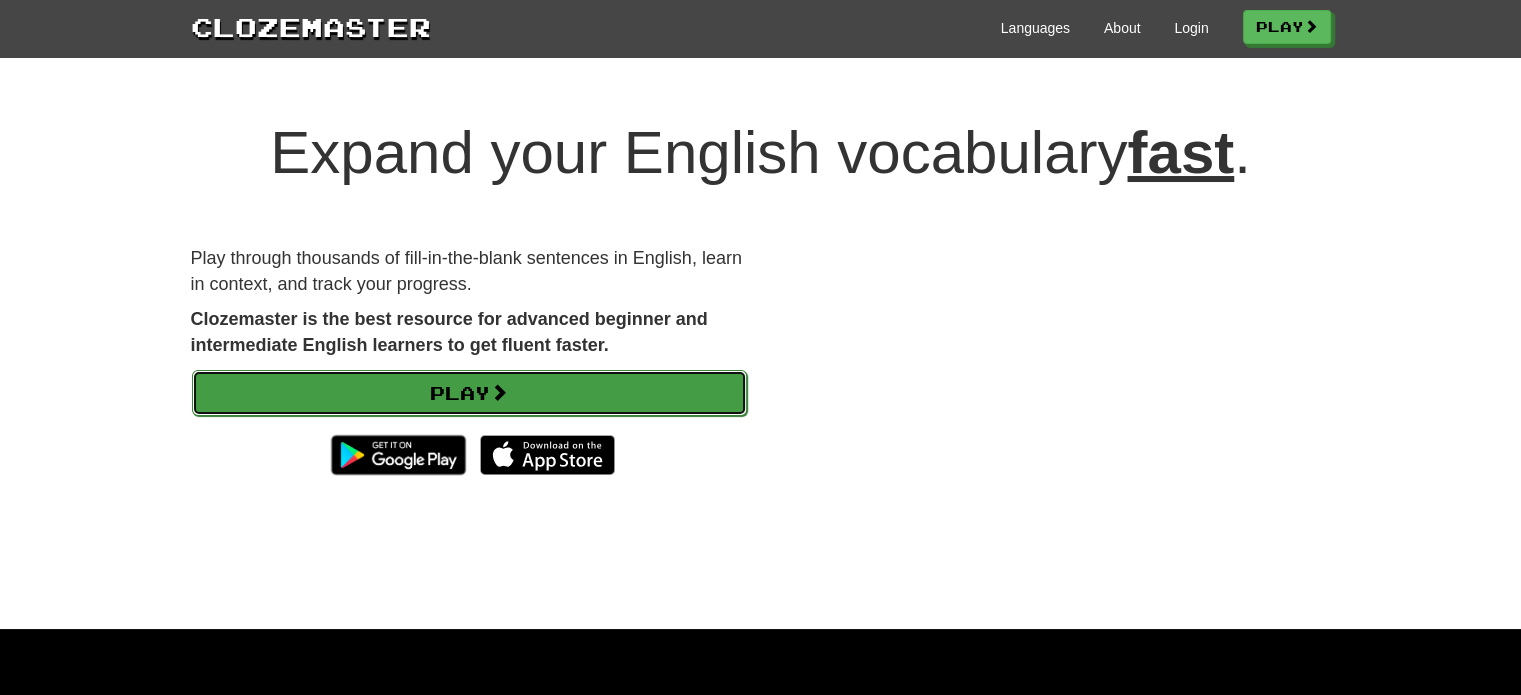 click on "Play" at bounding box center (469, 393) 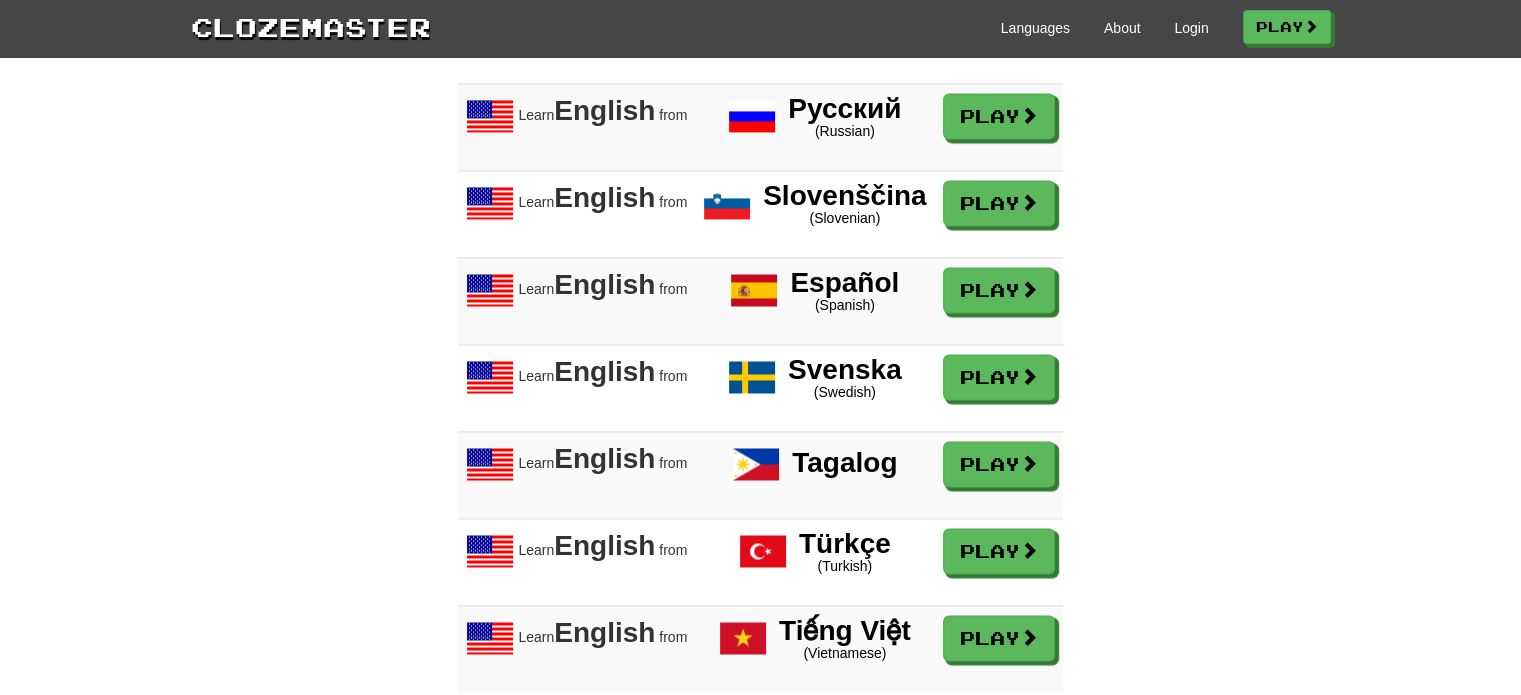 scroll, scrollTop: 2784, scrollLeft: 0, axis: vertical 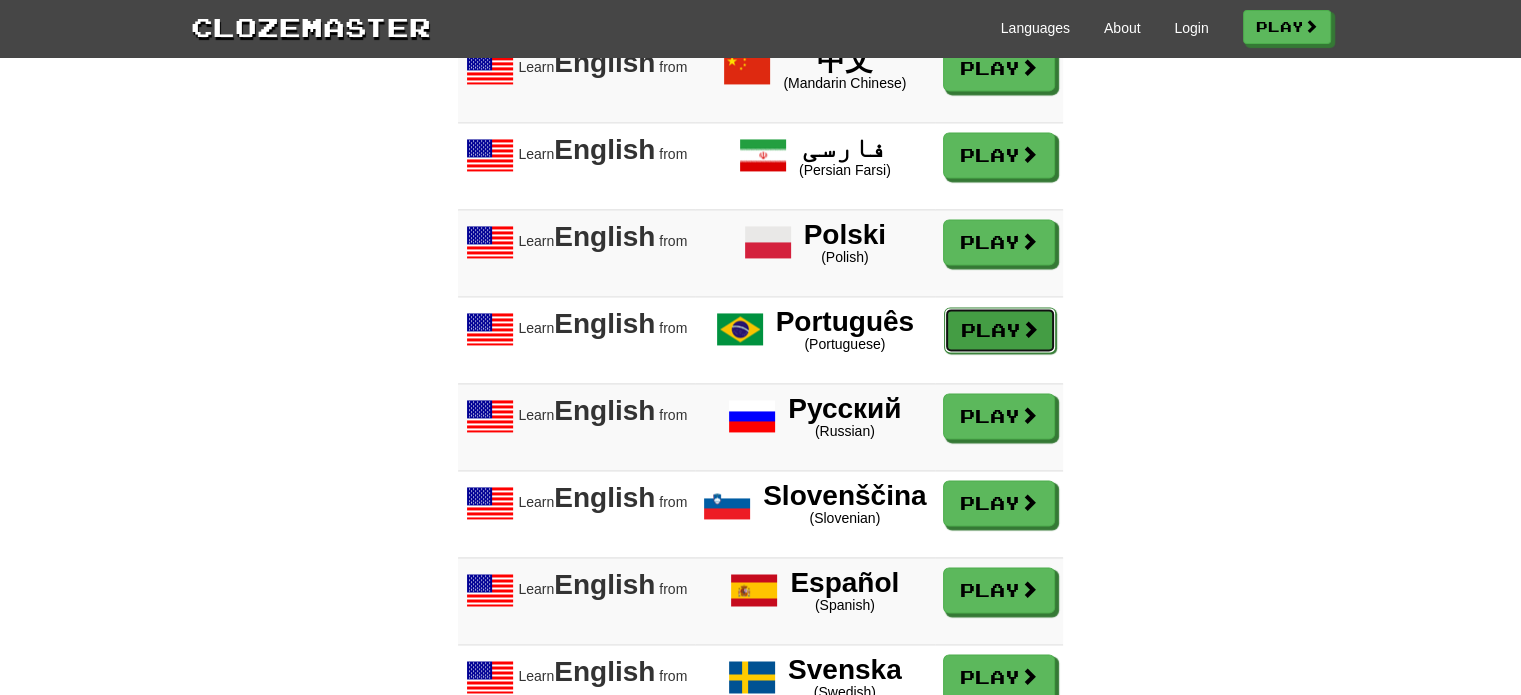 click on "Play" at bounding box center (1000, 330) 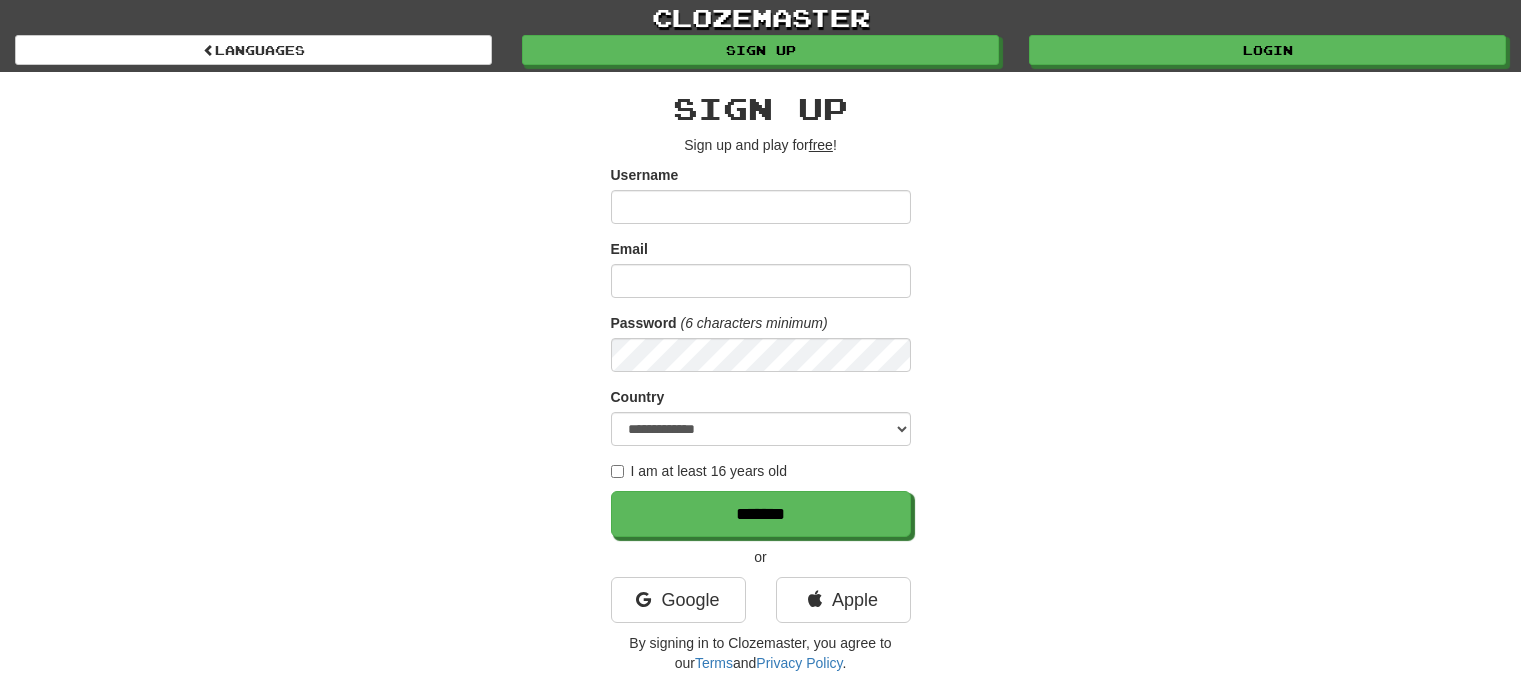 scroll, scrollTop: 0, scrollLeft: 0, axis: both 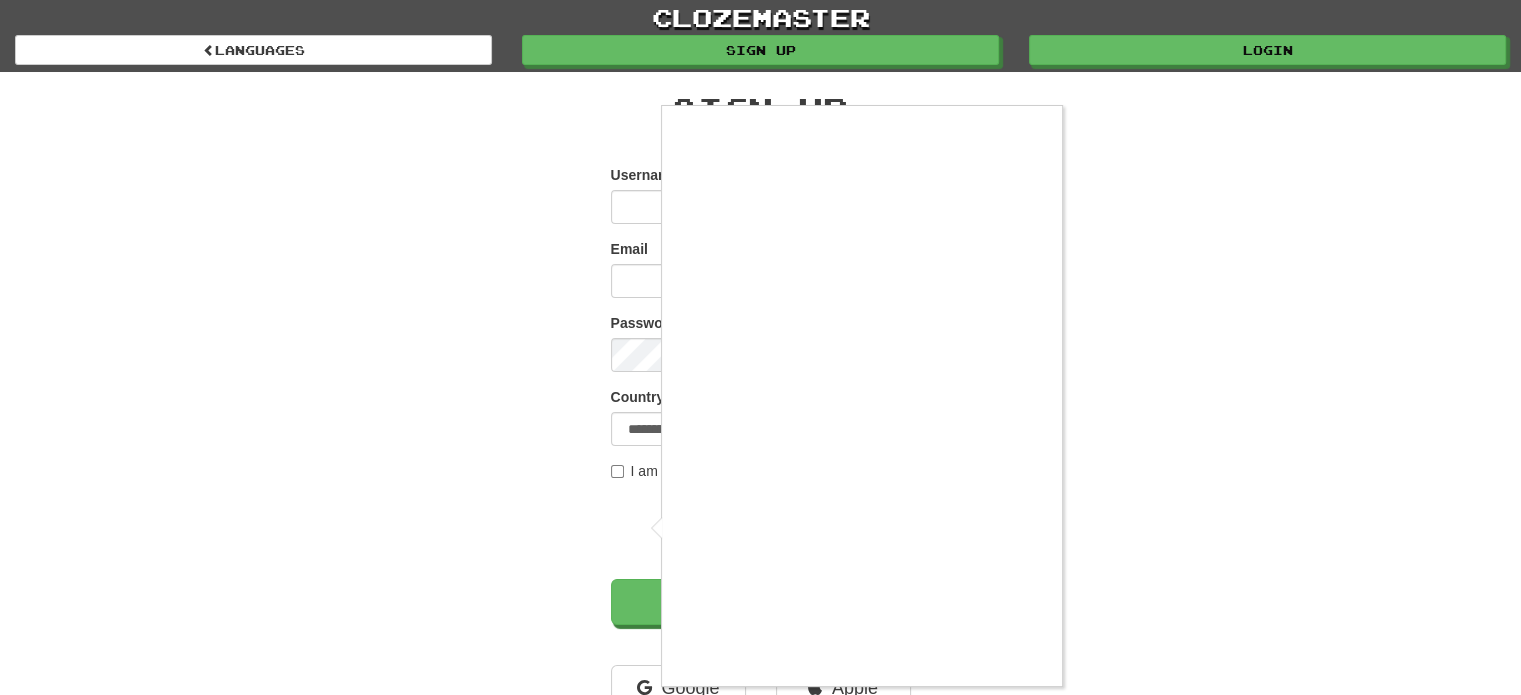 click at bounding box center (760, 347) 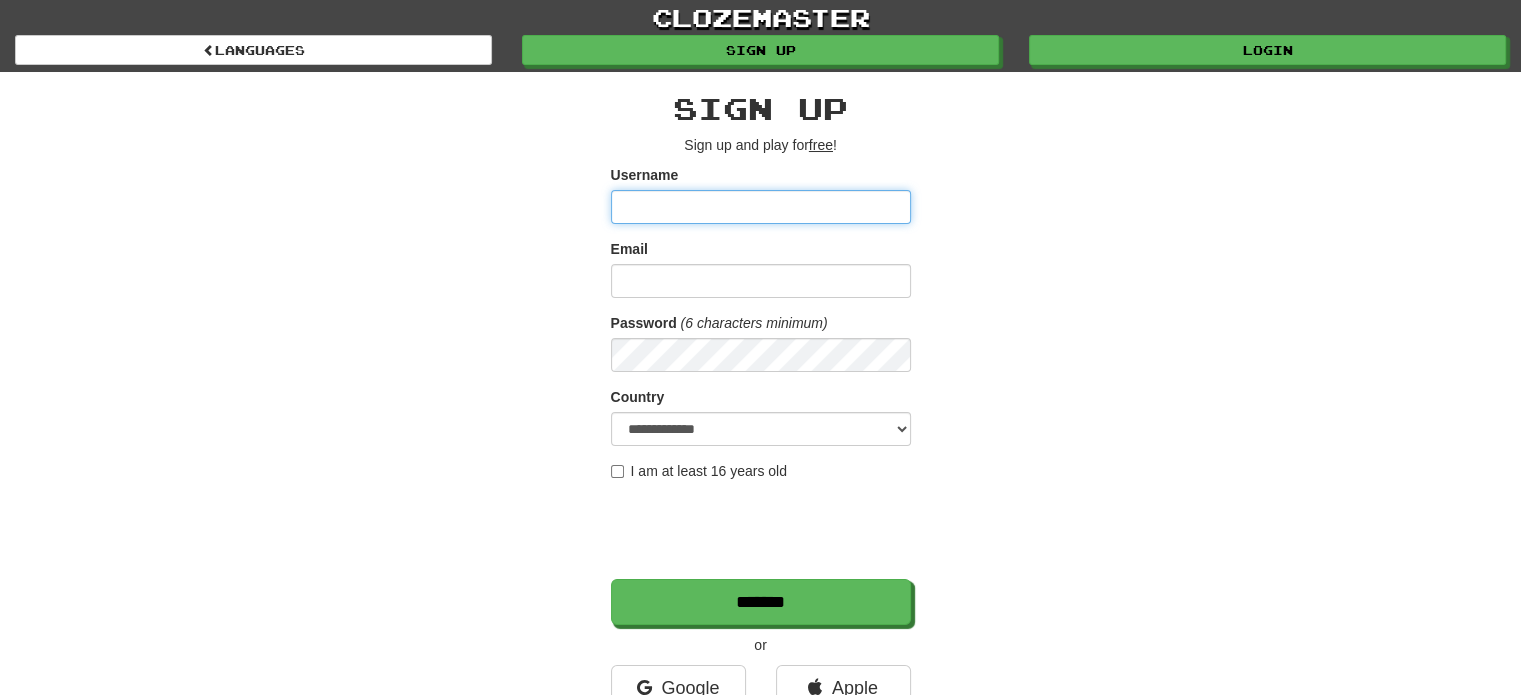 click on "Username" at bounding box center (761, 207) 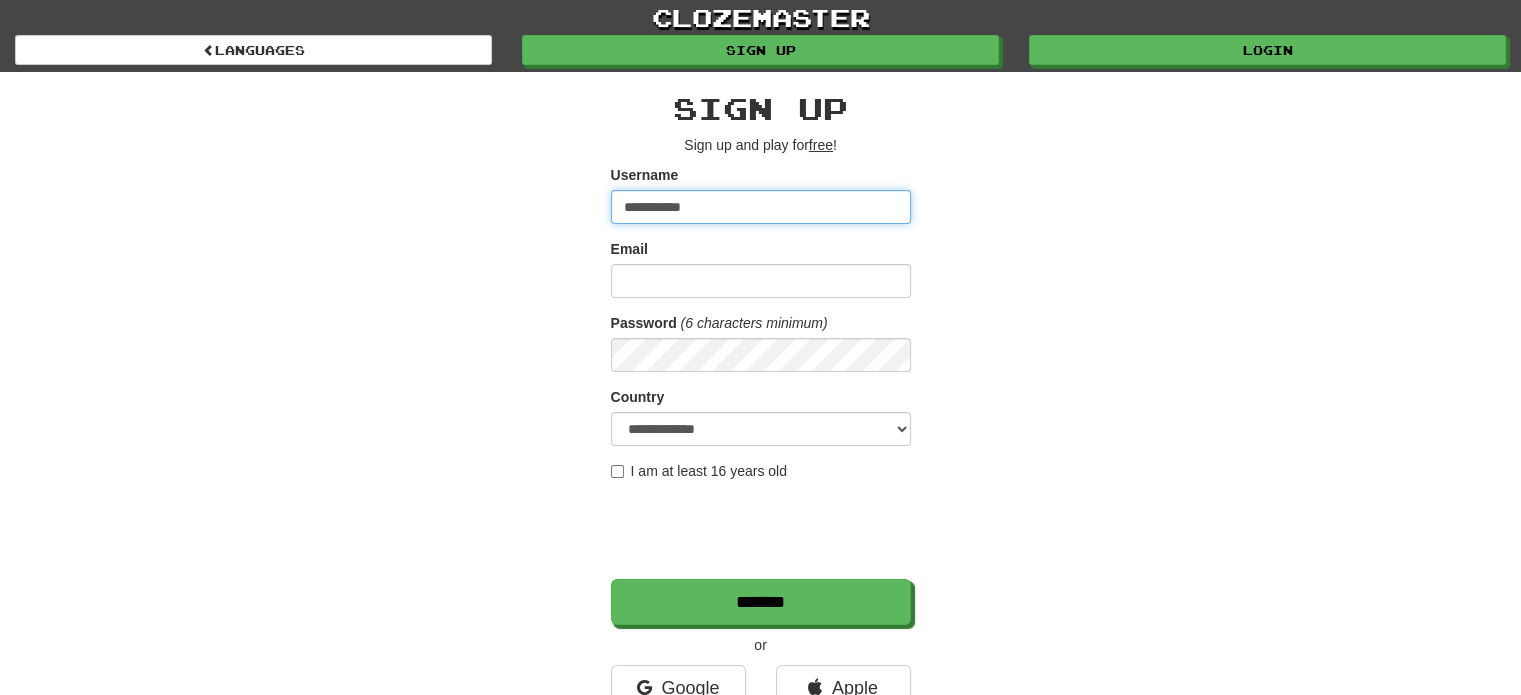 type on "**********" 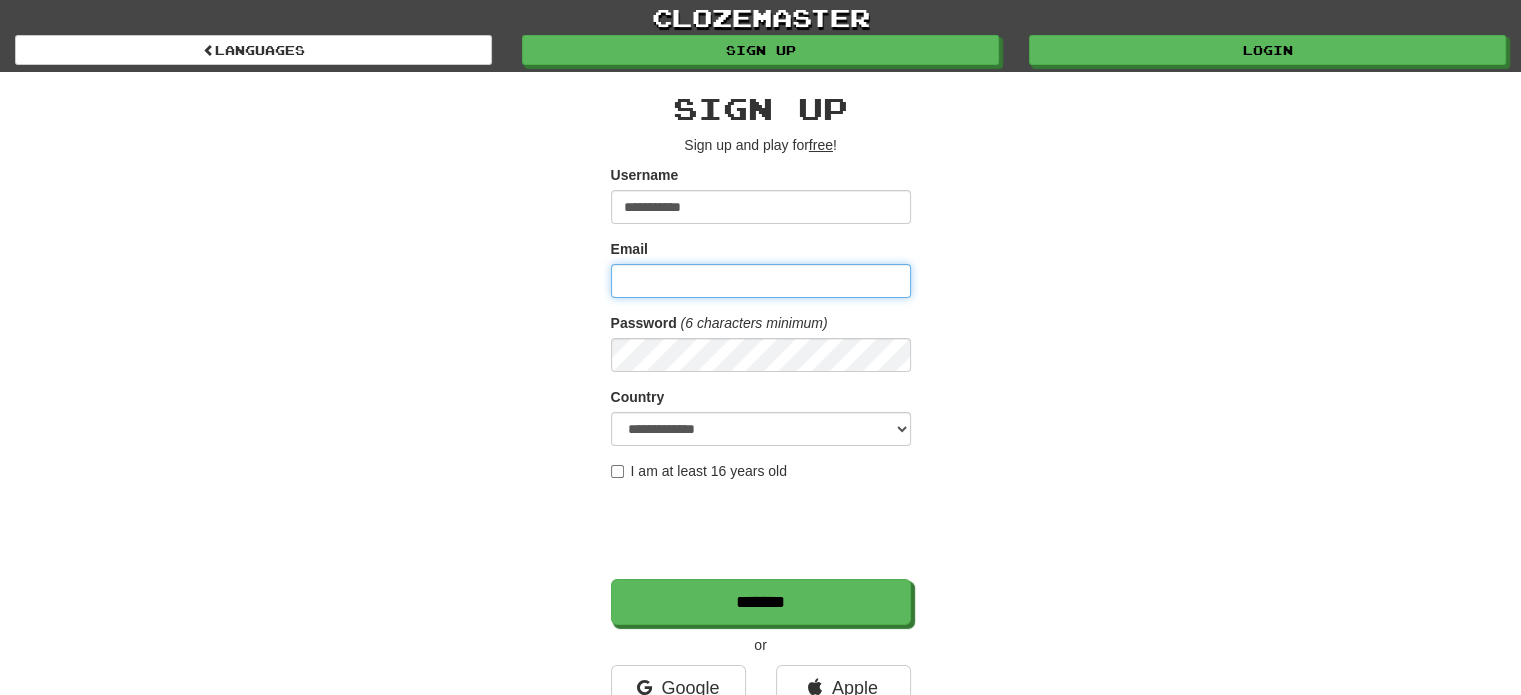 click on "Email" at bounding box center (761, 281) 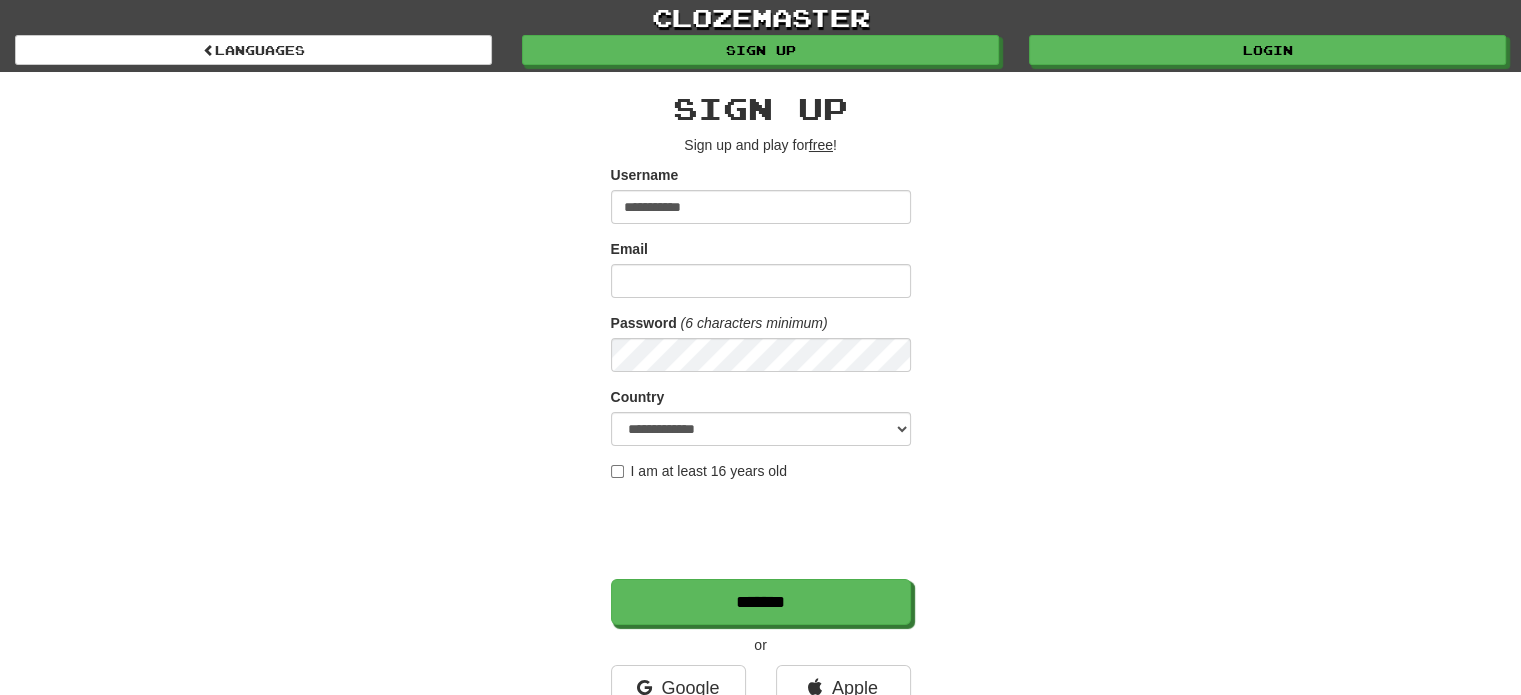 drag, startPoint x: 740, startPoint y: 283, endPoint x: 676, endPoint y: 262, distance: 67.357254 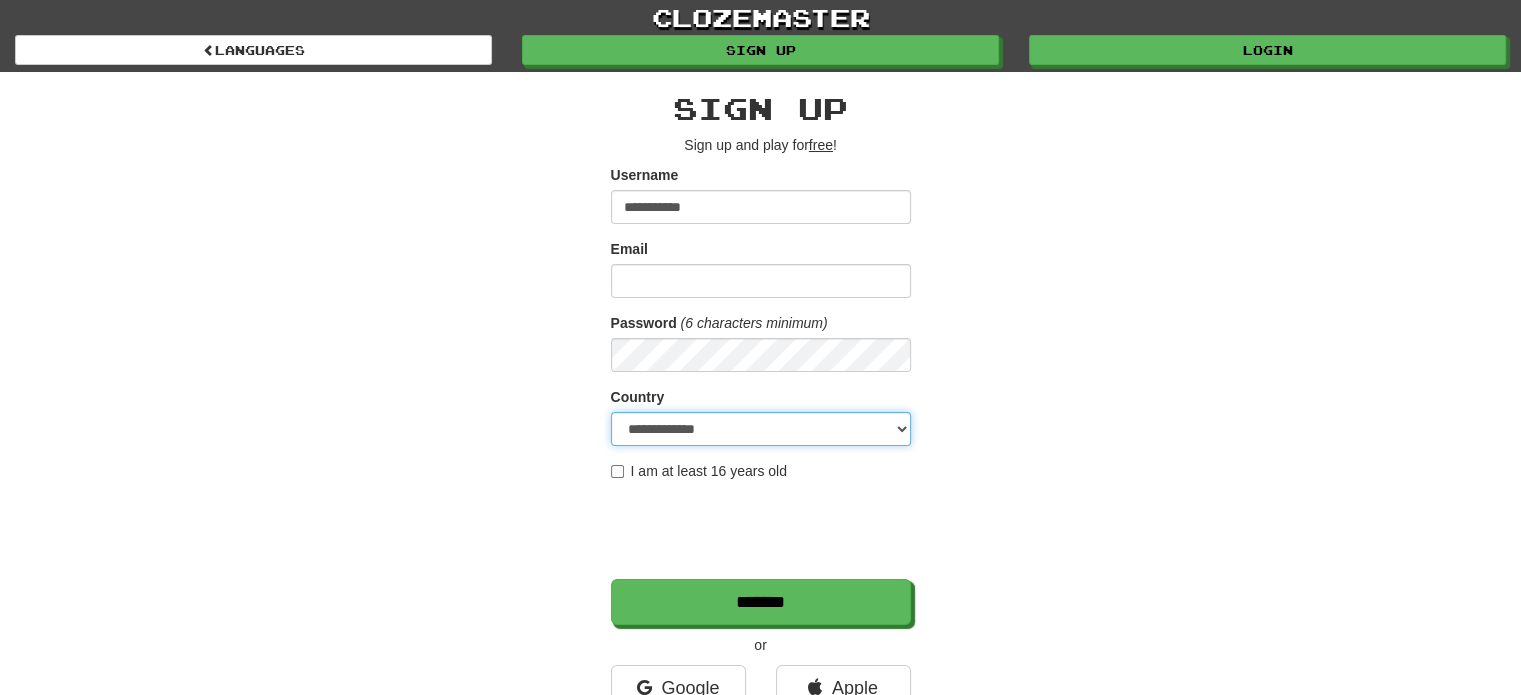 click on "**********" at bounding box center [761, 429] 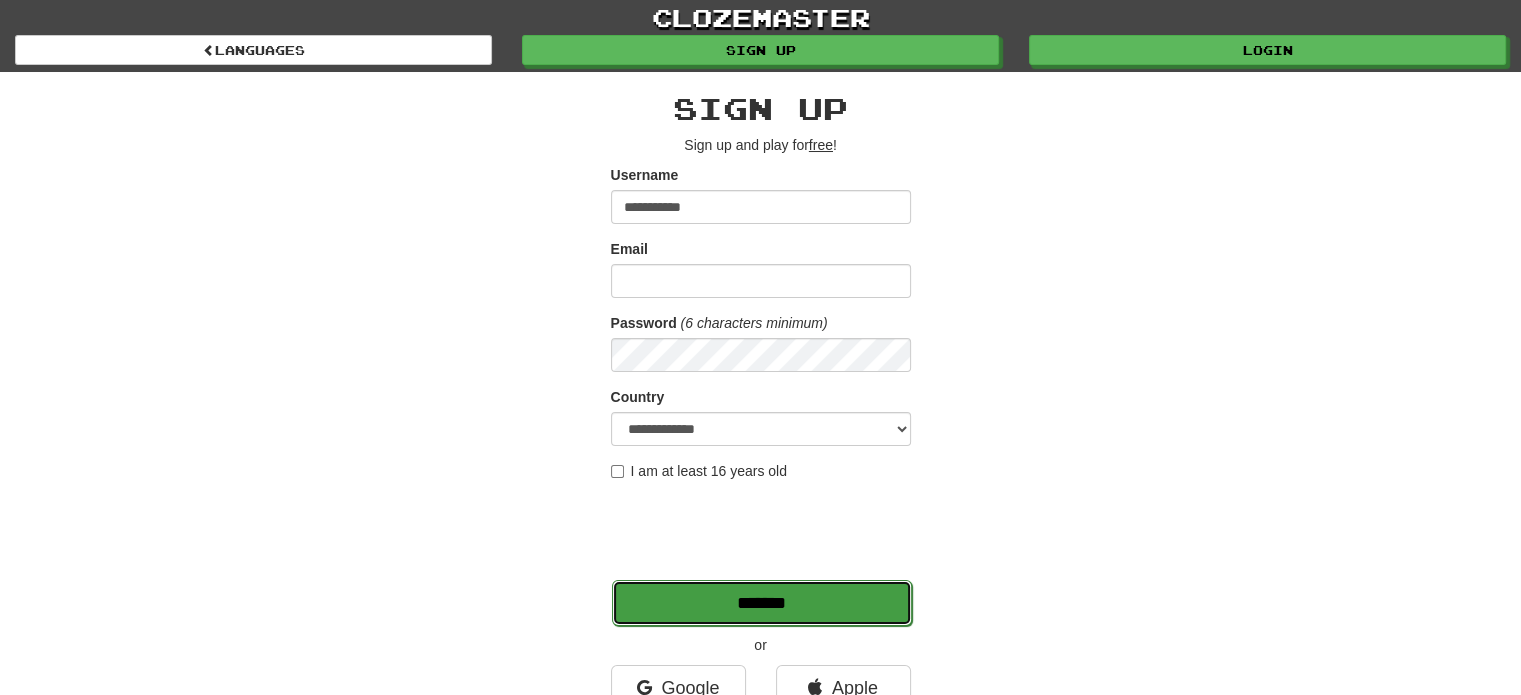 click on "*******" at bounding box center [762, 603] 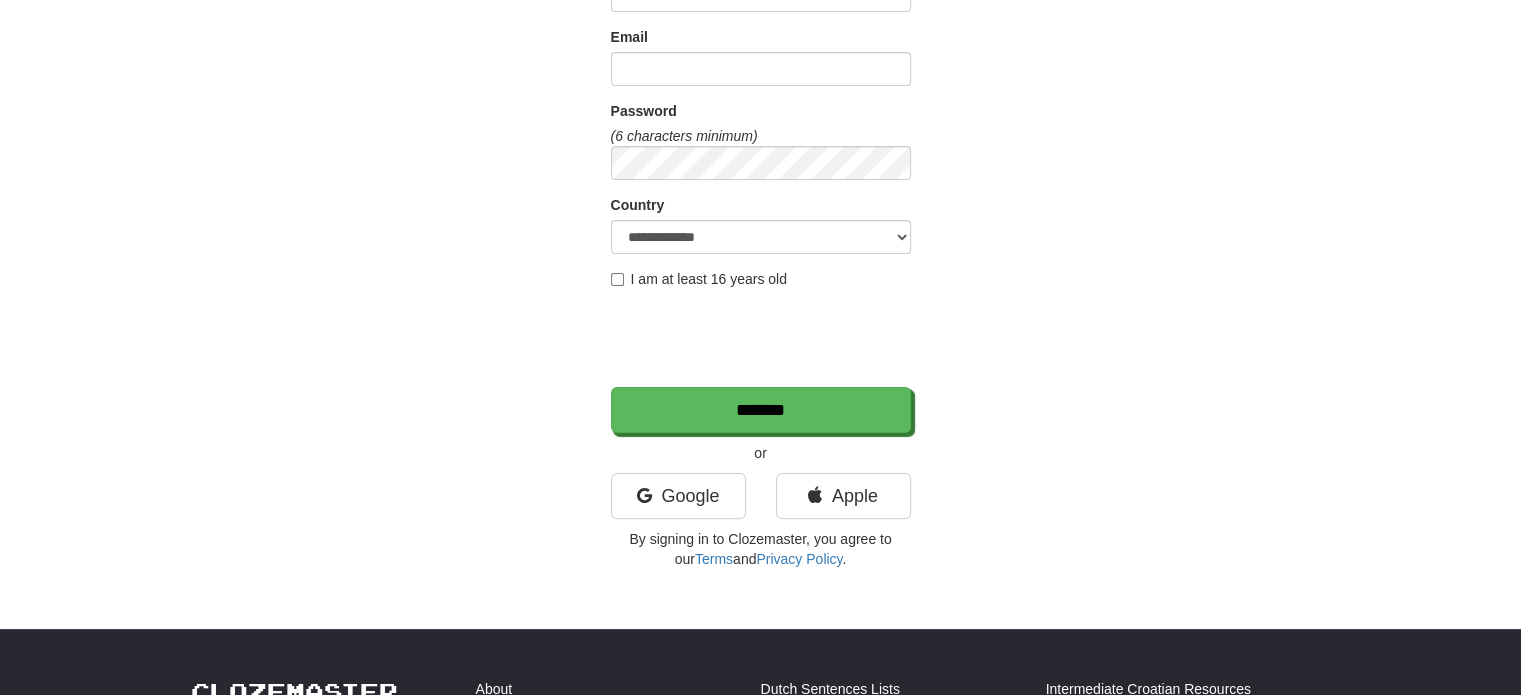 scroll, scrollTop: 500, scrollLeft: 0, axis: vertical 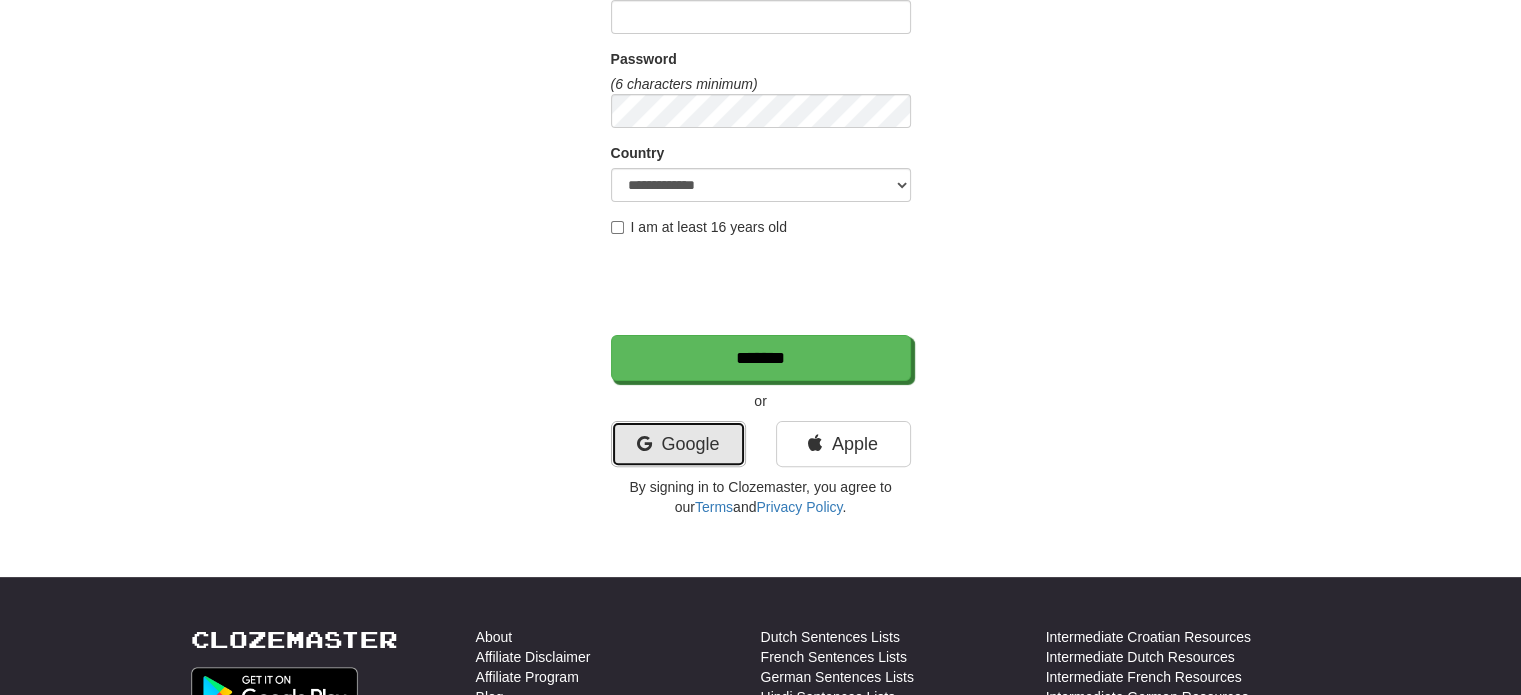 click on "Google" at bounding box center (678, 444) 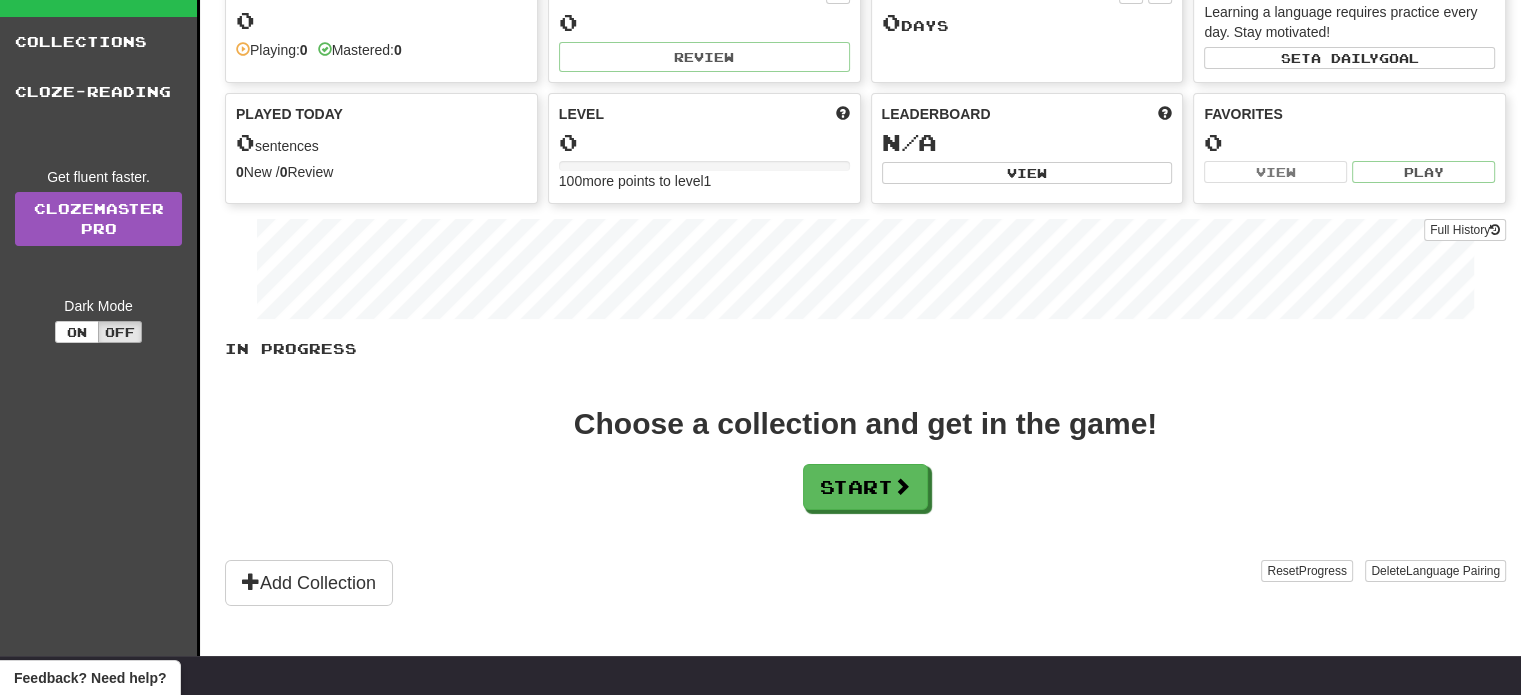 scroll, scrollTop: 200, scrollLeft: 0, axis: vertical 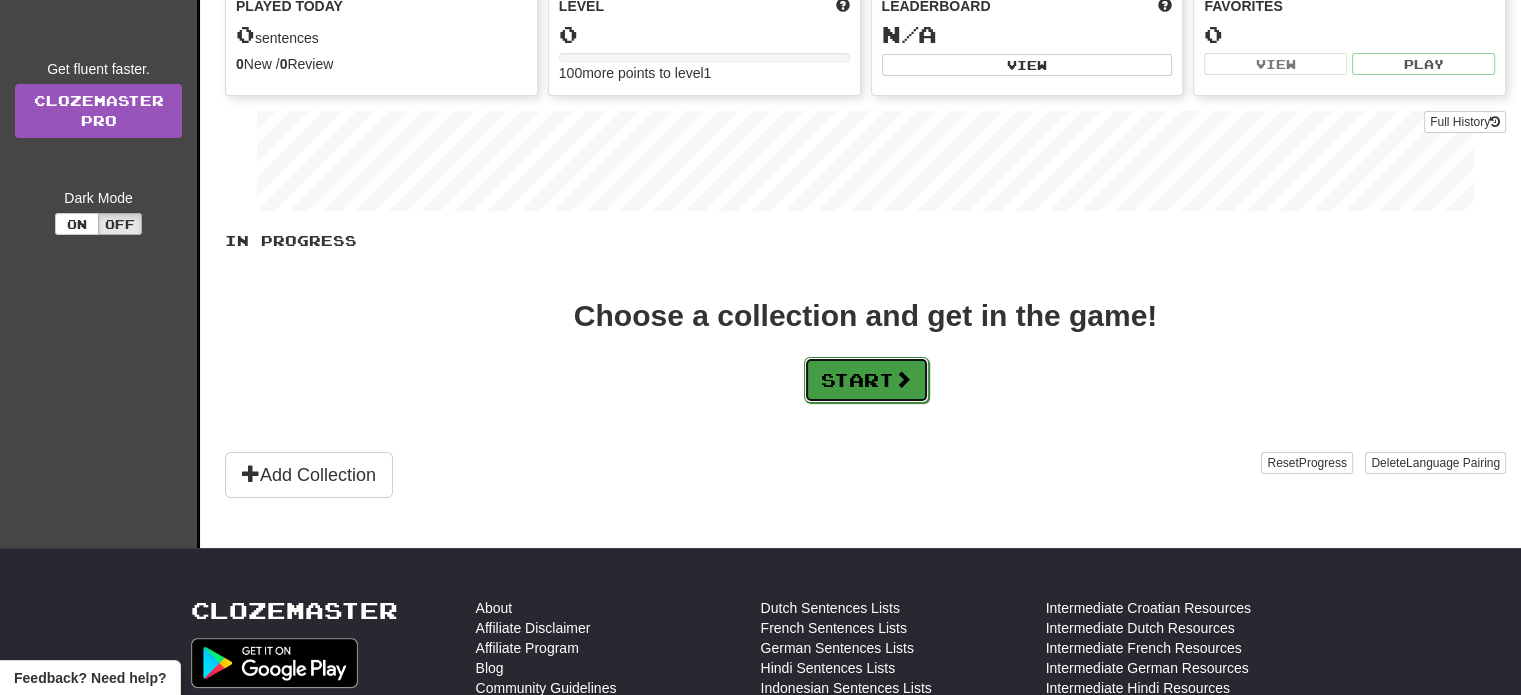 click on "Start" at bounding box center [866, 380] 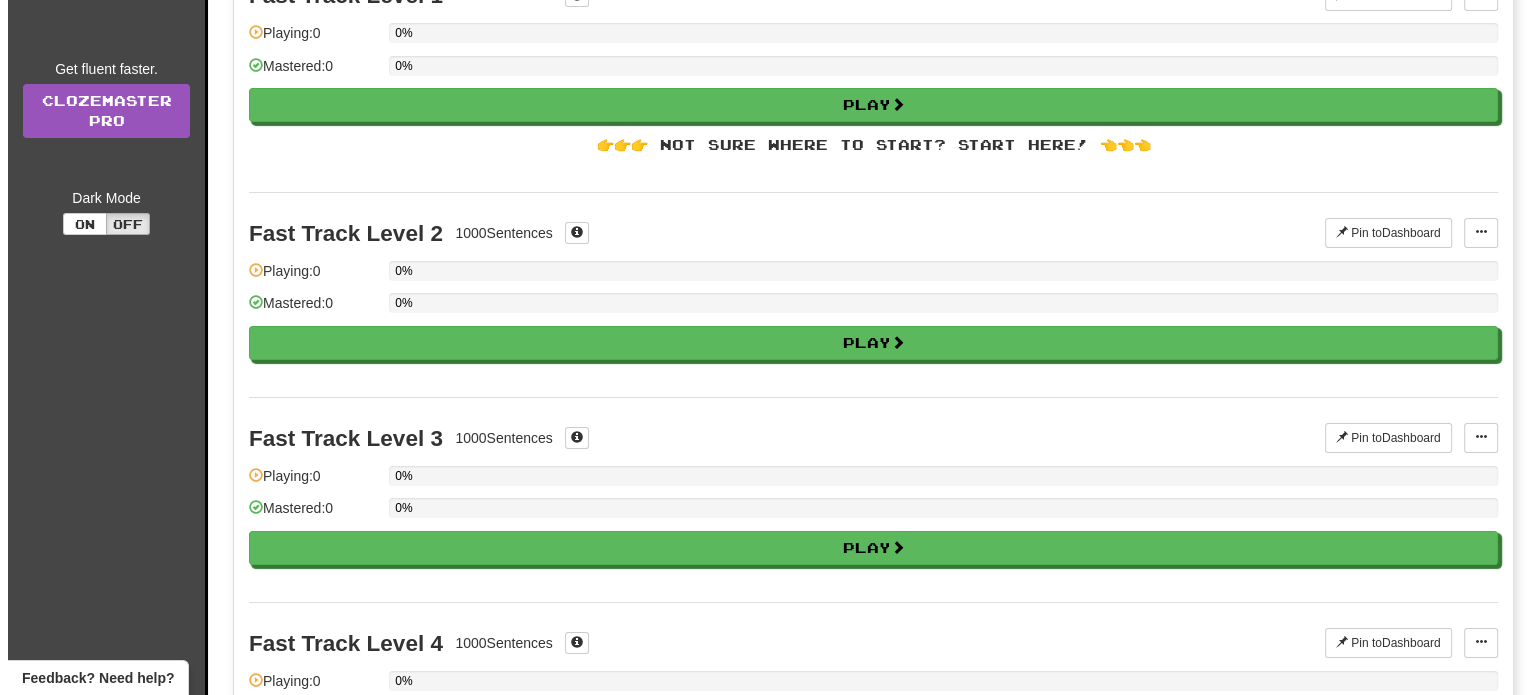 scroll, scrollTop: 0, scrollLeft: 0, axis: both 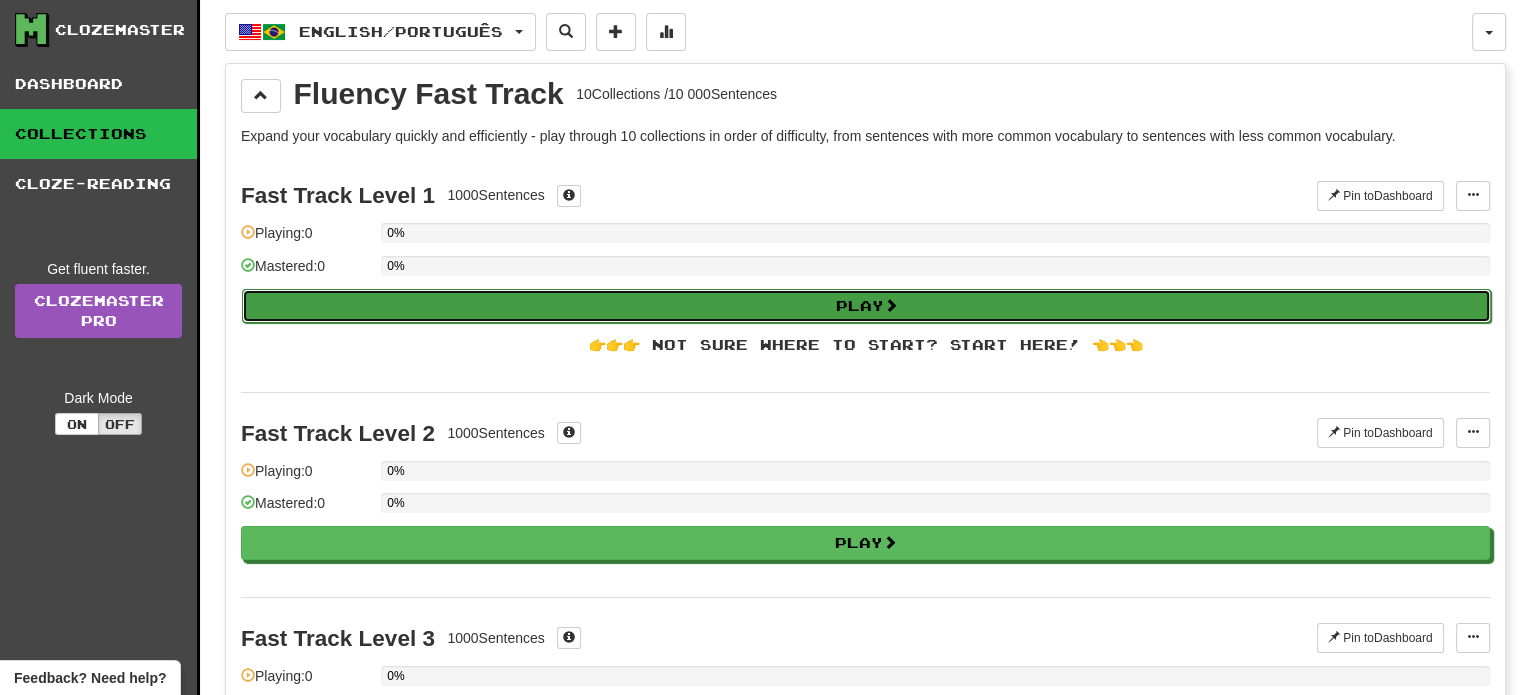 click on "Play" at bounding box center [866, 306] 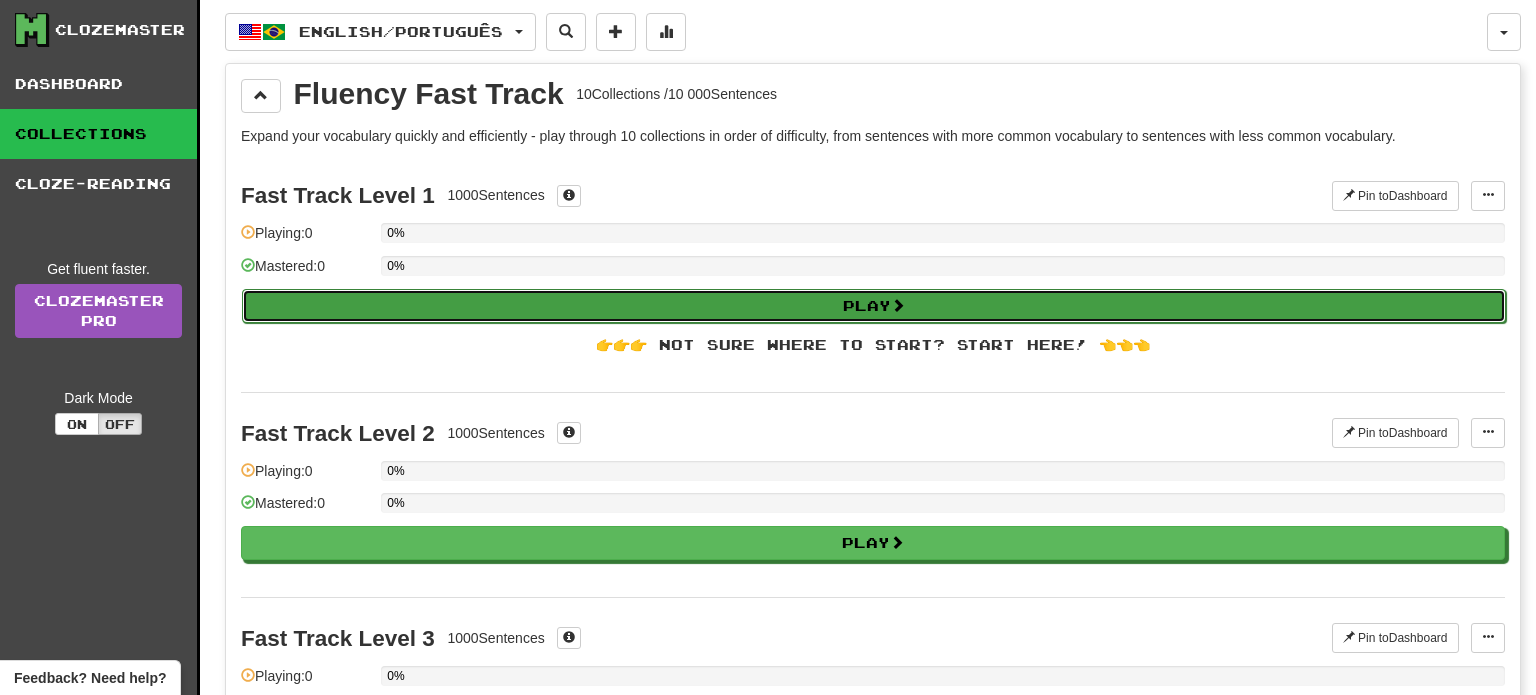 select on "**" 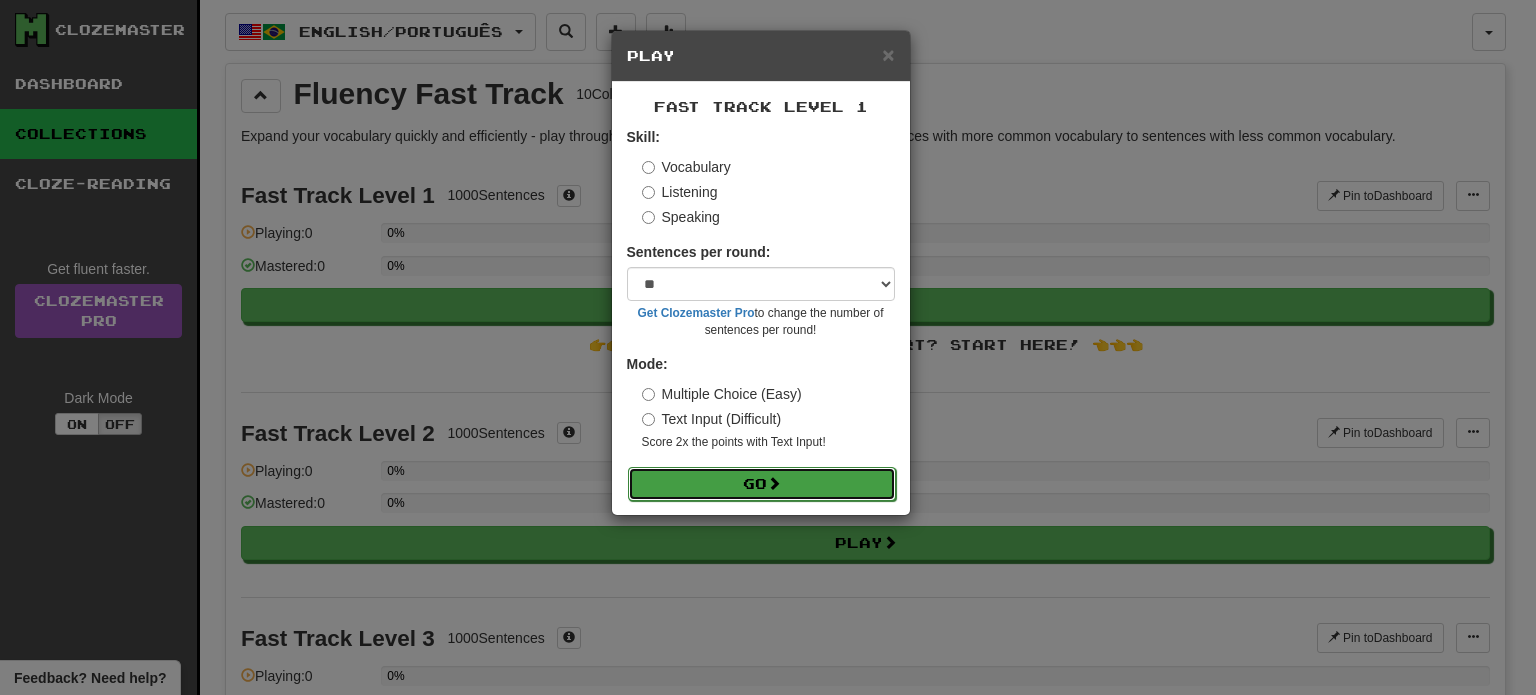 click on "Go" at bounding box center (762, 484) 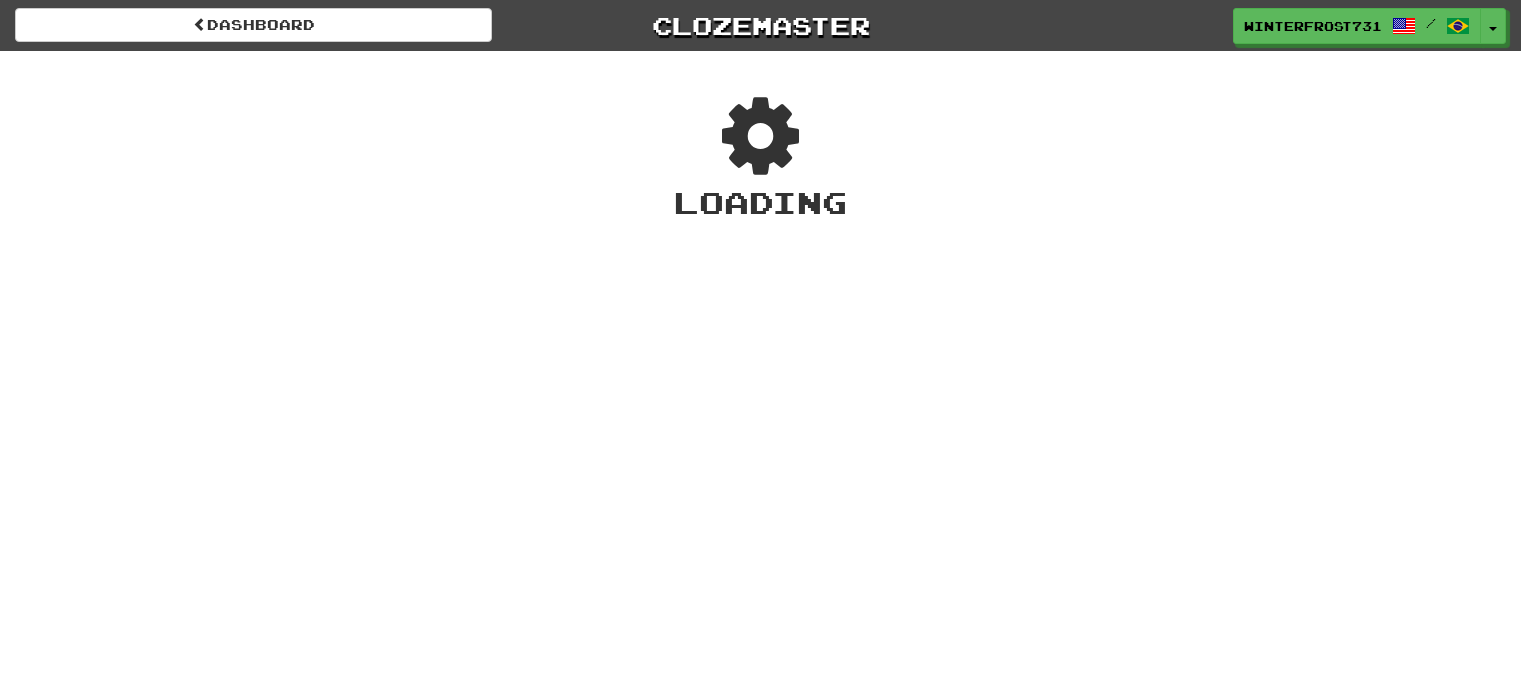 scroll, scrollTop: 0, scrollLeft: 0, axis: both 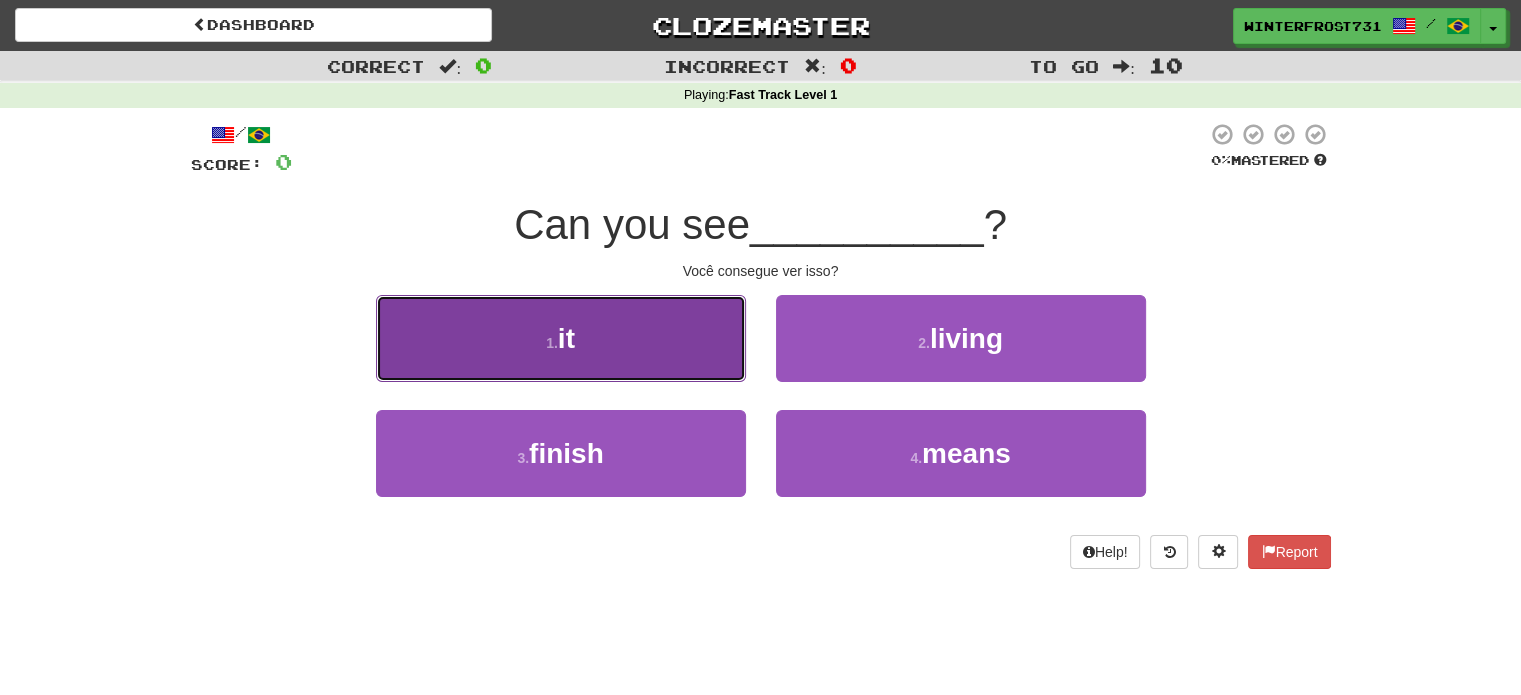 click on "1 .  it" at bounding box center (561, 338) 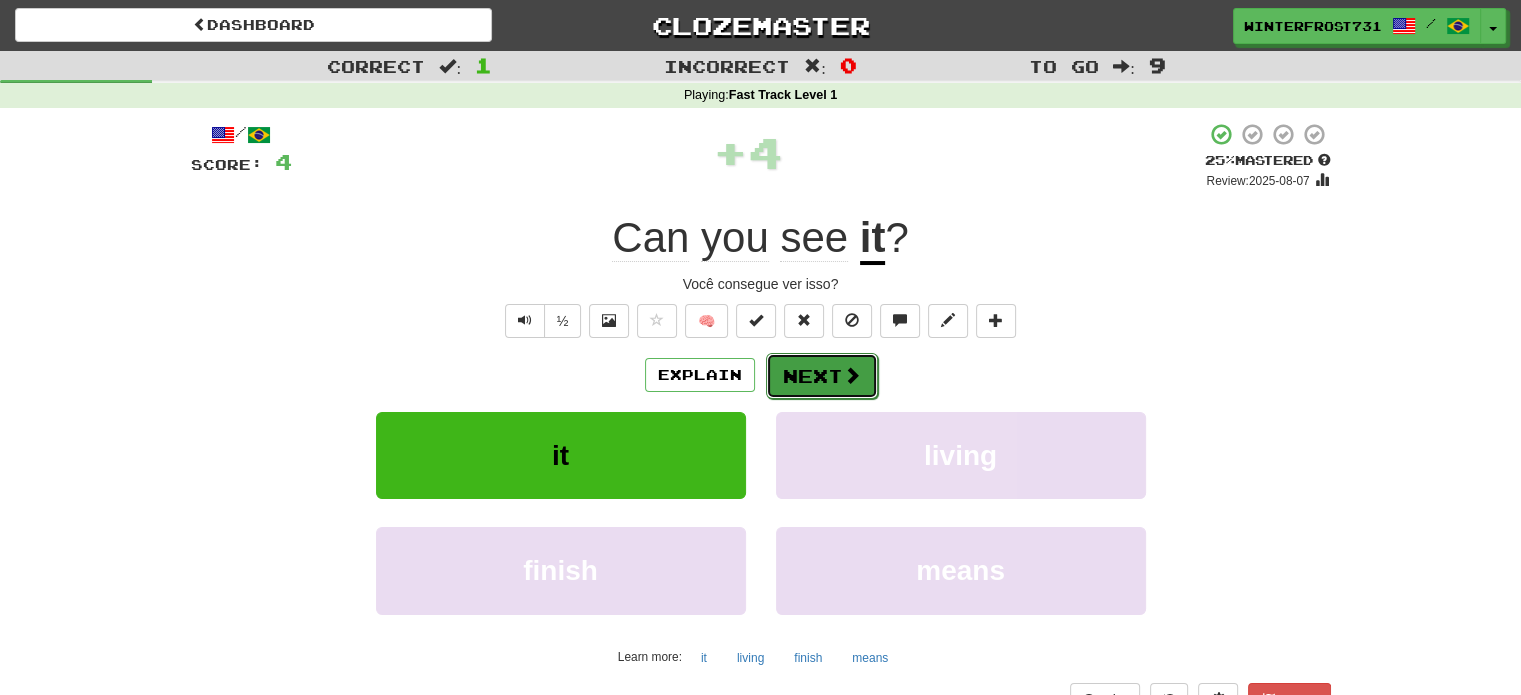 click on "Next" at bounding box center (822, 376) 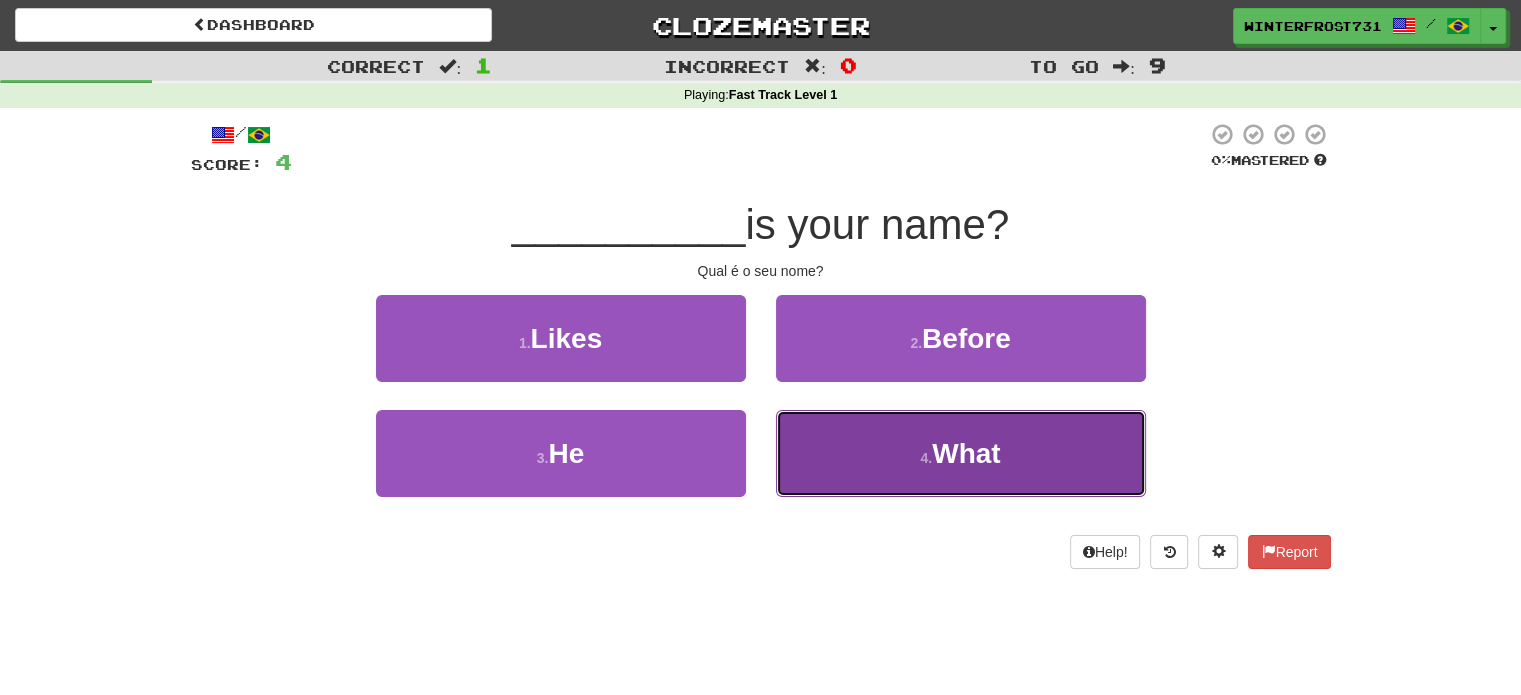 click on "What" at bounding box center [966, 453] 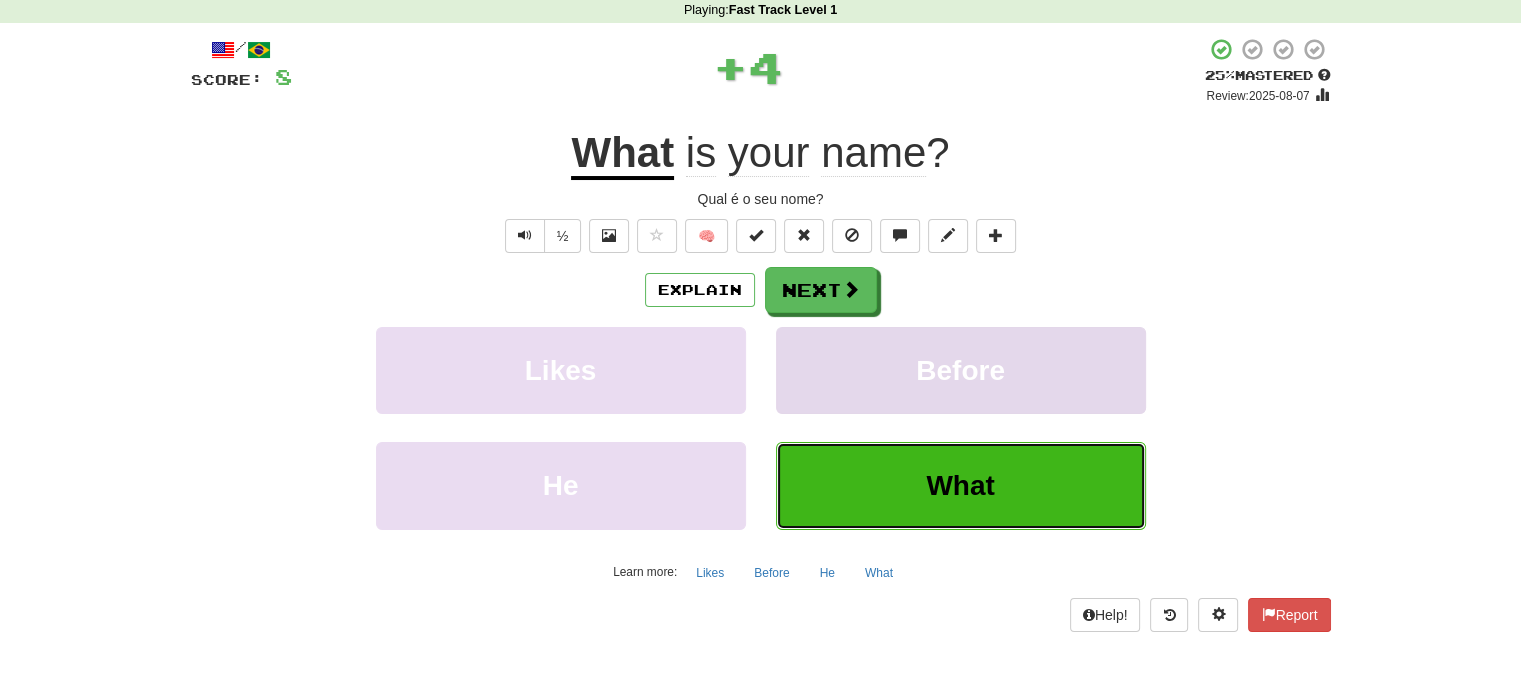 scroll, scrollTop: 200, scrollLeft: 0, axis: vertical 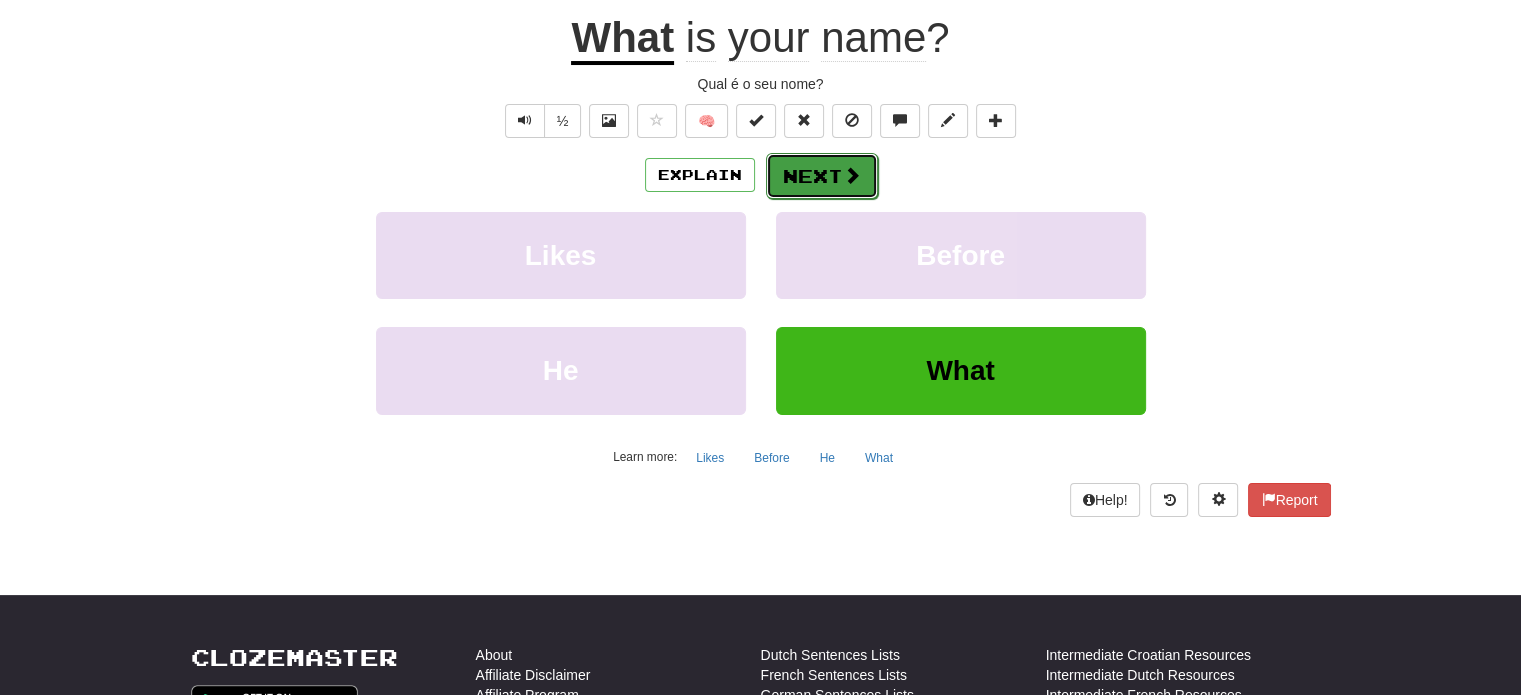 click on "Next" at bounding box center (822, 176) 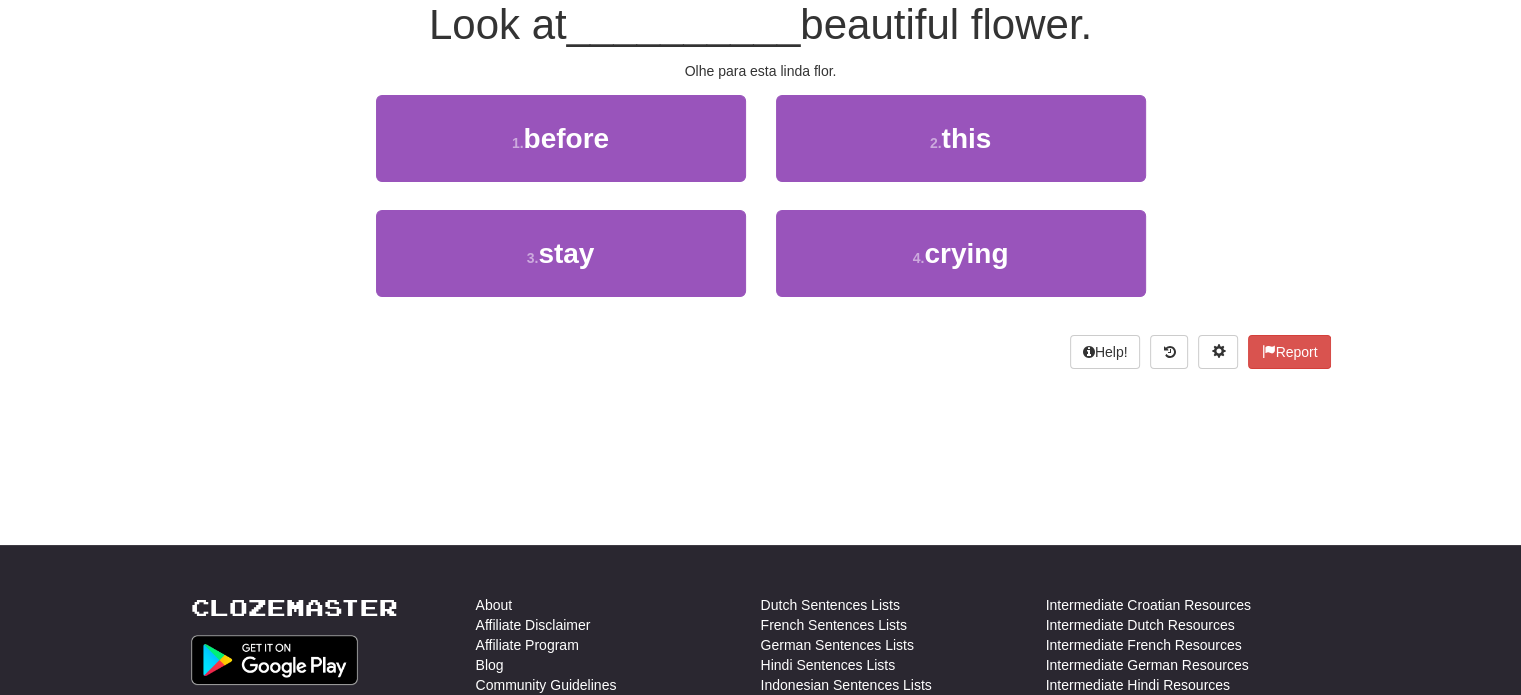 scroll, scrollTop: 187, scrollLeft: 0, axis: vertical 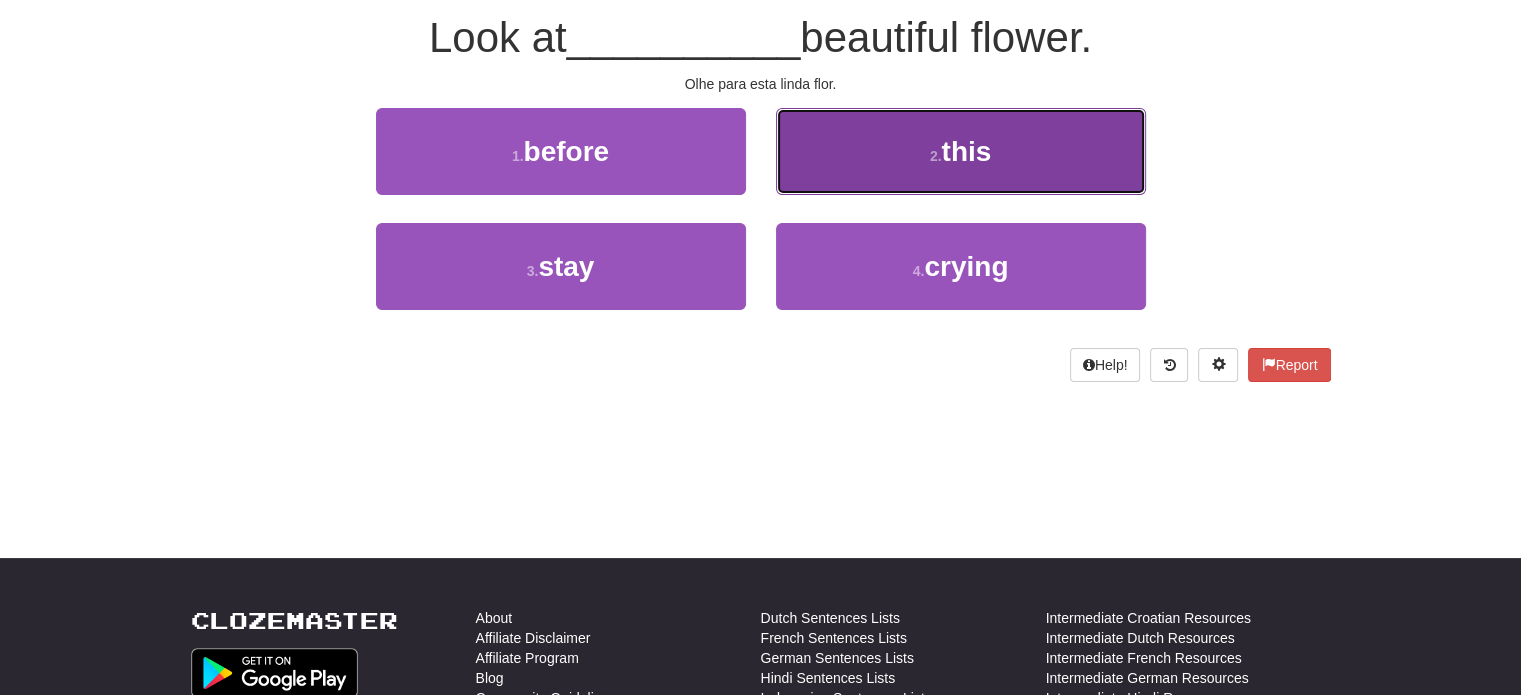 click on "this" at bounding box center (966, 151) 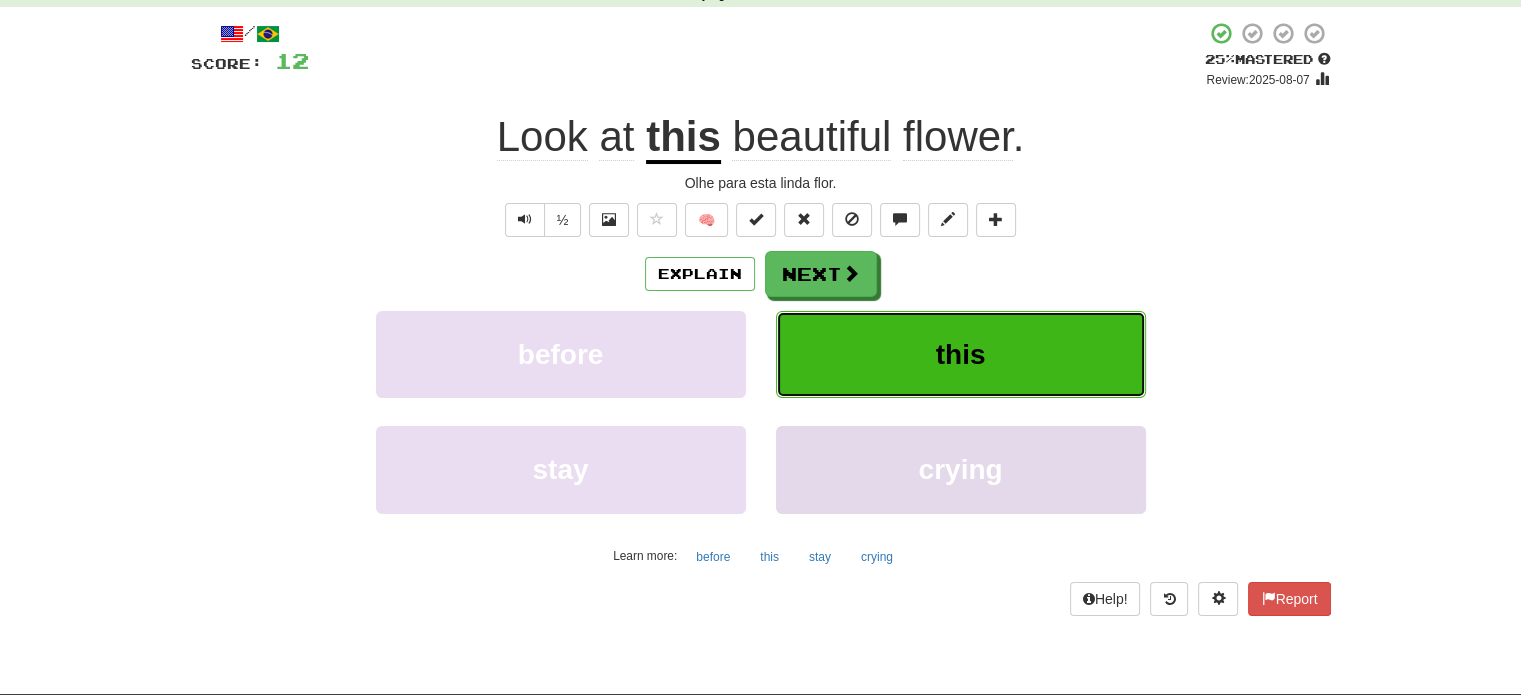 scroll, scrollTop: 100, scrollLeft: 0, axis: vertical 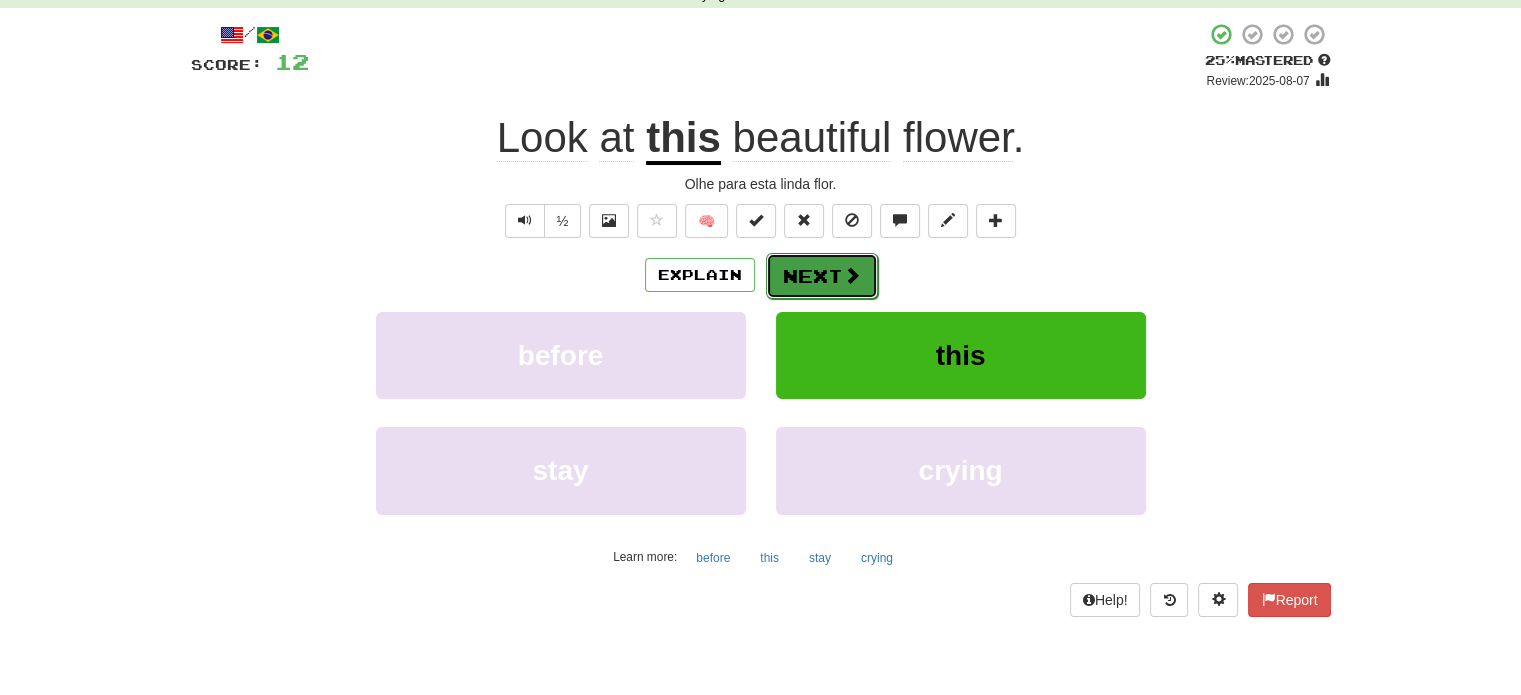 click on "Next" at bounding box center [822, 276] 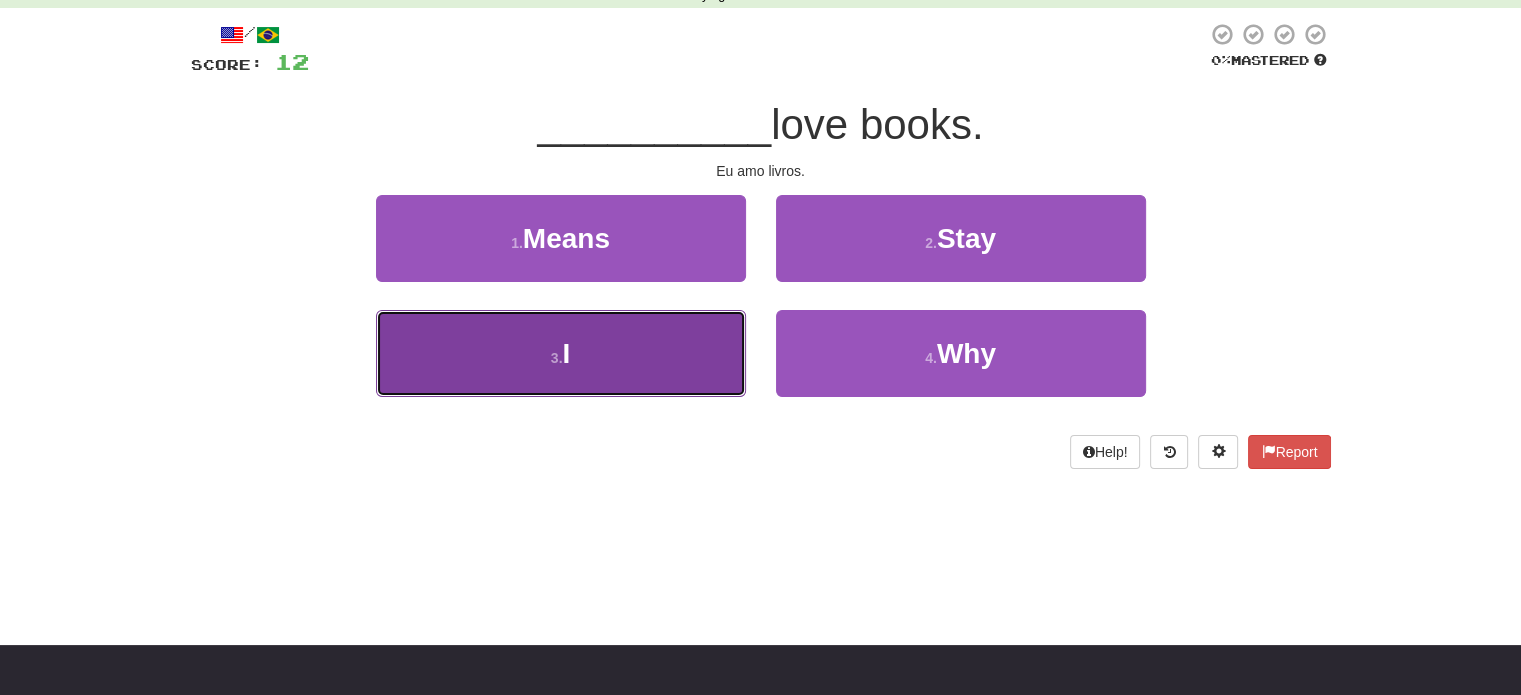 click on "3 .  I" at bounding box center [561, 353] 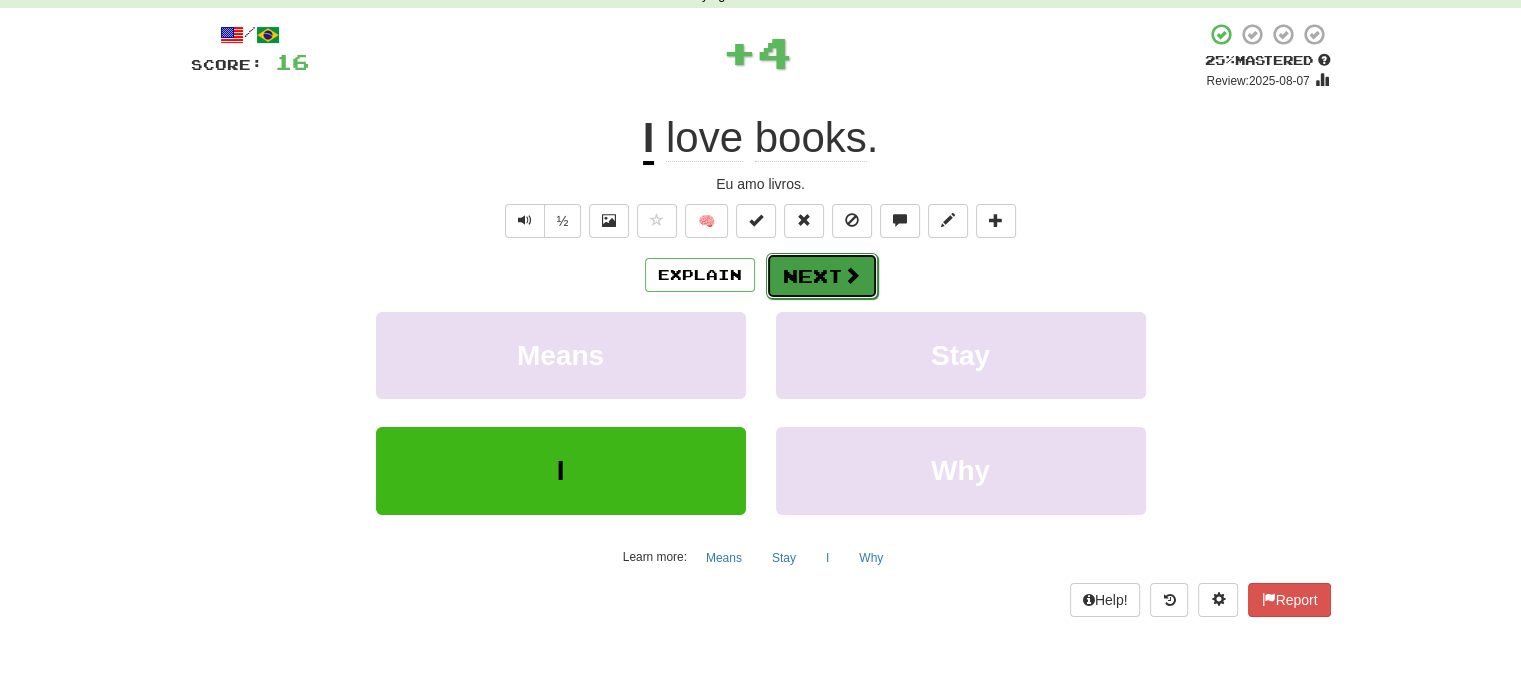 click on "Next" at bounding box center [822, 276] 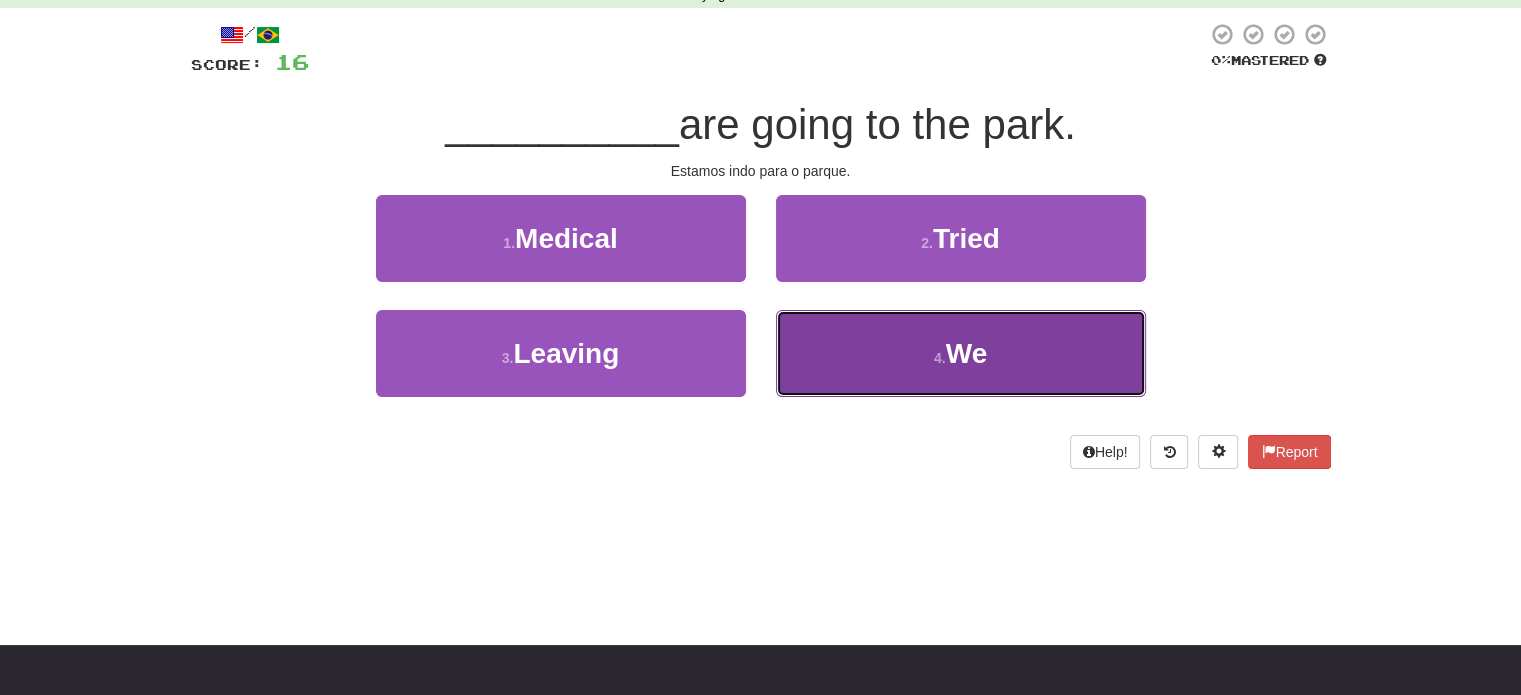 click on "We" at bounding box center (967, 353) 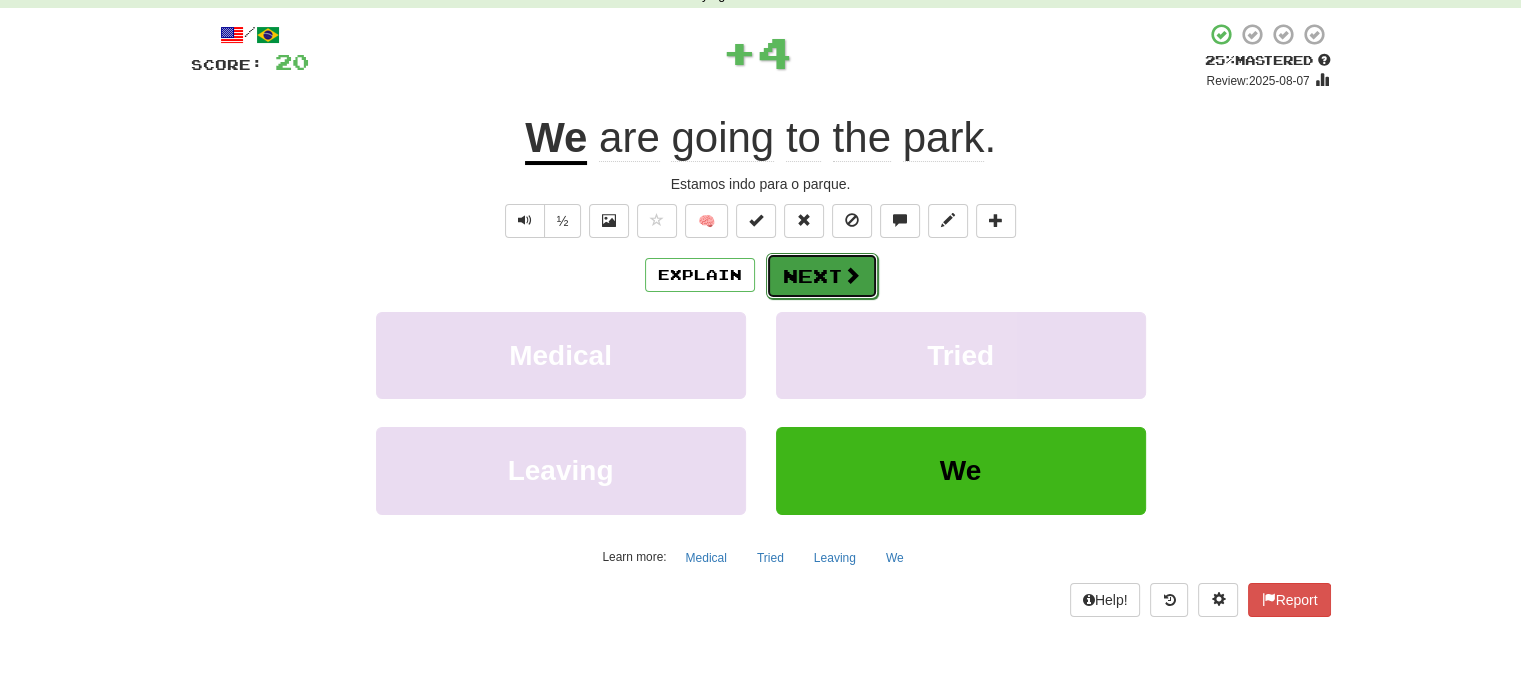 click on "Next" at bounding box center [822, 276] 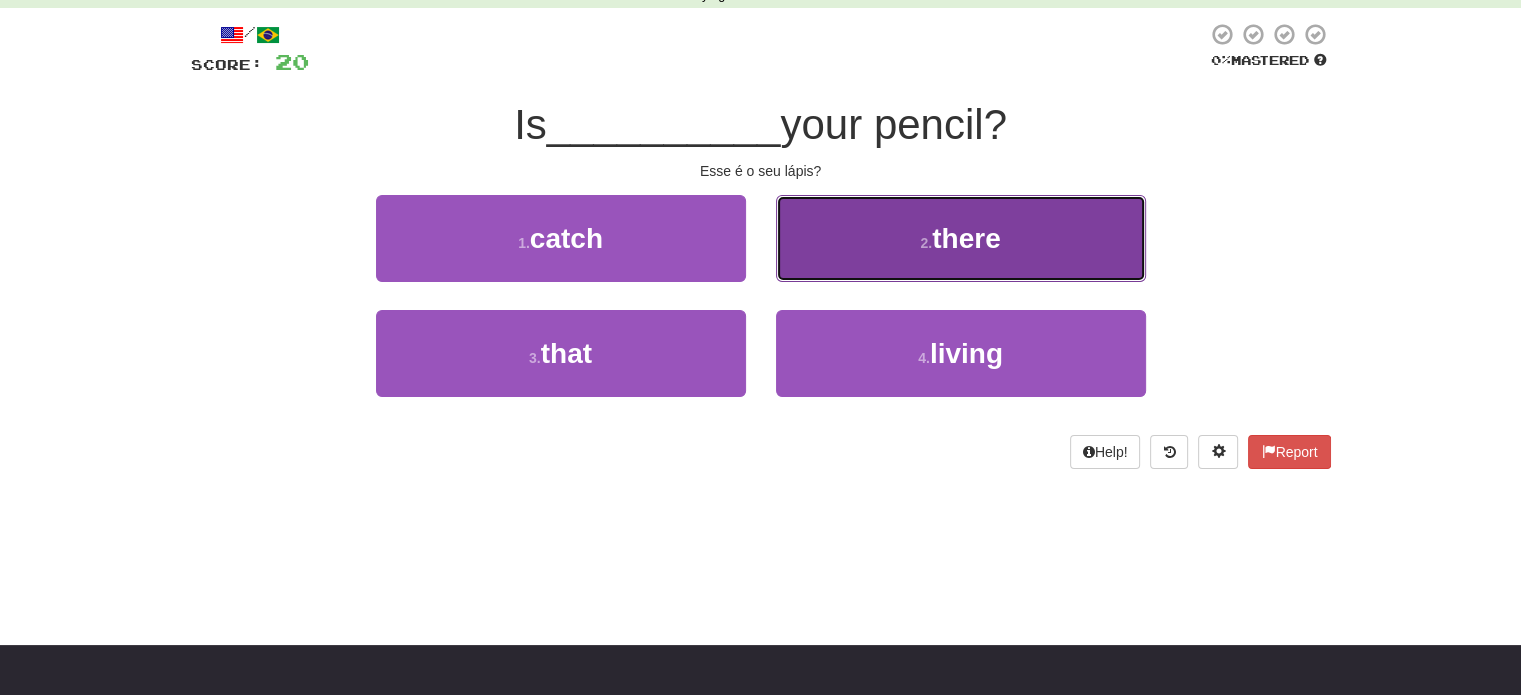 click on "2 .  there" at bounding box center [961, 238] 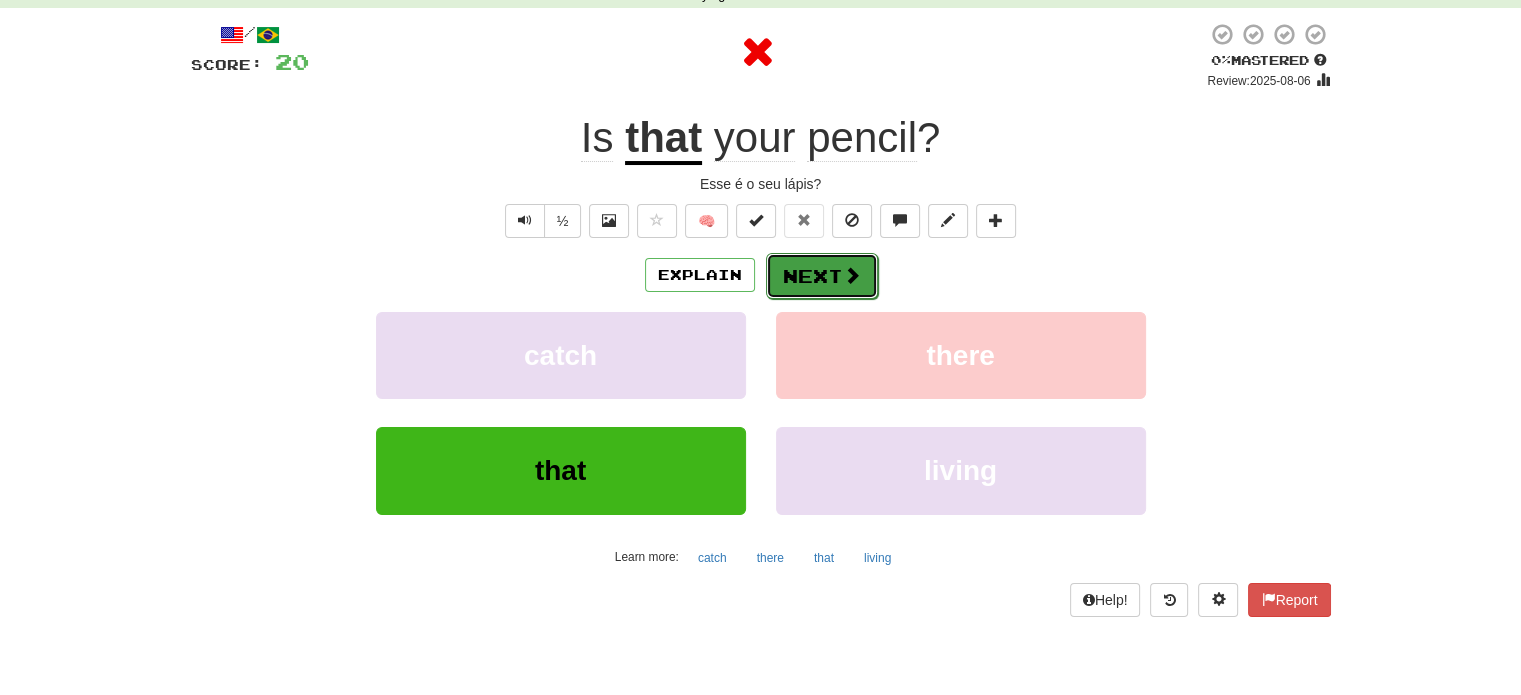 click on "Next" at bounding box center (822, 276) 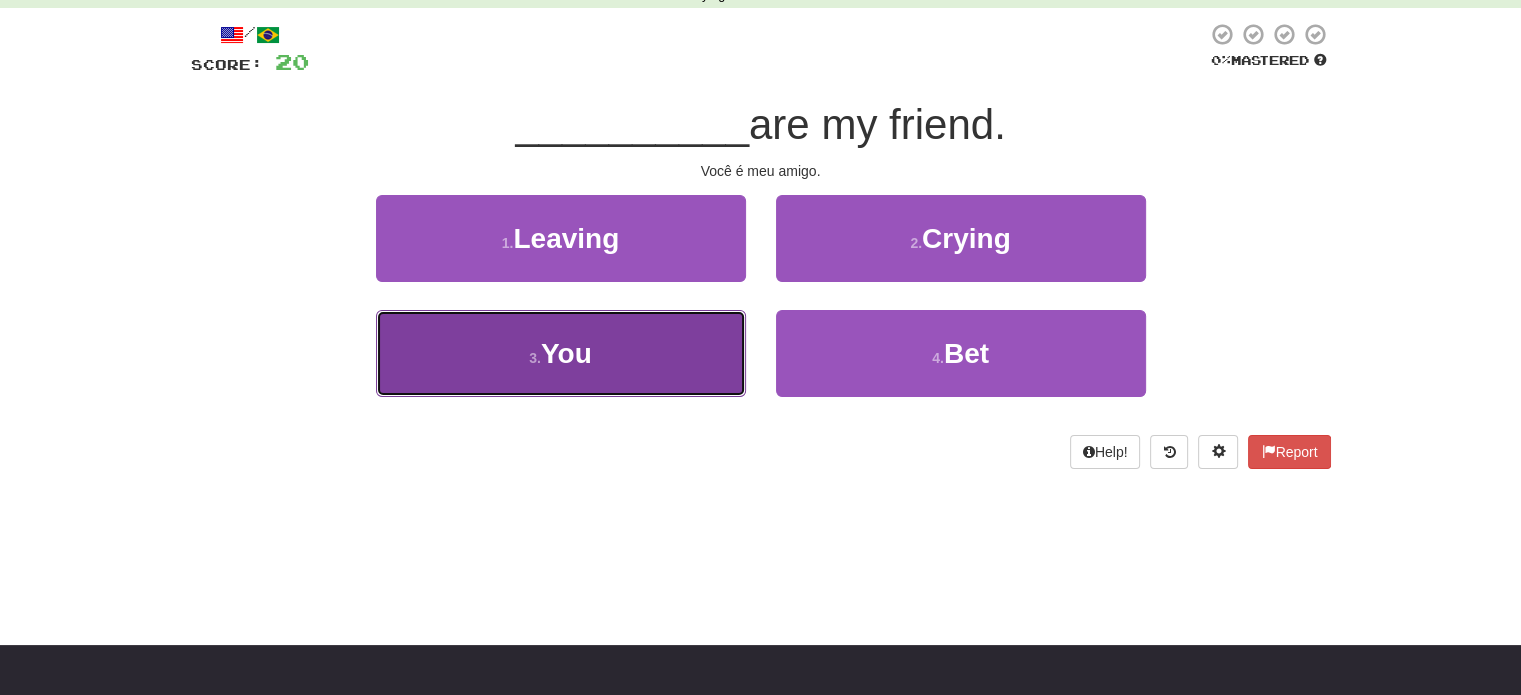 click on "3 .  You" at bounding box center (561, 353) 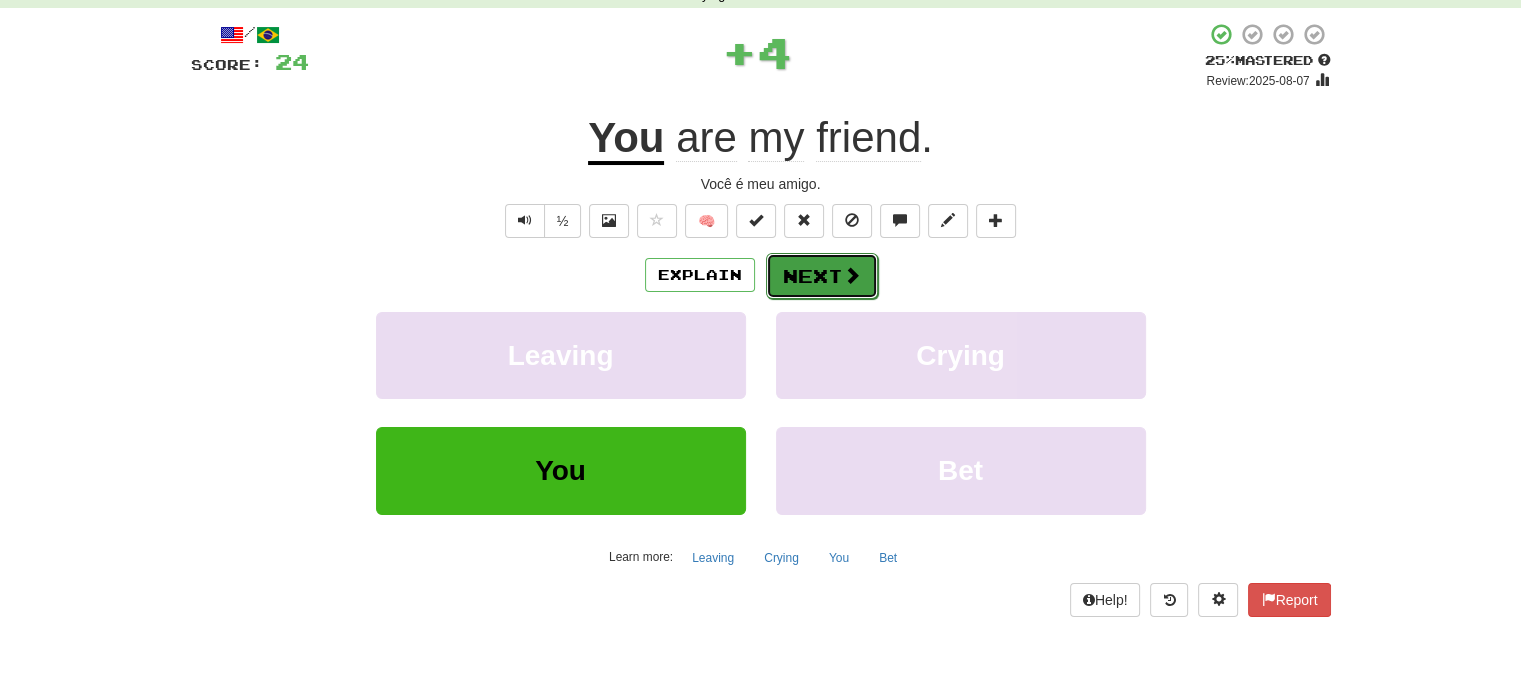 click at bounding box center [852, 275] 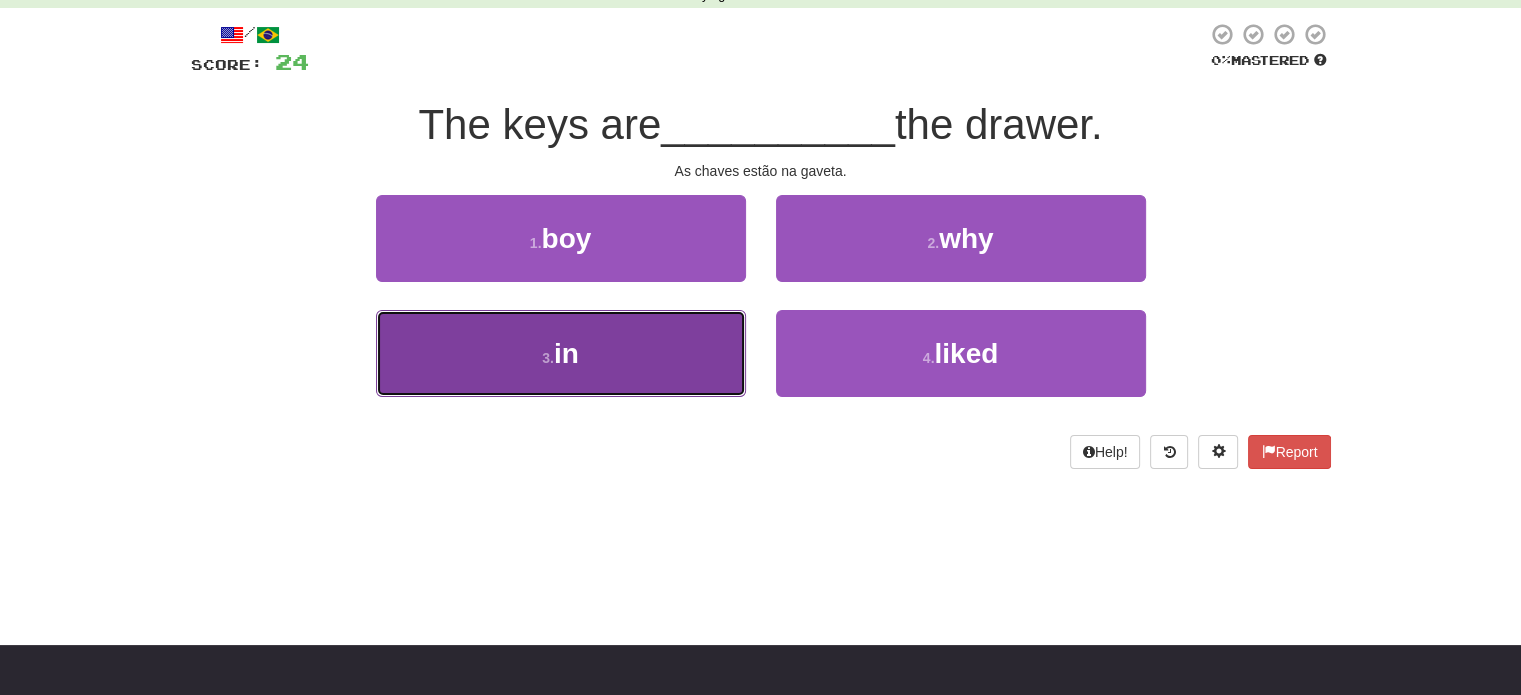 click on "3 .  in" at bounding box center (561, 353) 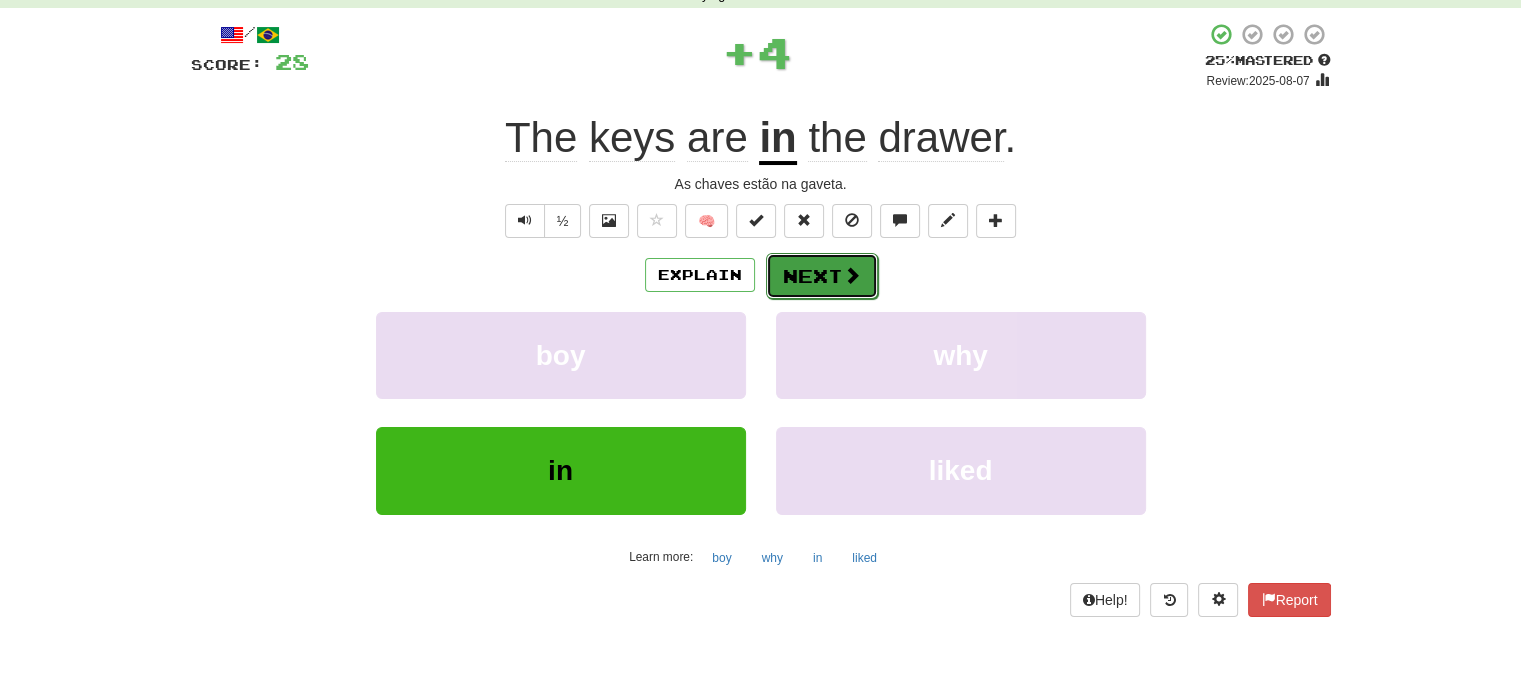 click on "Next" at bounding box center [822, 276] 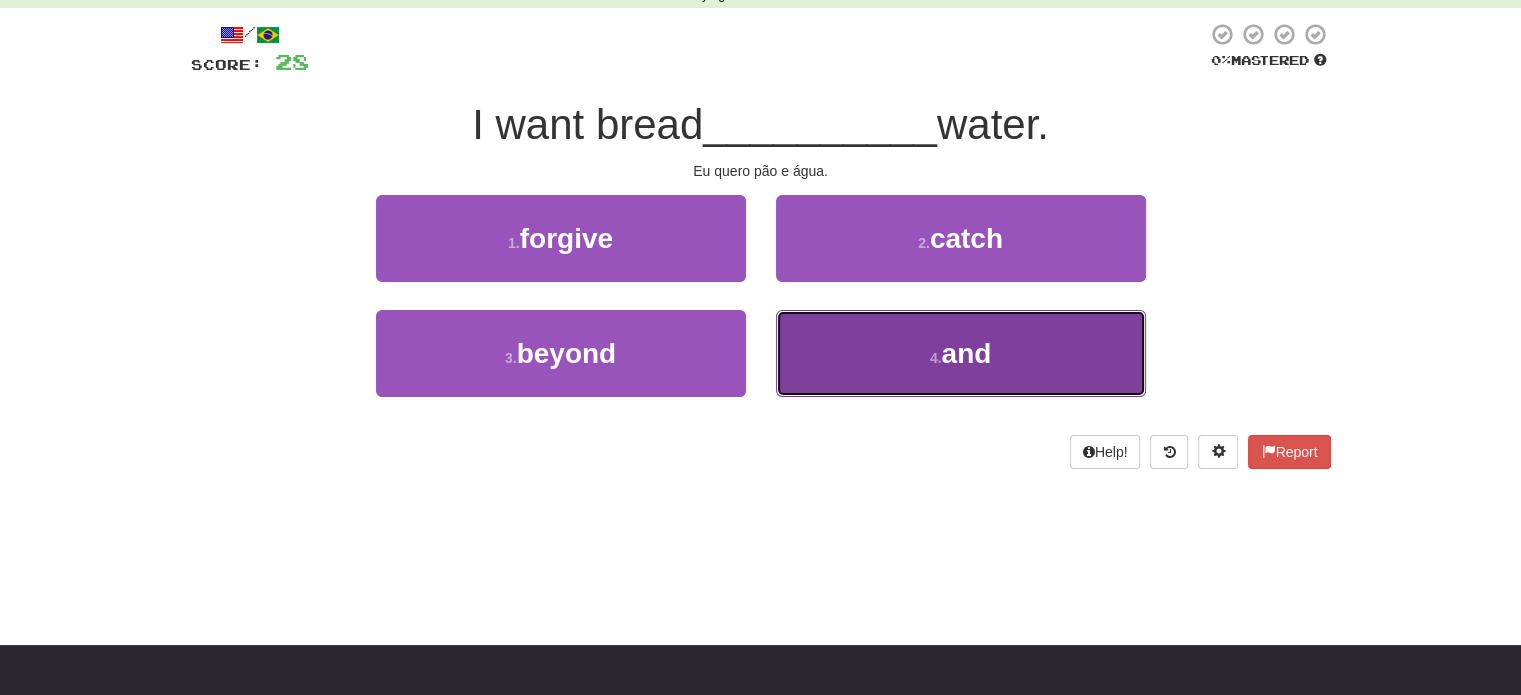 click on "and" at bounding box center [966, 353] 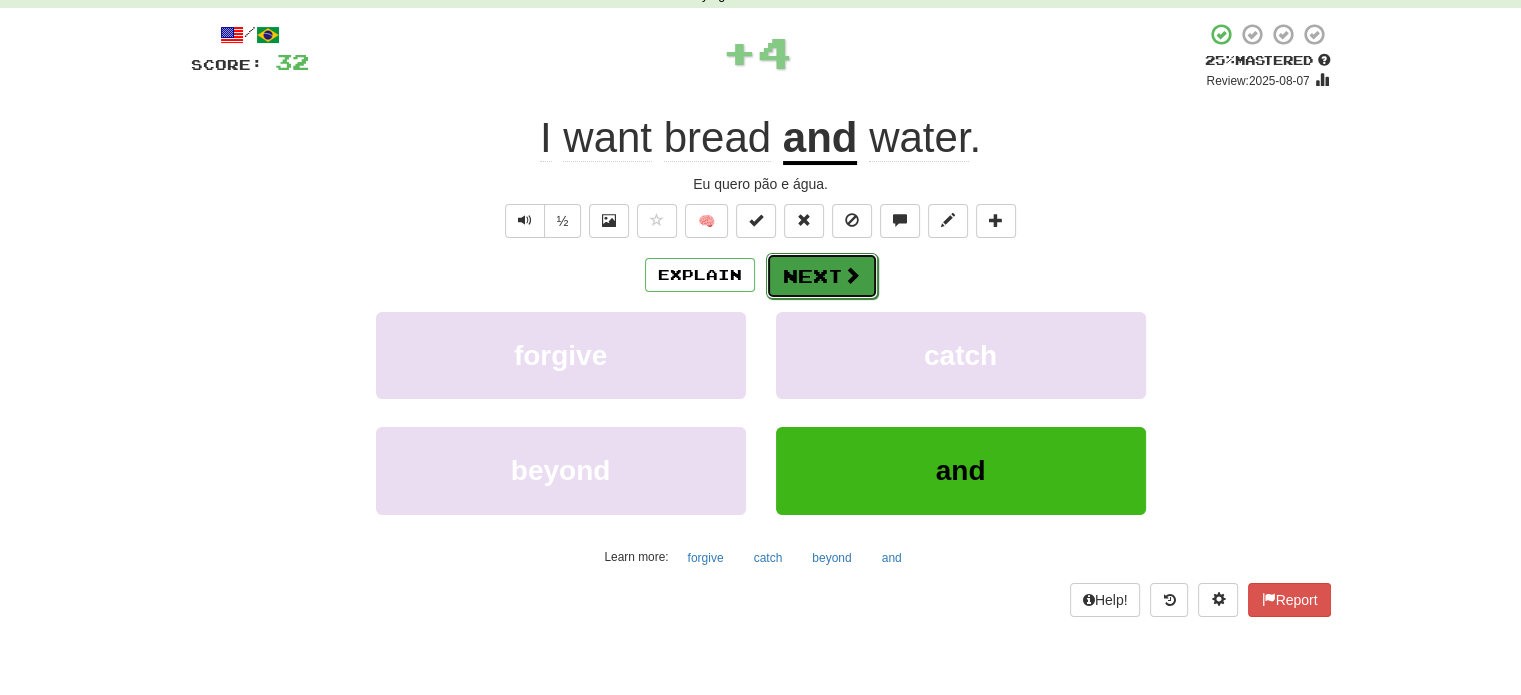 click at bounding box center [852, 275] 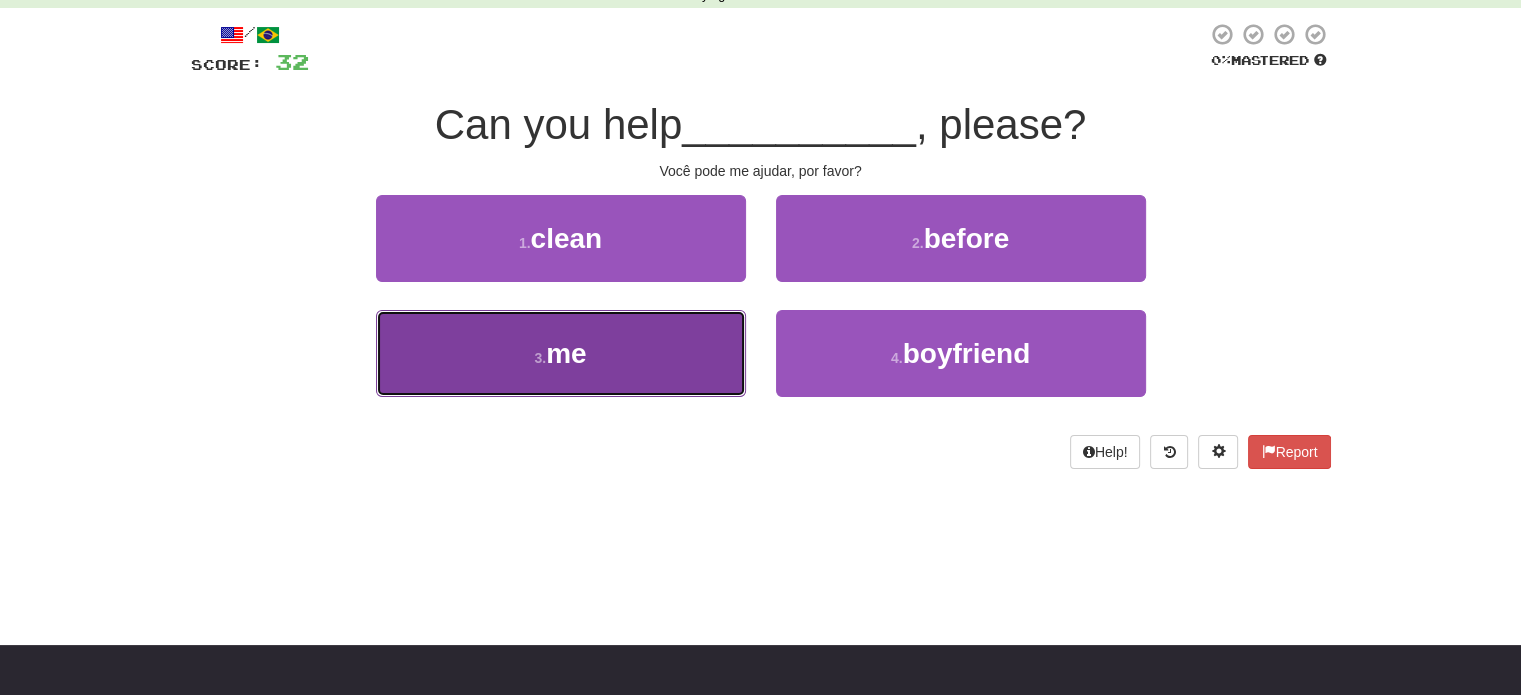 click on "3 .  me" at bounding box center [561, 353] 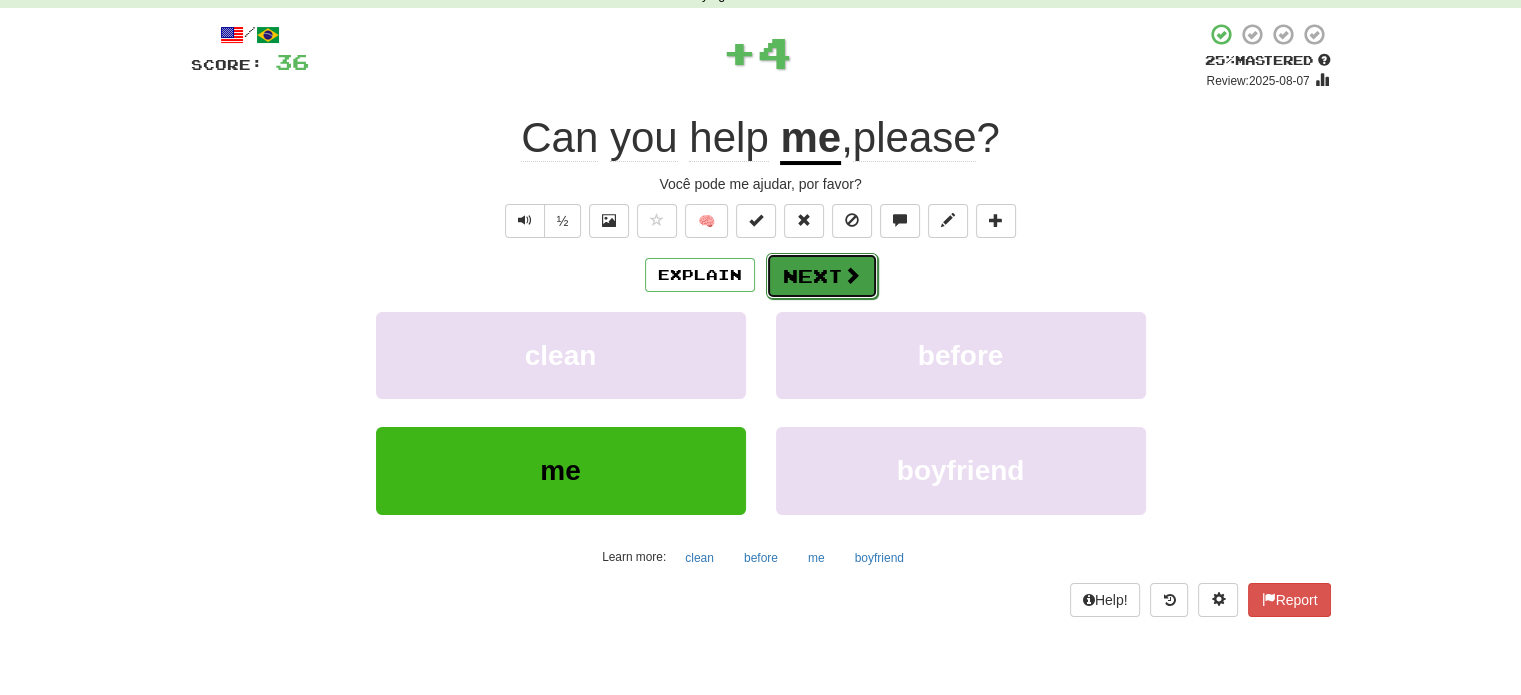 click on "Next" at bounding box center [822, 276] 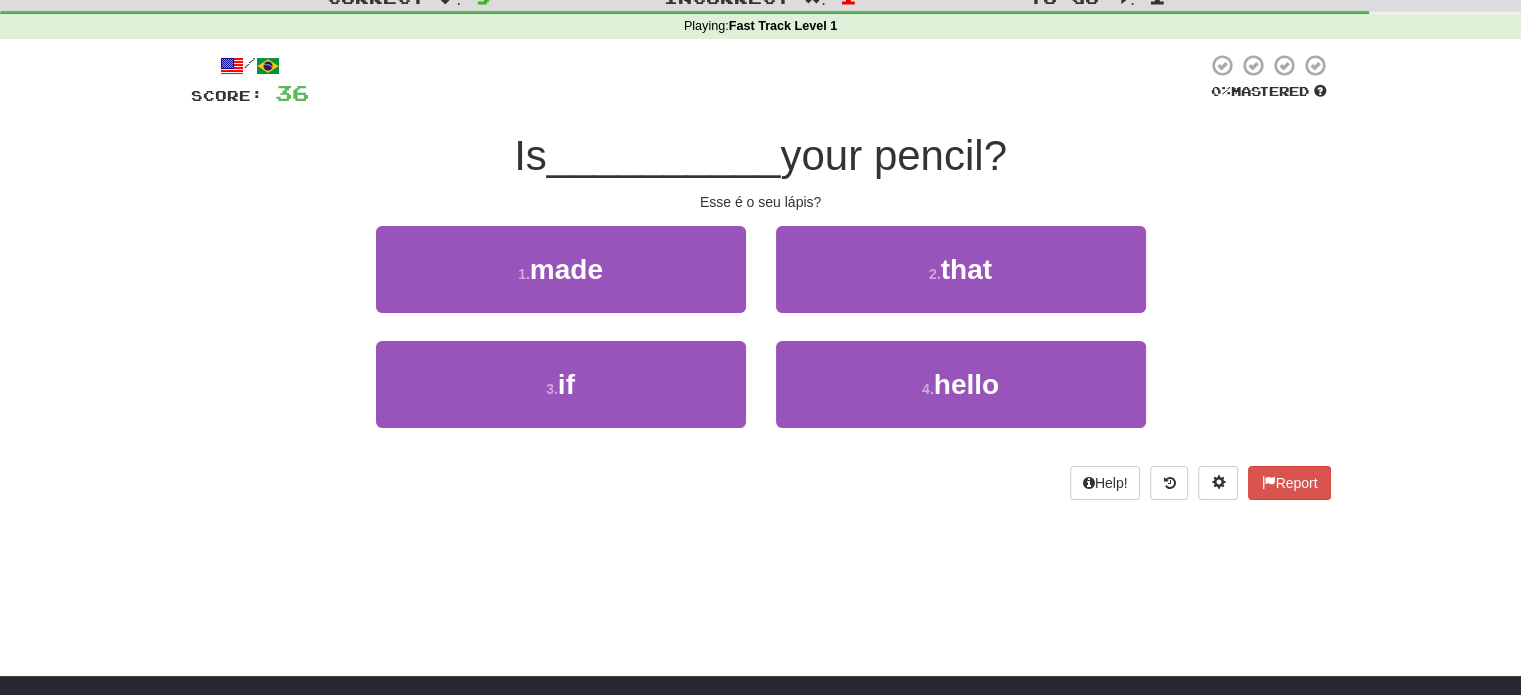 scroll, scrollTop: 100, scrollLeft: 0, axis: vertical 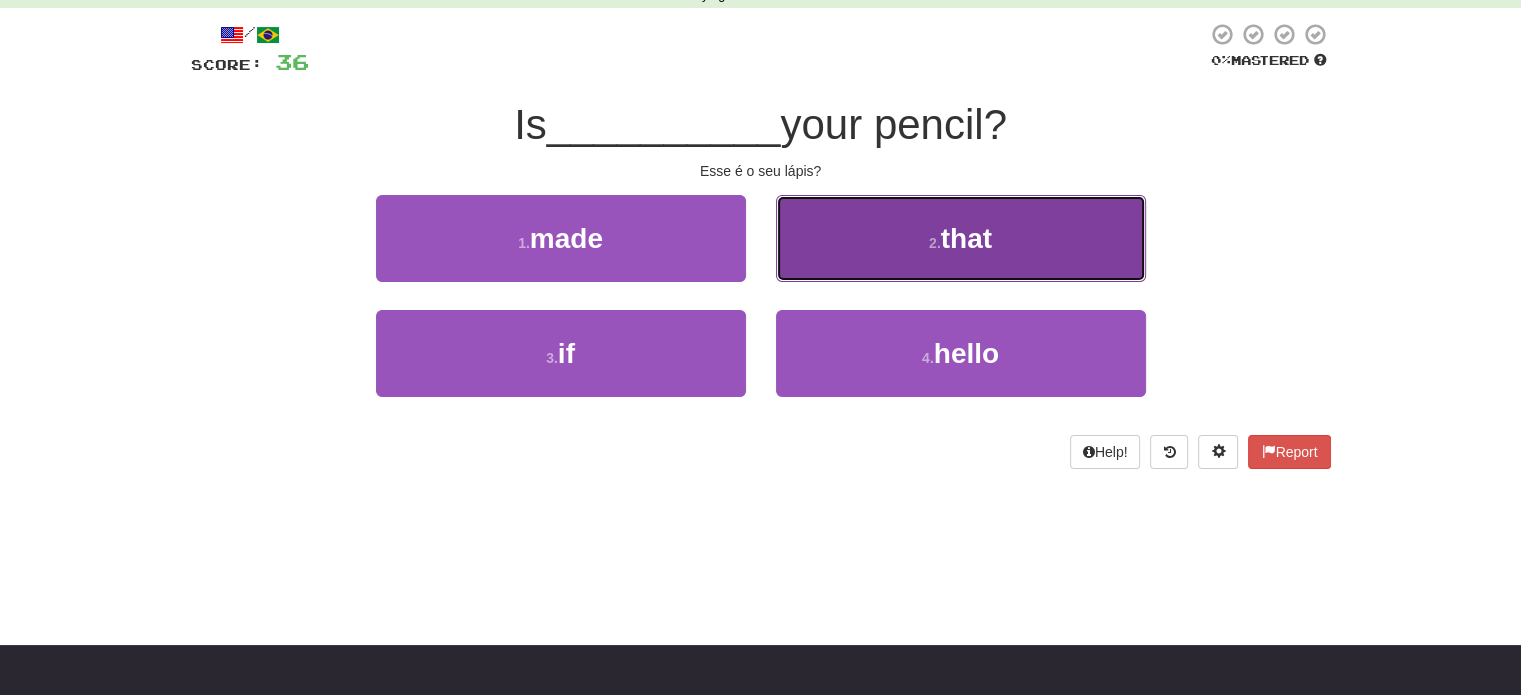 click on "2 .  that" at bounding box center (961, 238) 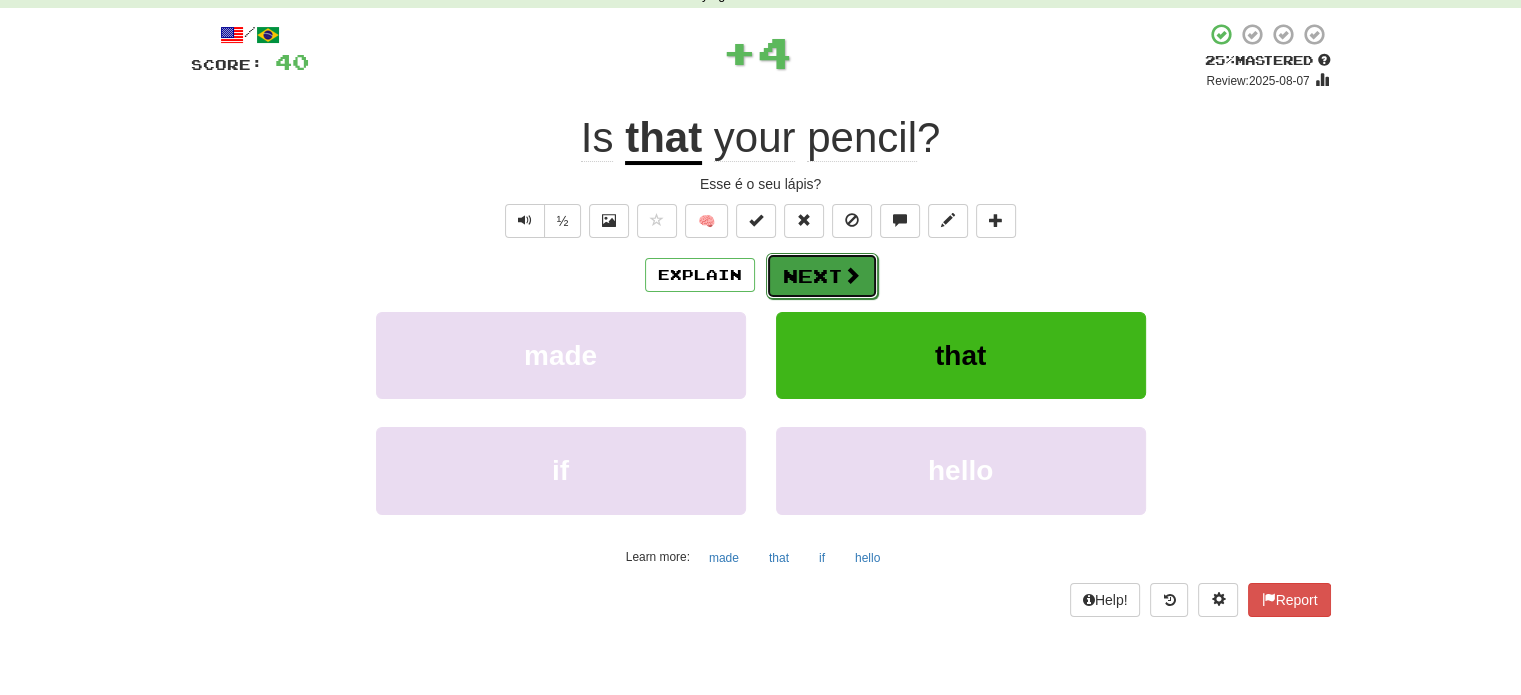 click at bounding box center (852, 275) 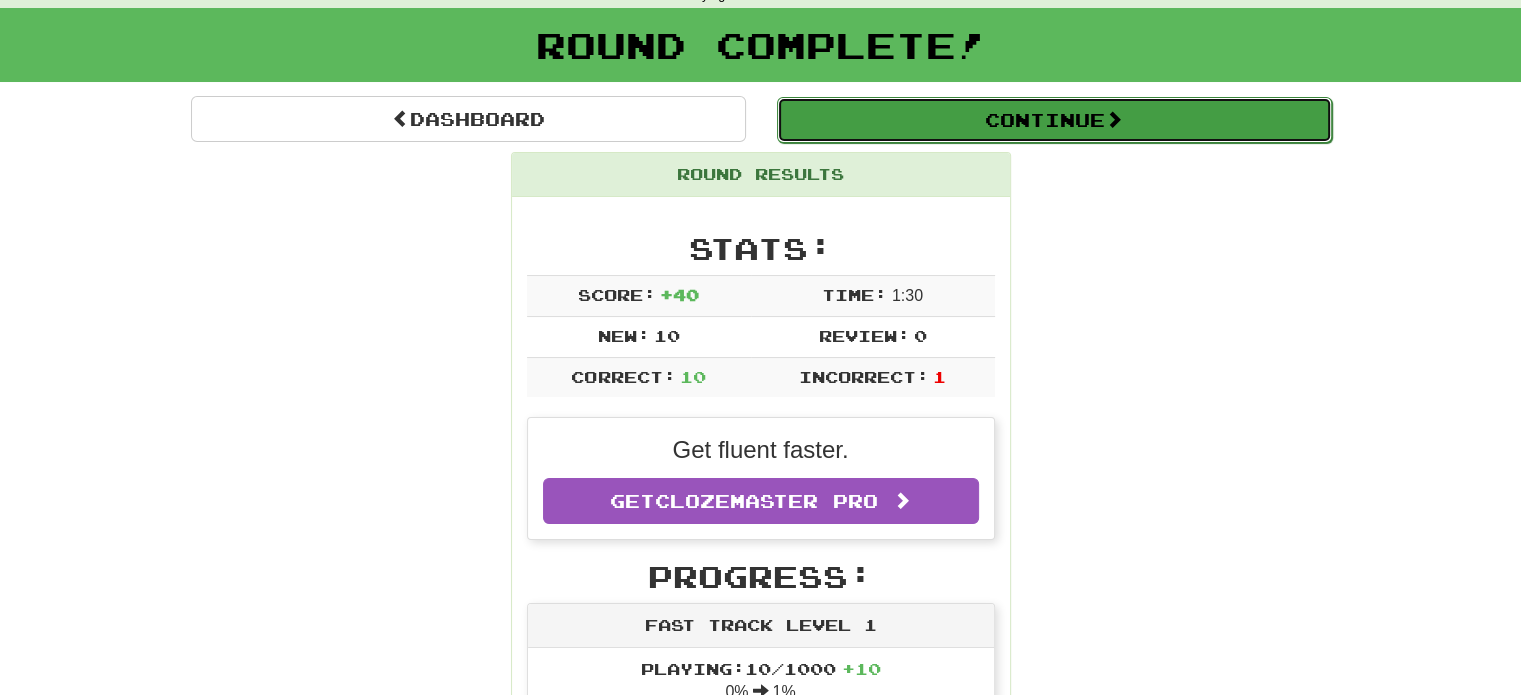 click on "Continue" at bounding box center [1054, 120] 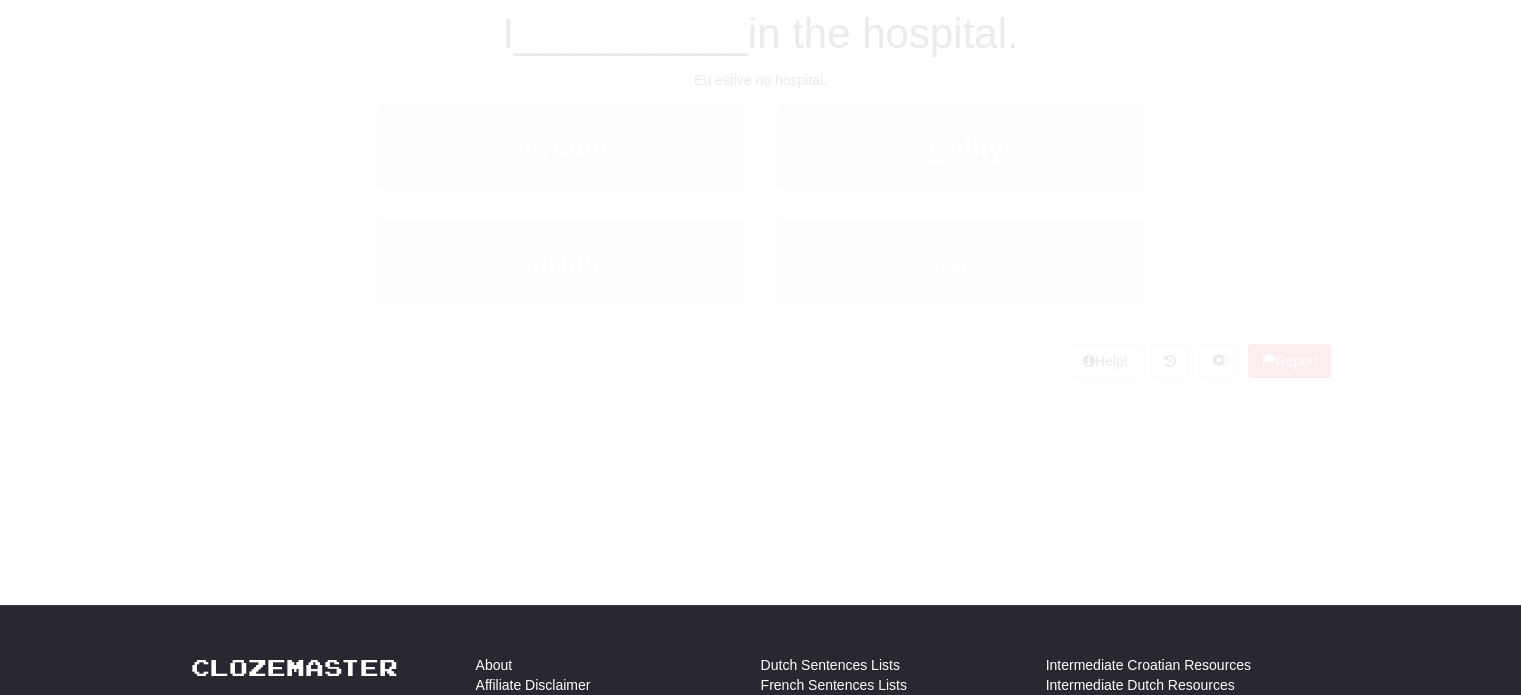 scroll, scrollTop: 100, scrollLeft: 0, axis: vertical 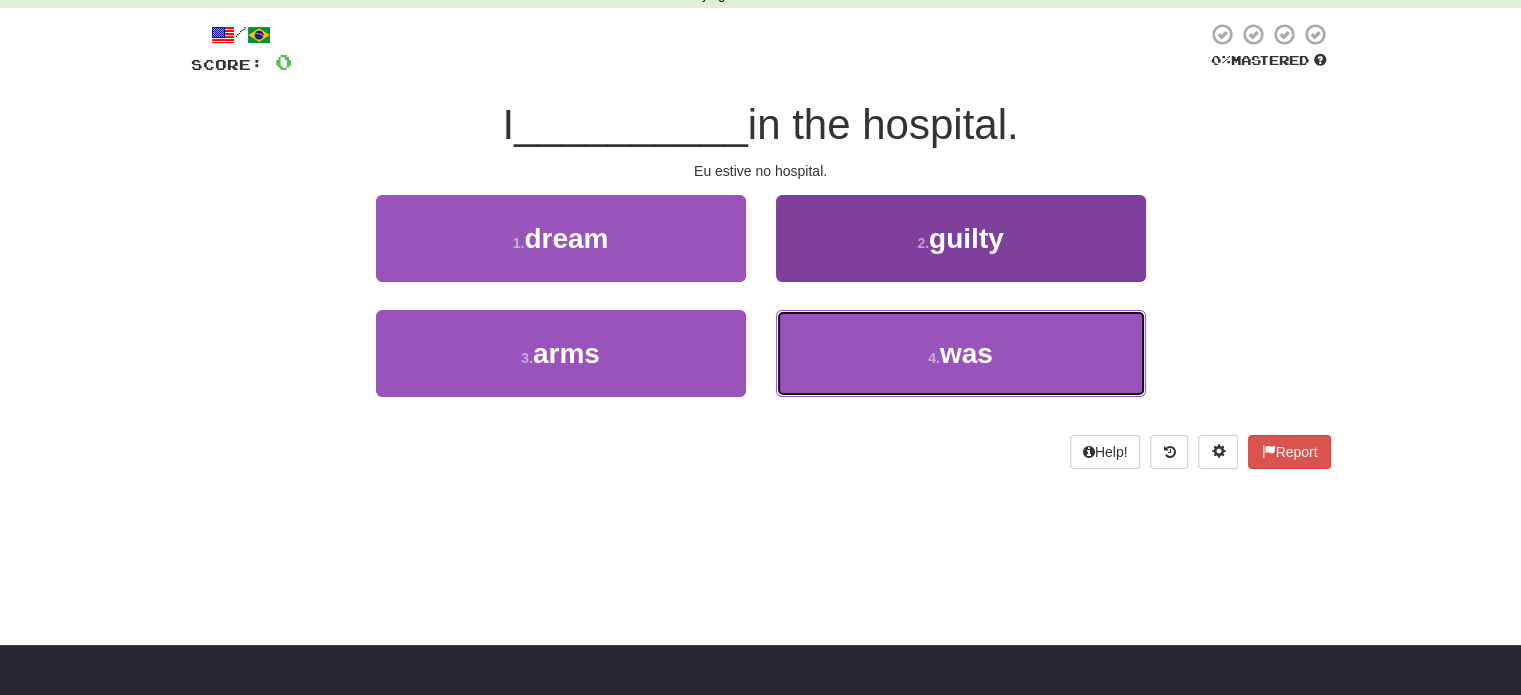 click on "4 .  was" at bounding box center (961, 353) 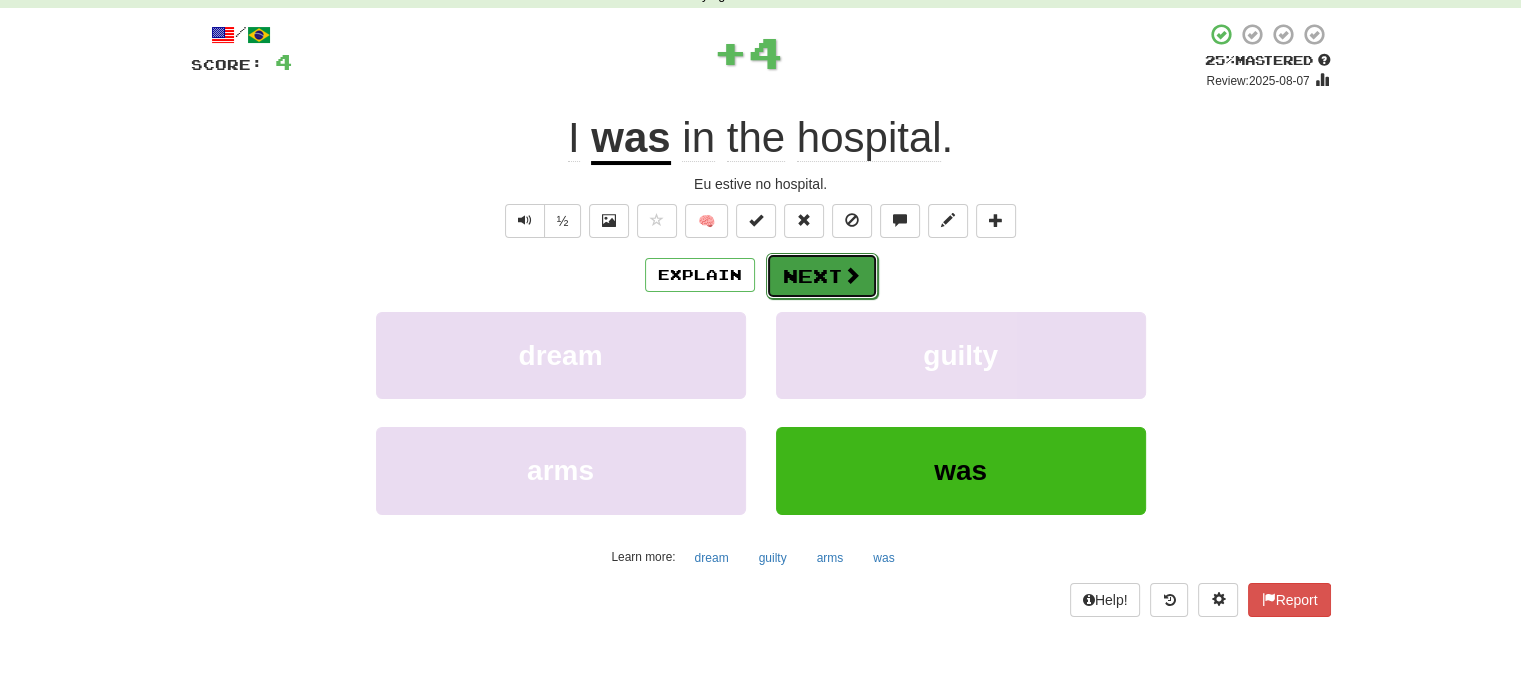 click at bounding box center (852, 275) 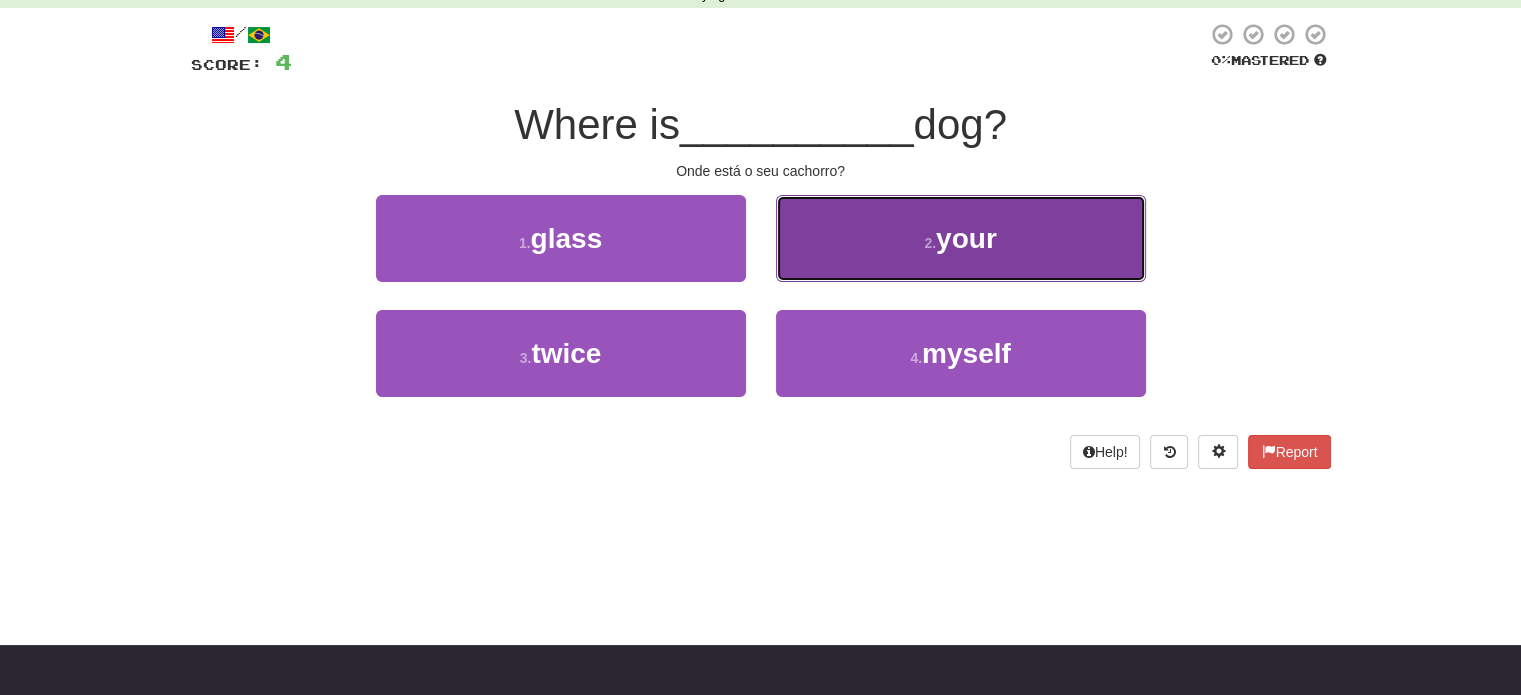 click on "your" at bounding box center [966, 238] 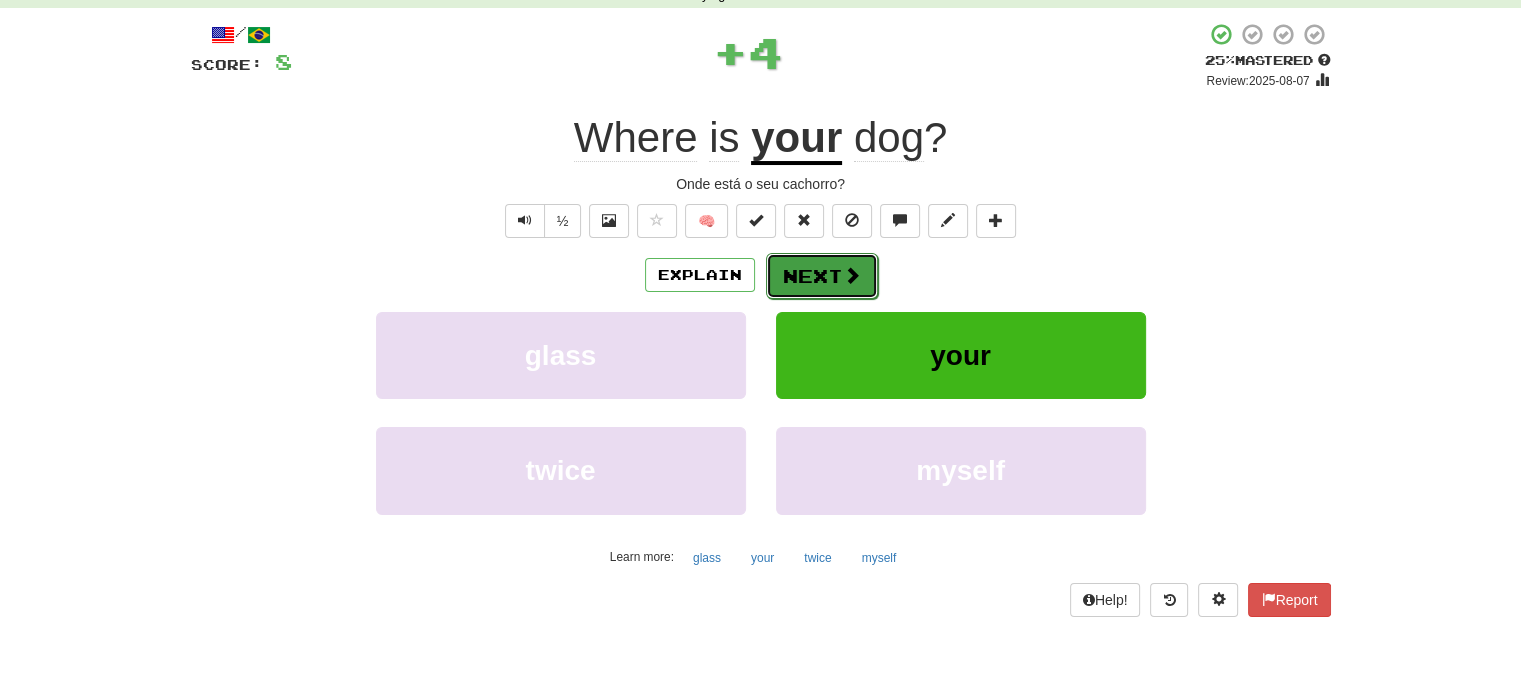 click at bounding box center (852, 275) 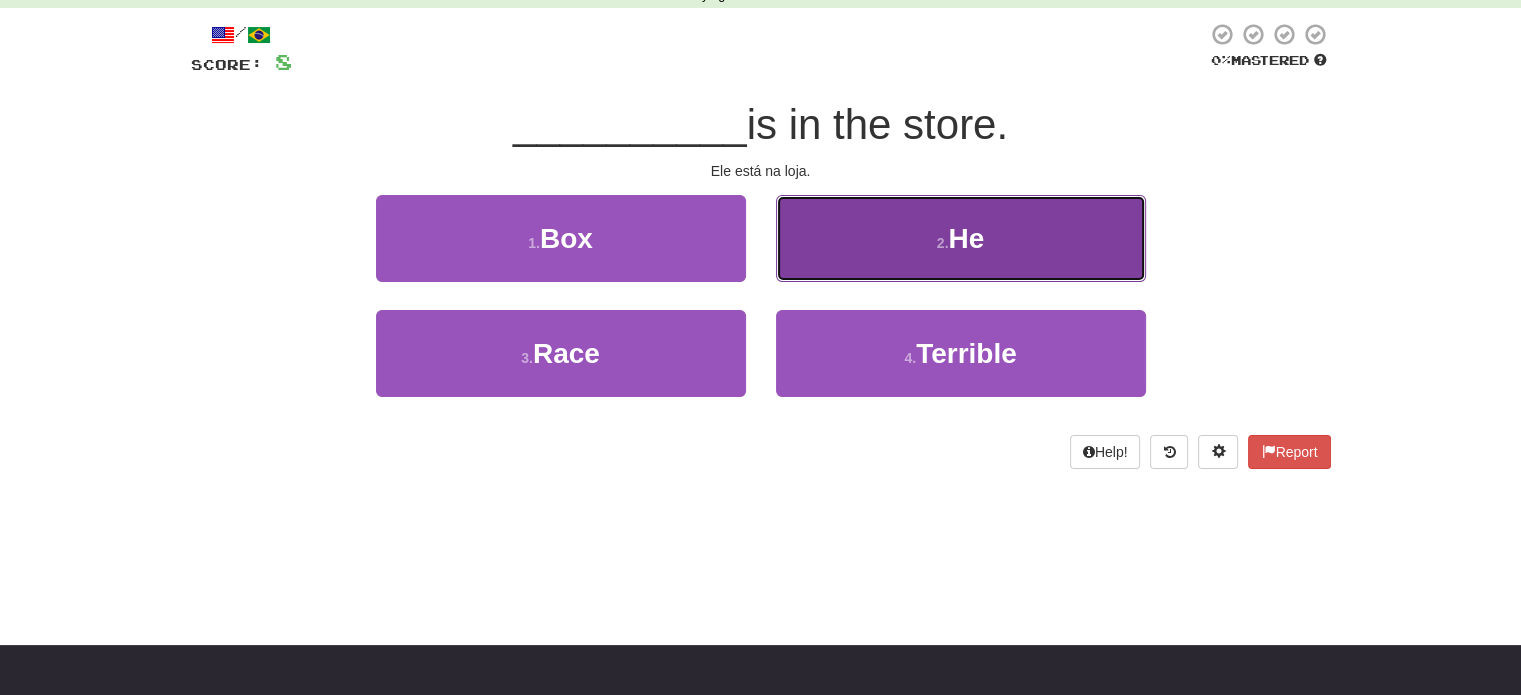 click on "2 .  He" at bounding box center [961, 238] 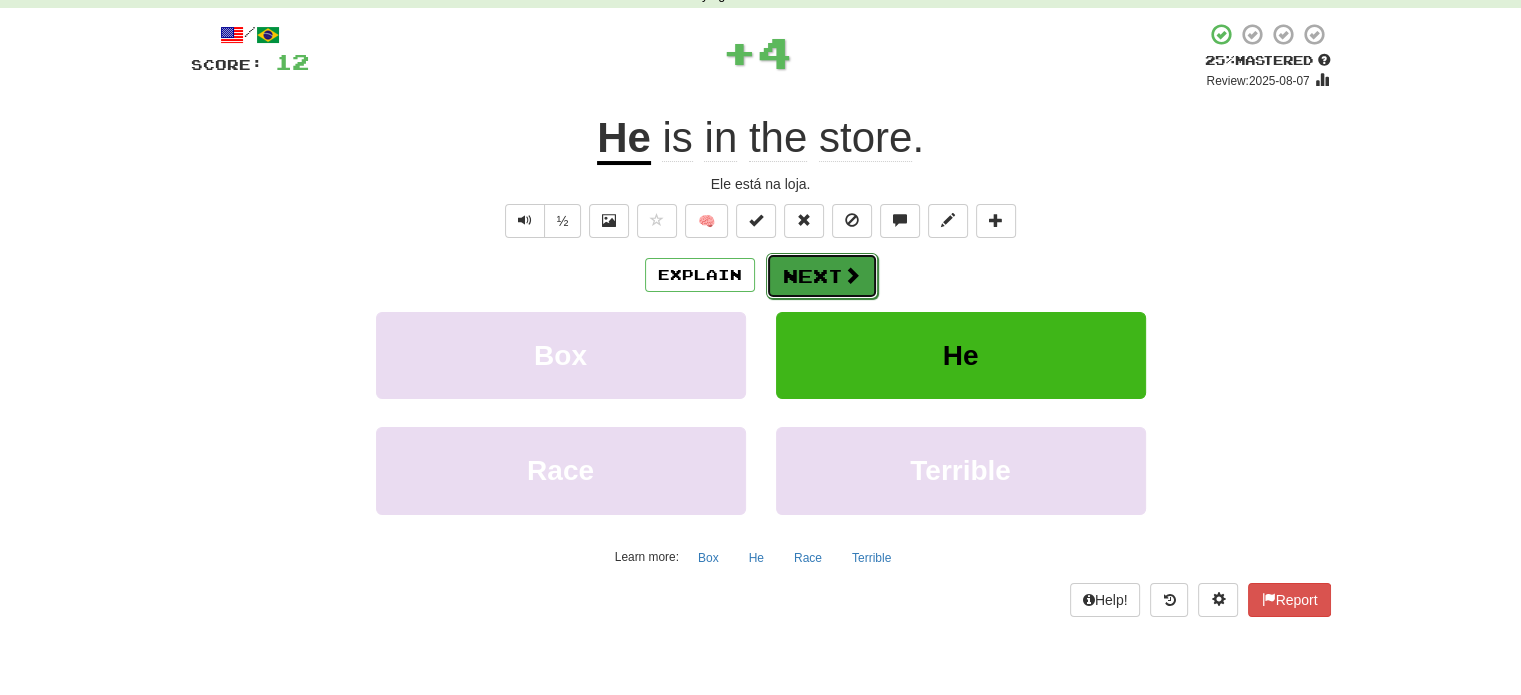 click on "Next" at bounding box center (822, 276) 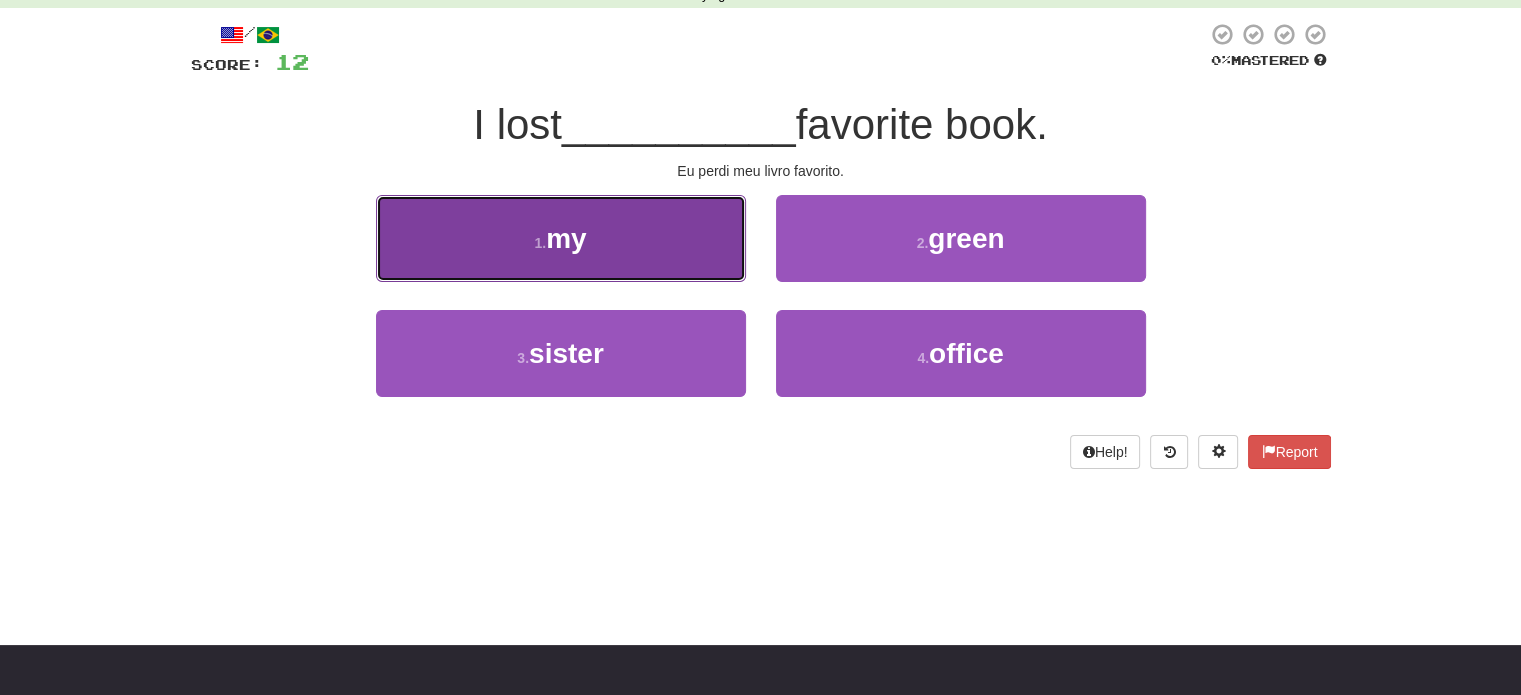 click on "1 .  my" at bounding box center (561, 238) 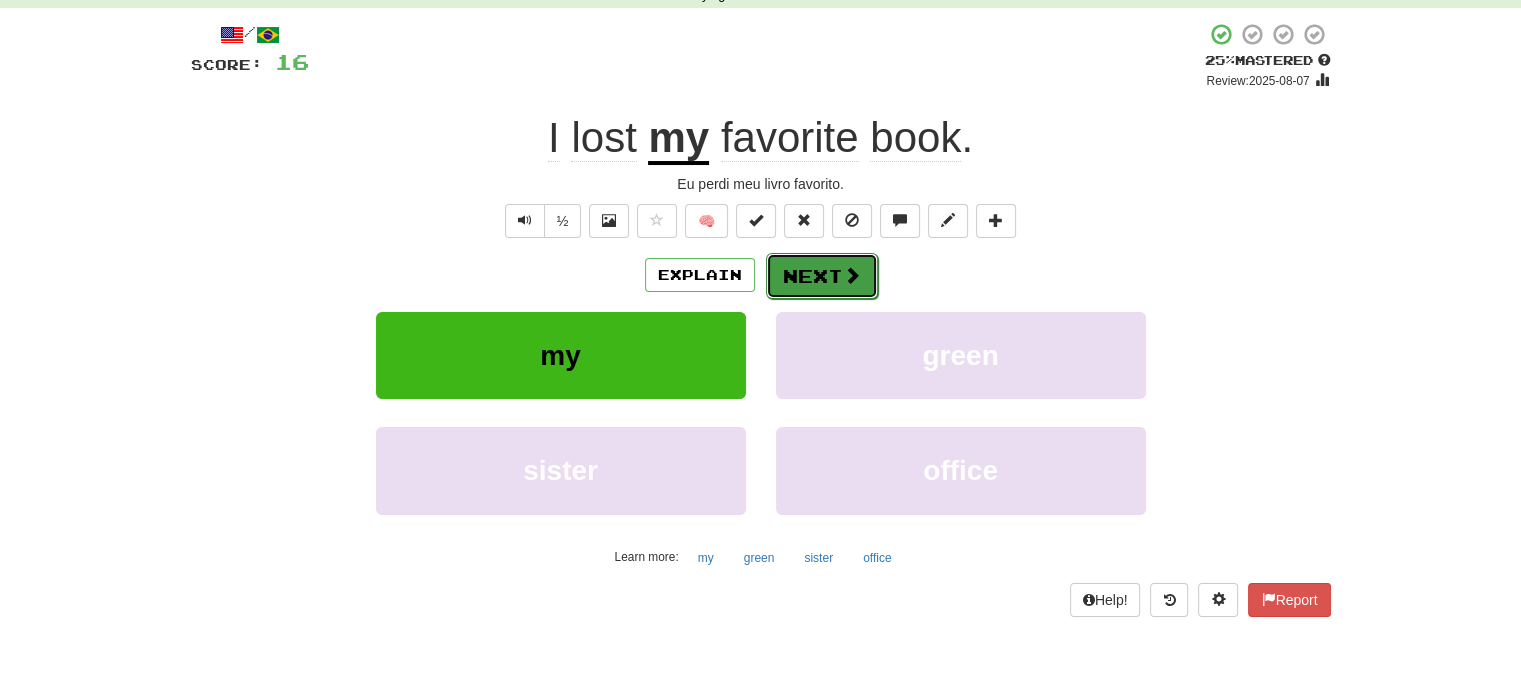 click at bounding box center (852, 275) 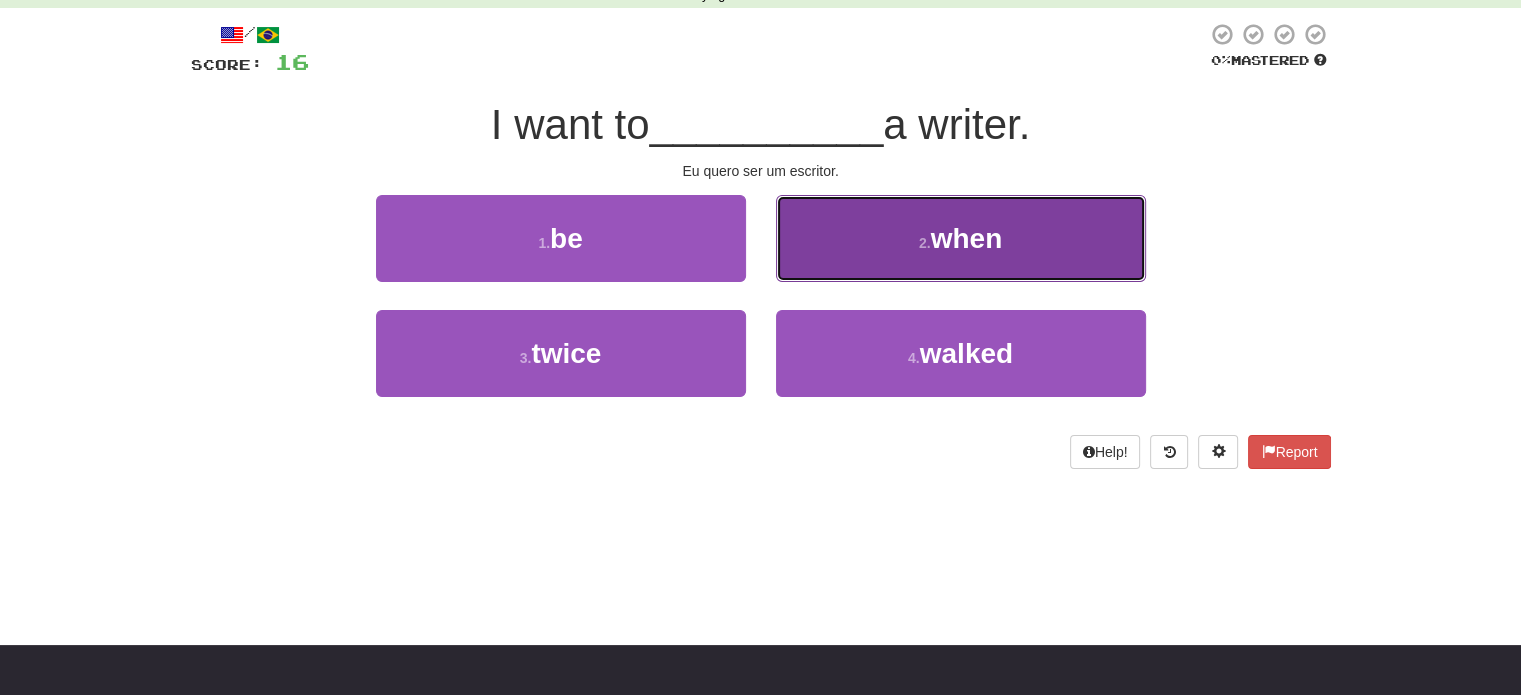 click on "when" at bounding box center [967, 238] 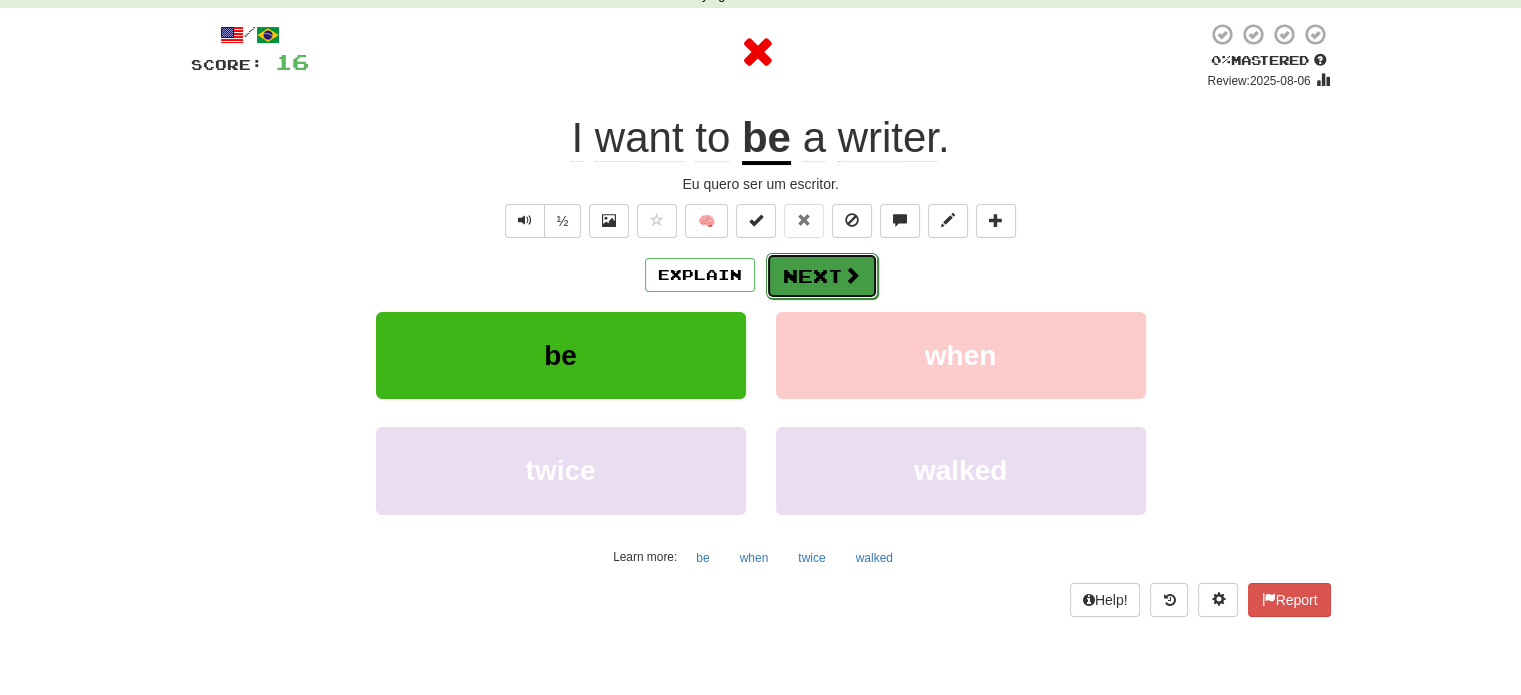 click on "Next" at bounding box center [822, 276] 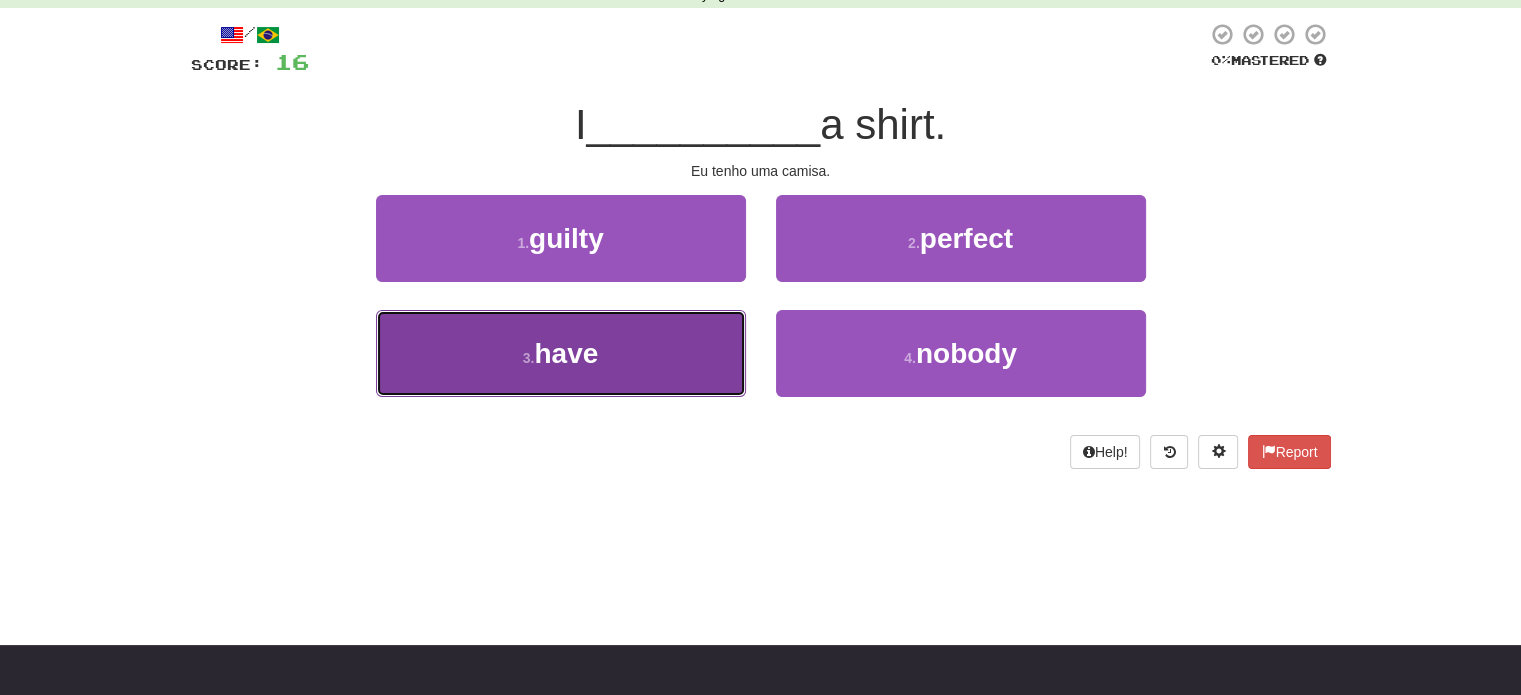click on "3 .  have" at bounding box center [561, 353] 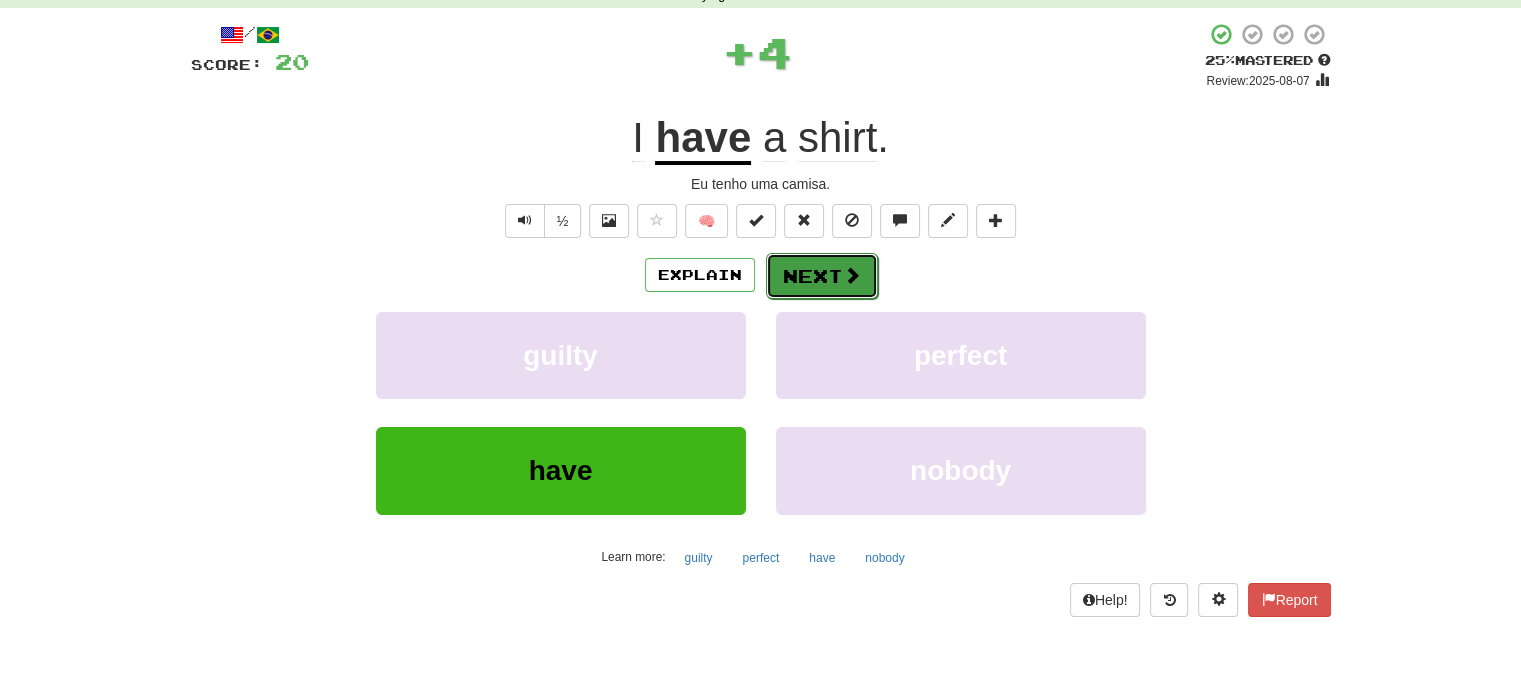 click on "Next" at bounding box center (822, 276) 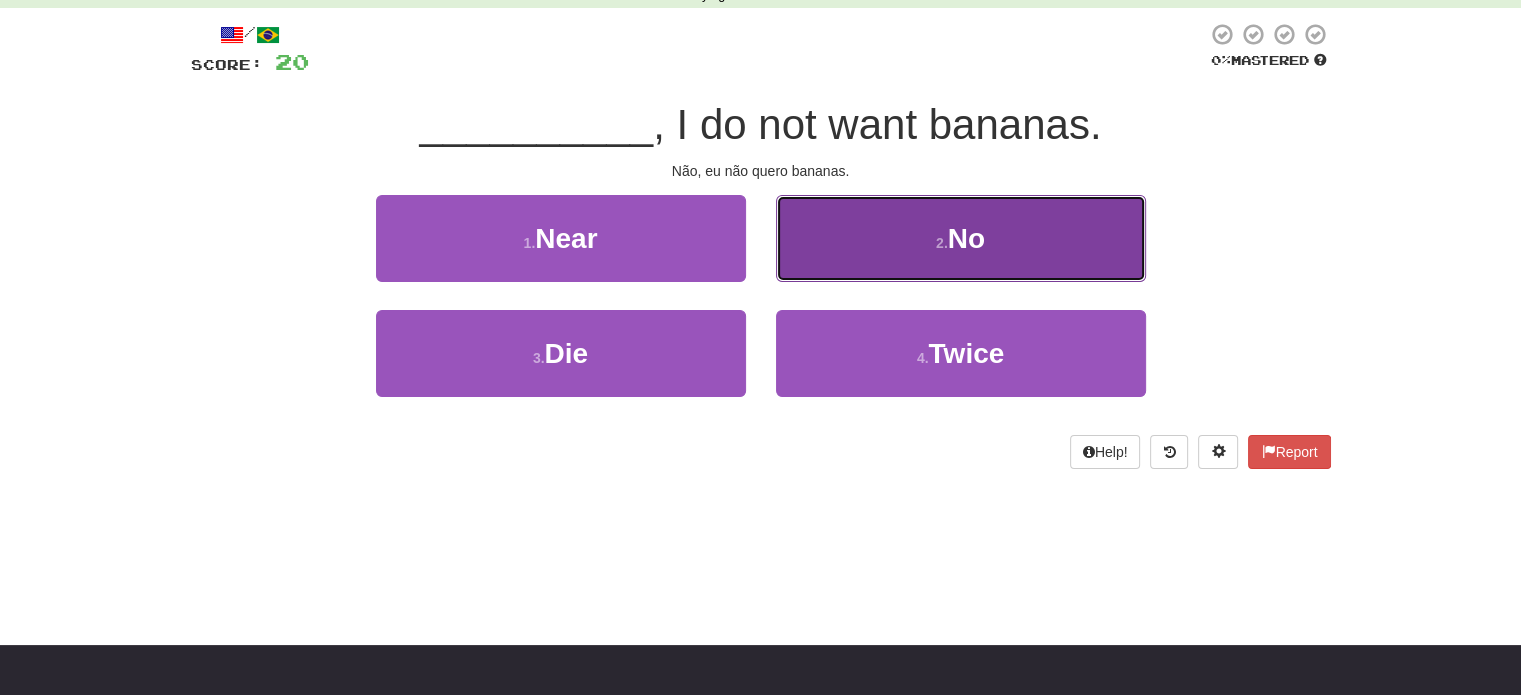 click on "No" at bounding box center [966, 238] 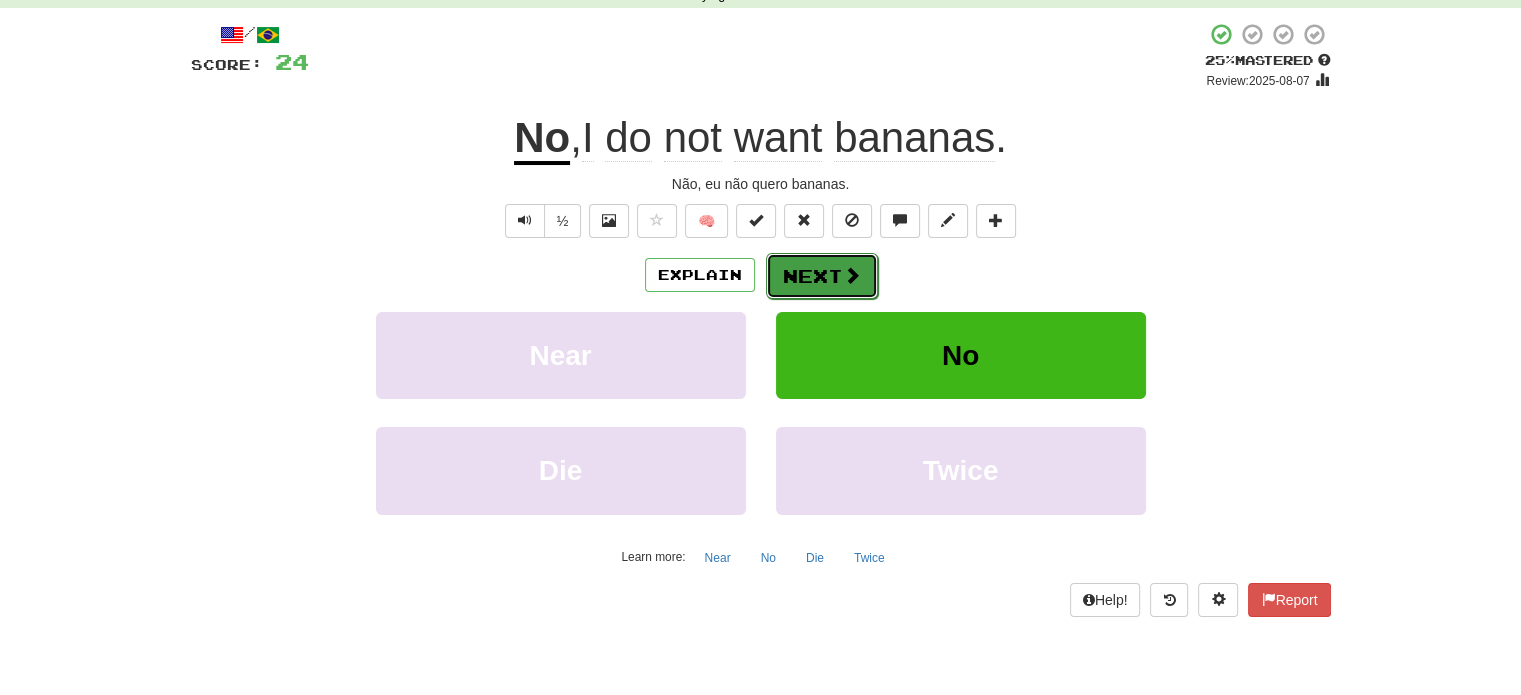 click at bounding box center [852, 275] 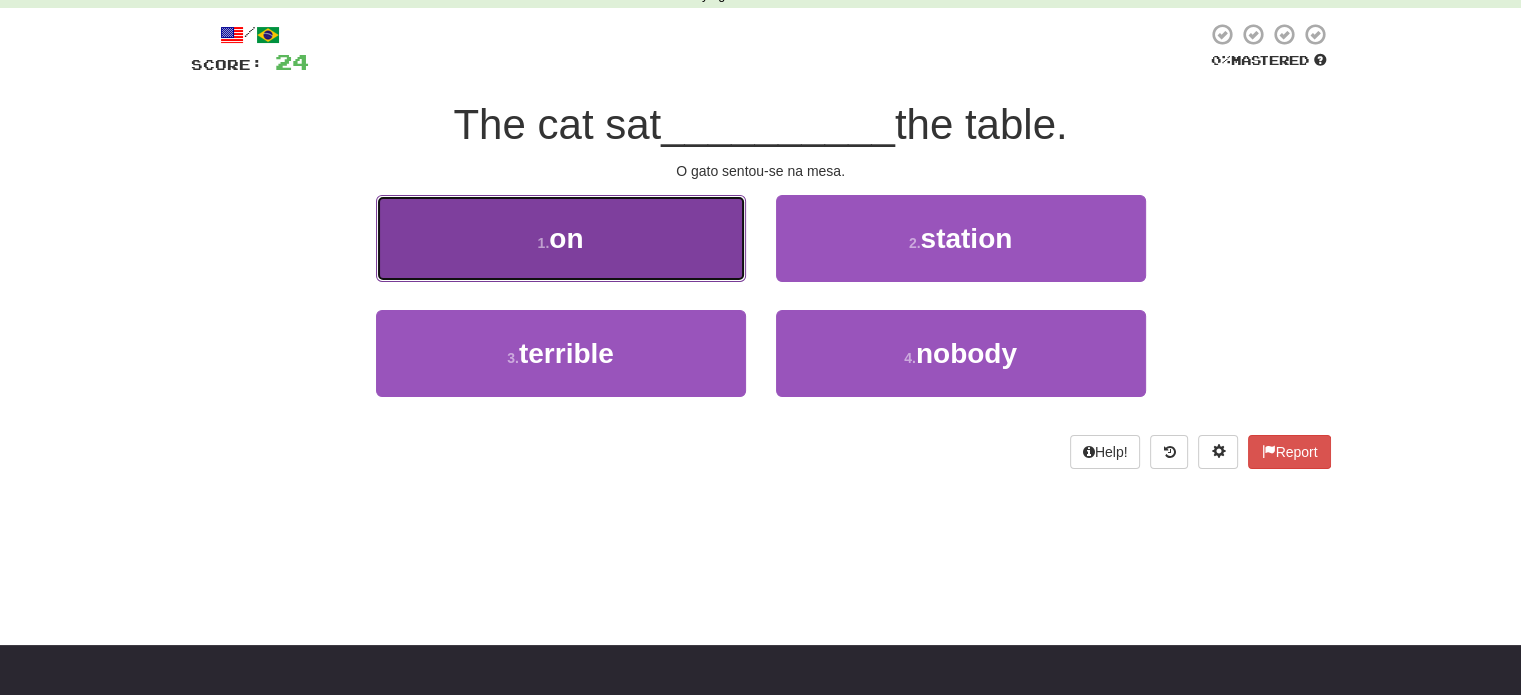 click on "1 .  on" at bounding box center (561, 238) 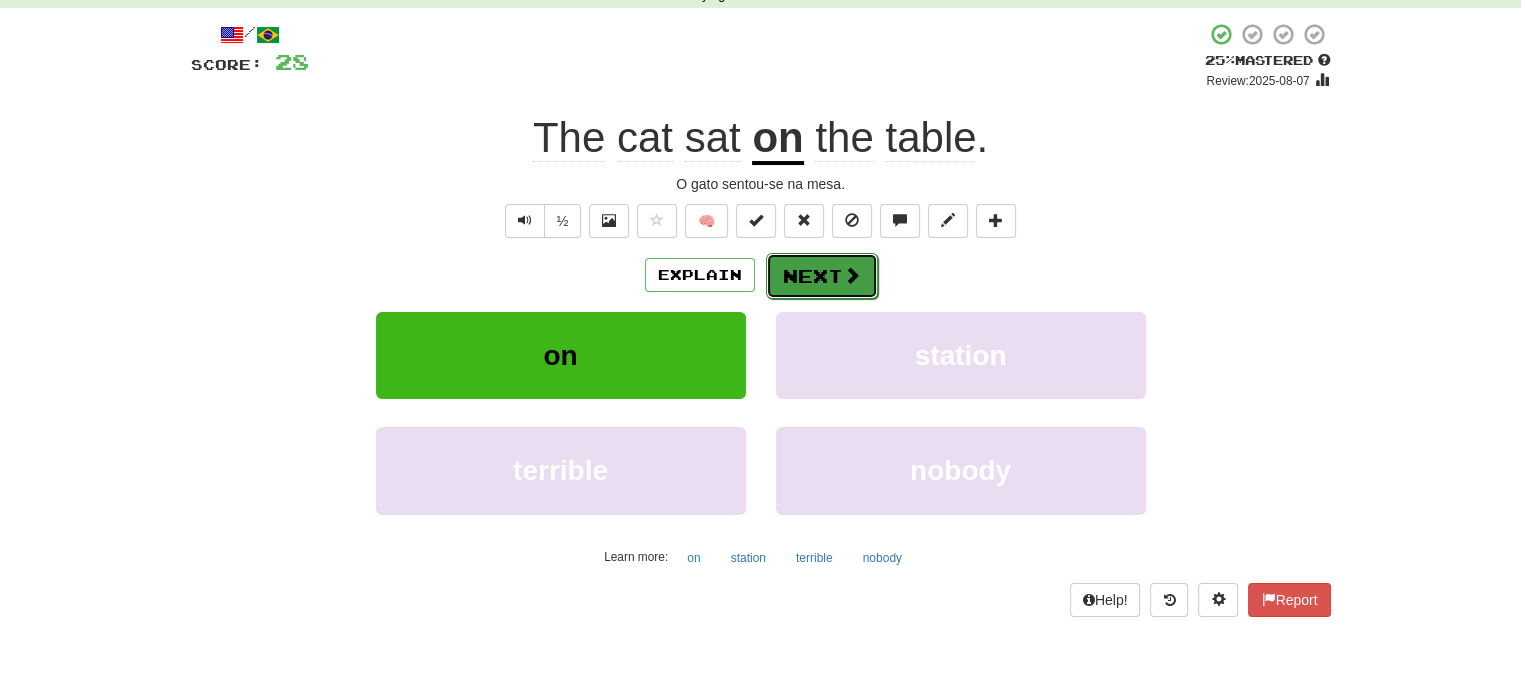 click on "Next" at bounding box center (822, 276) 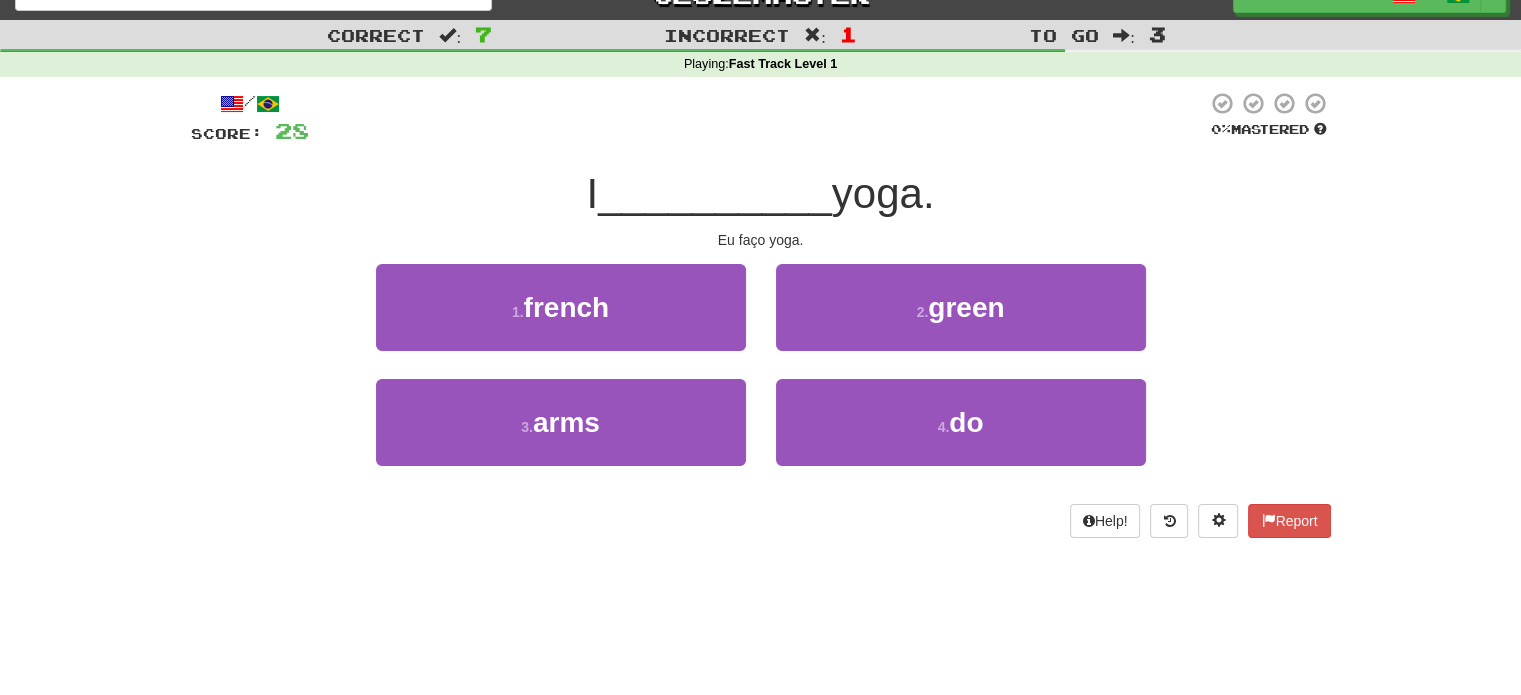 scroll, scrollTop: 0, scrollLeft: 0, axis: both 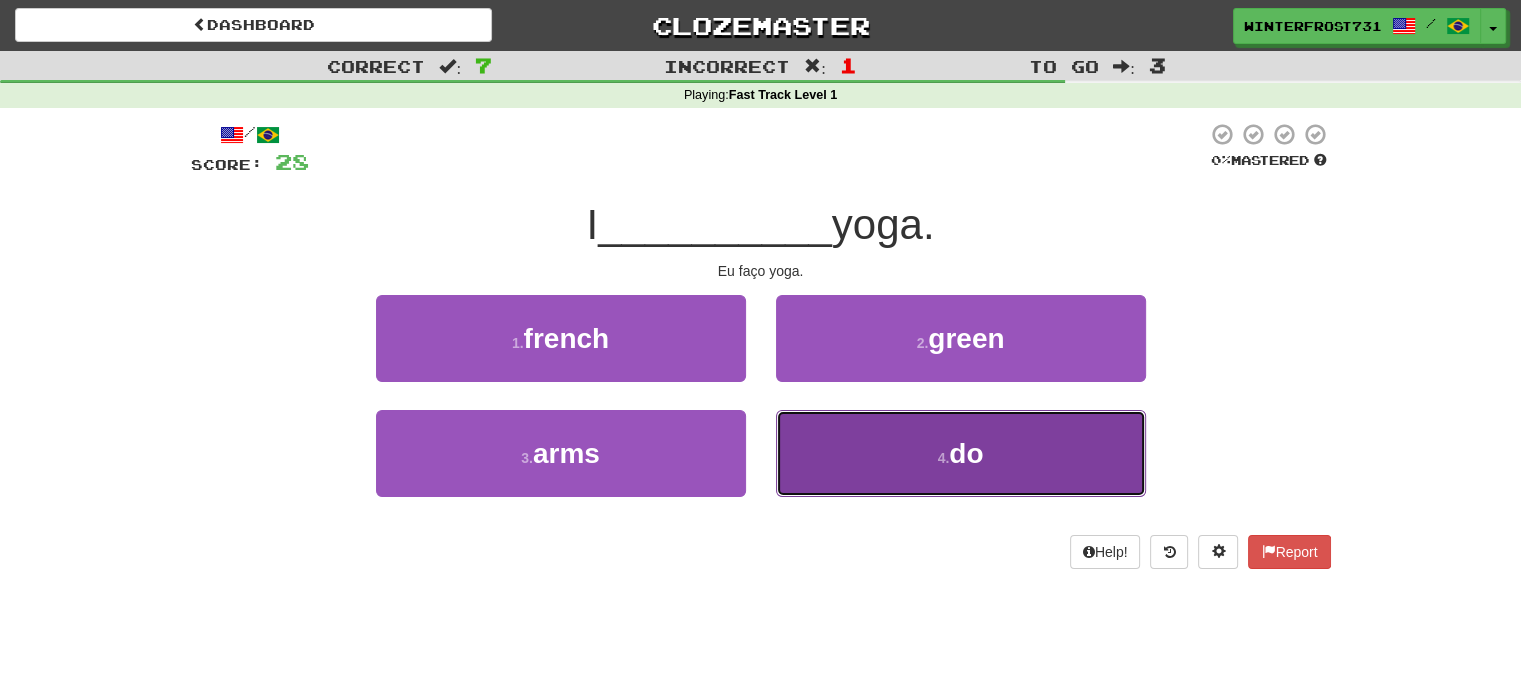 click on "4 .  do" at bounding box center [961, 453] 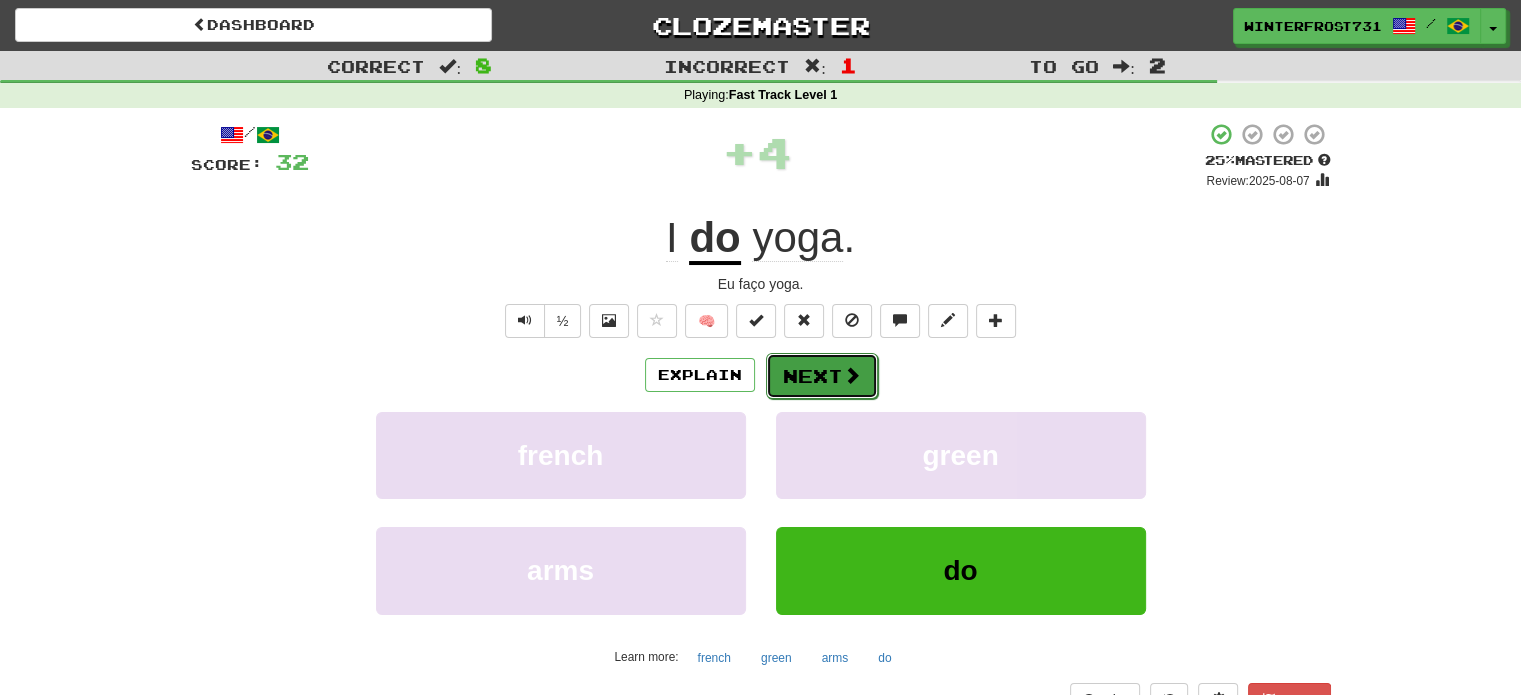 click at bounding box center [852, 375] 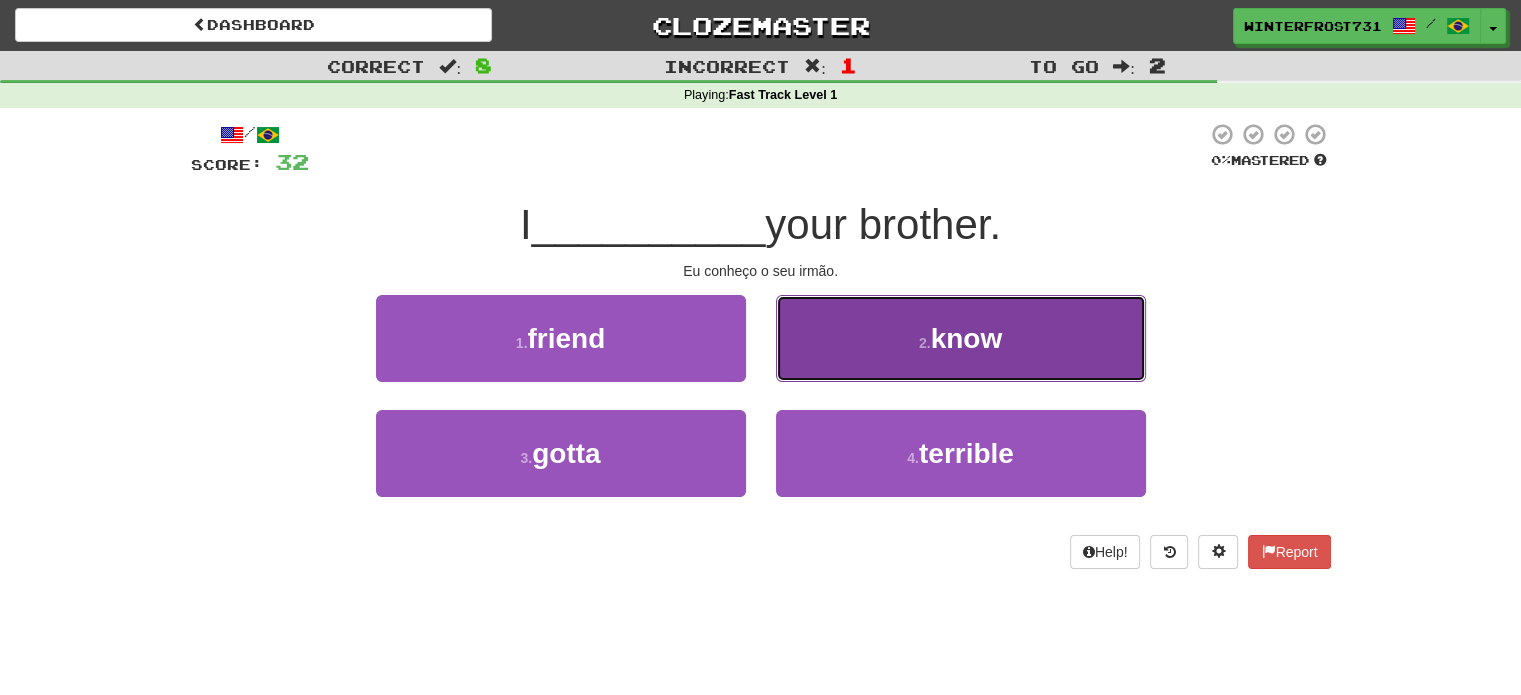 click on "know" at bounding box center [967, 338] 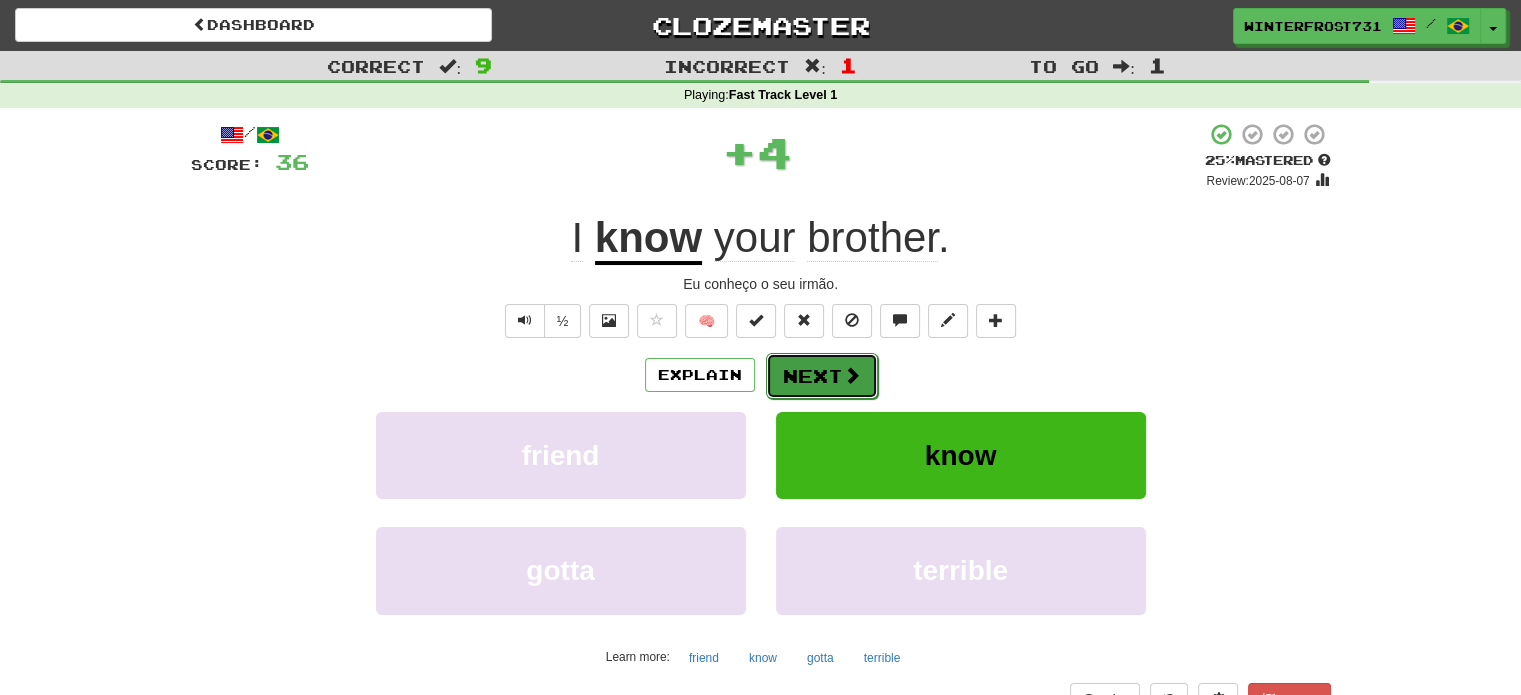 click on "Next" at bounding box center [822, 376] 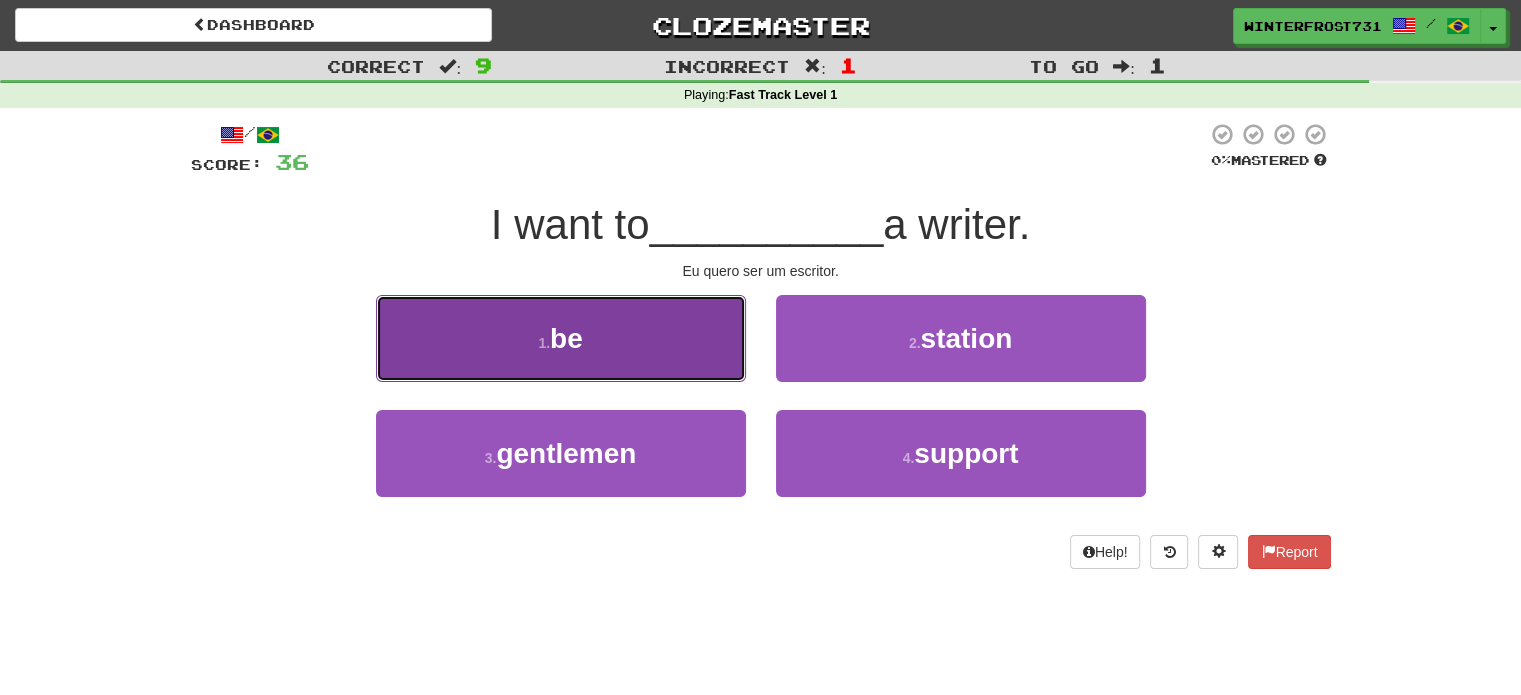click on "1 .  be" at bounding box center (561, 338) 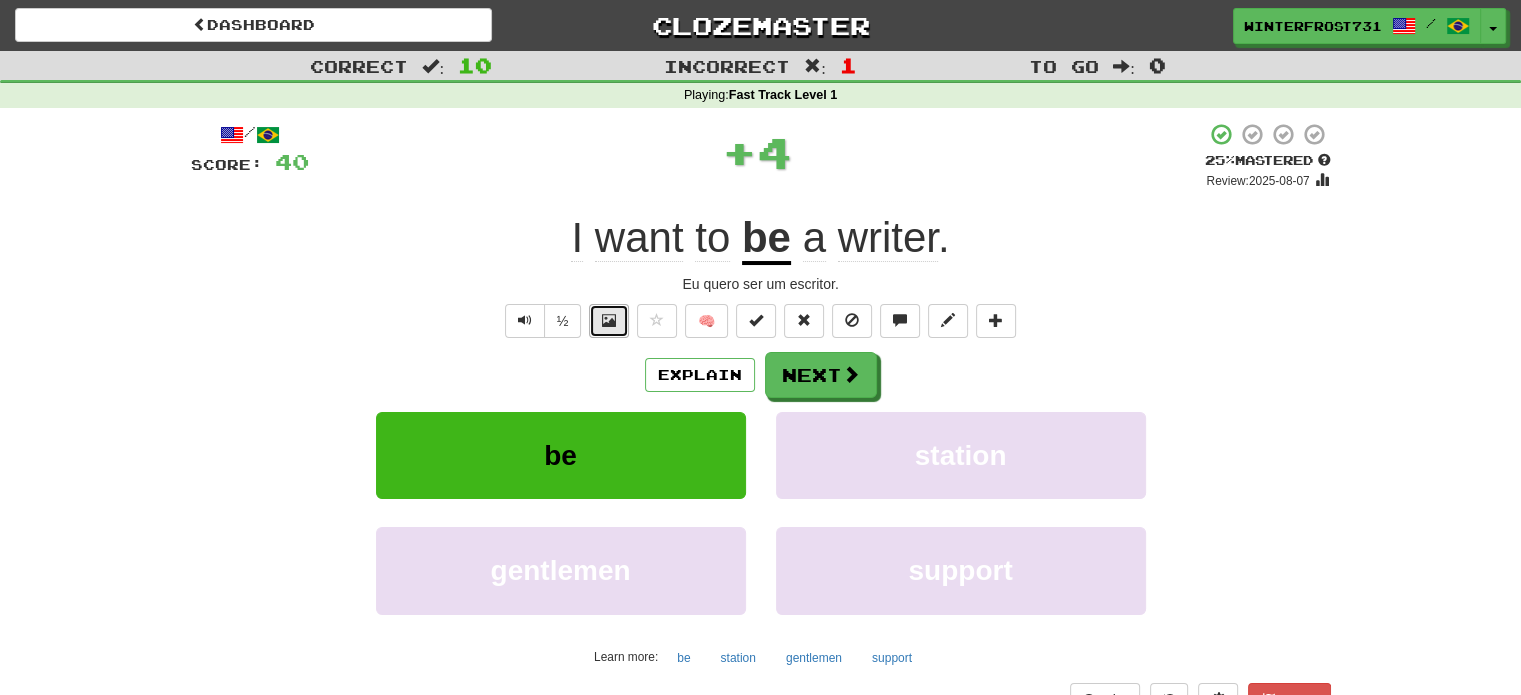 click at bounding box center [609, 321] 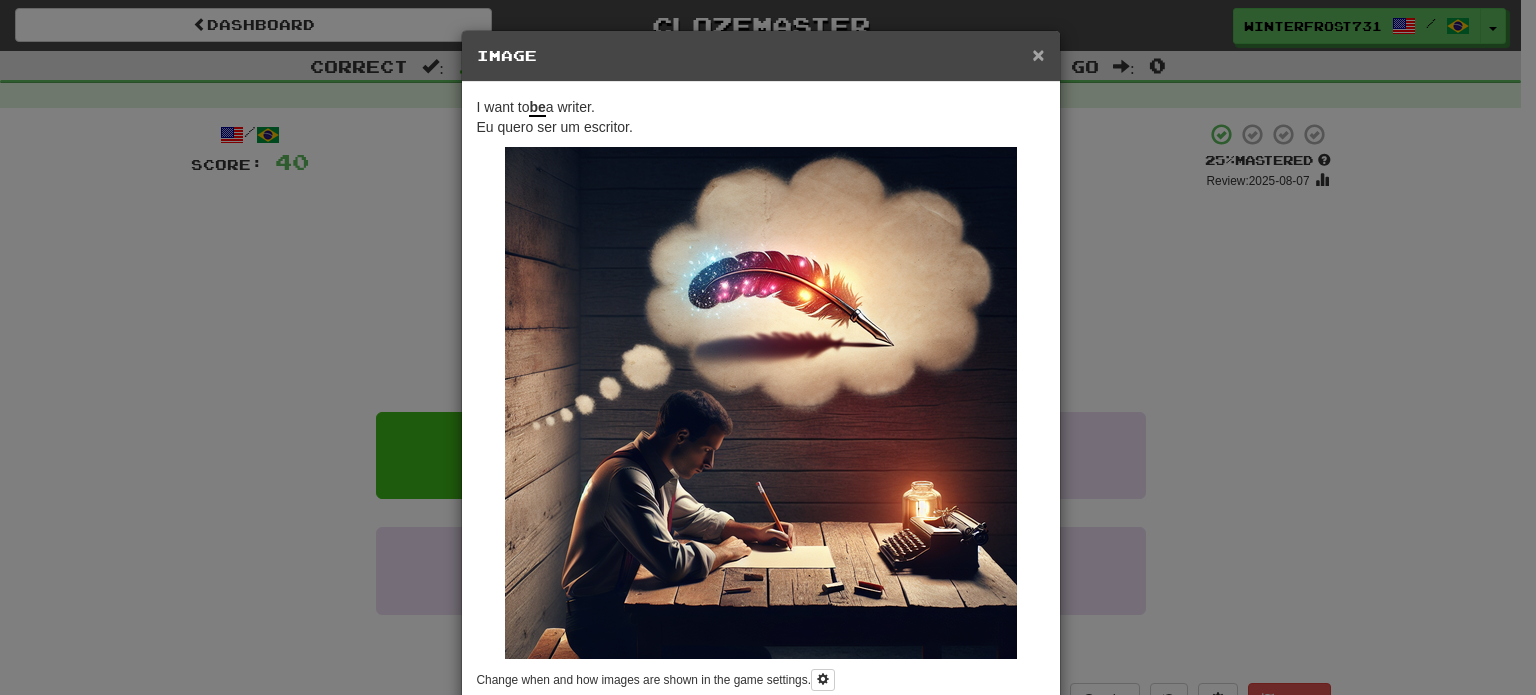 click on "×" at bounding box center [1038, 54] 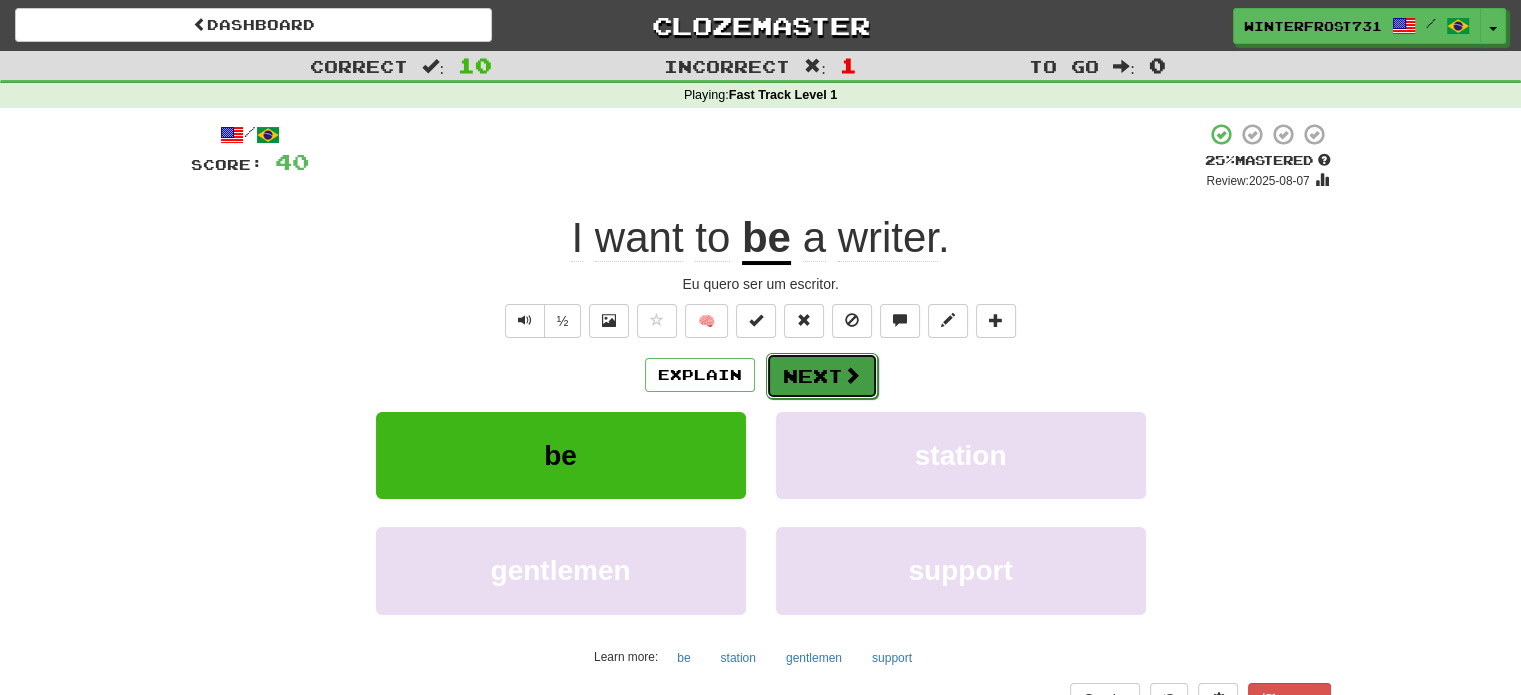 click at bounding box center (852, 375) 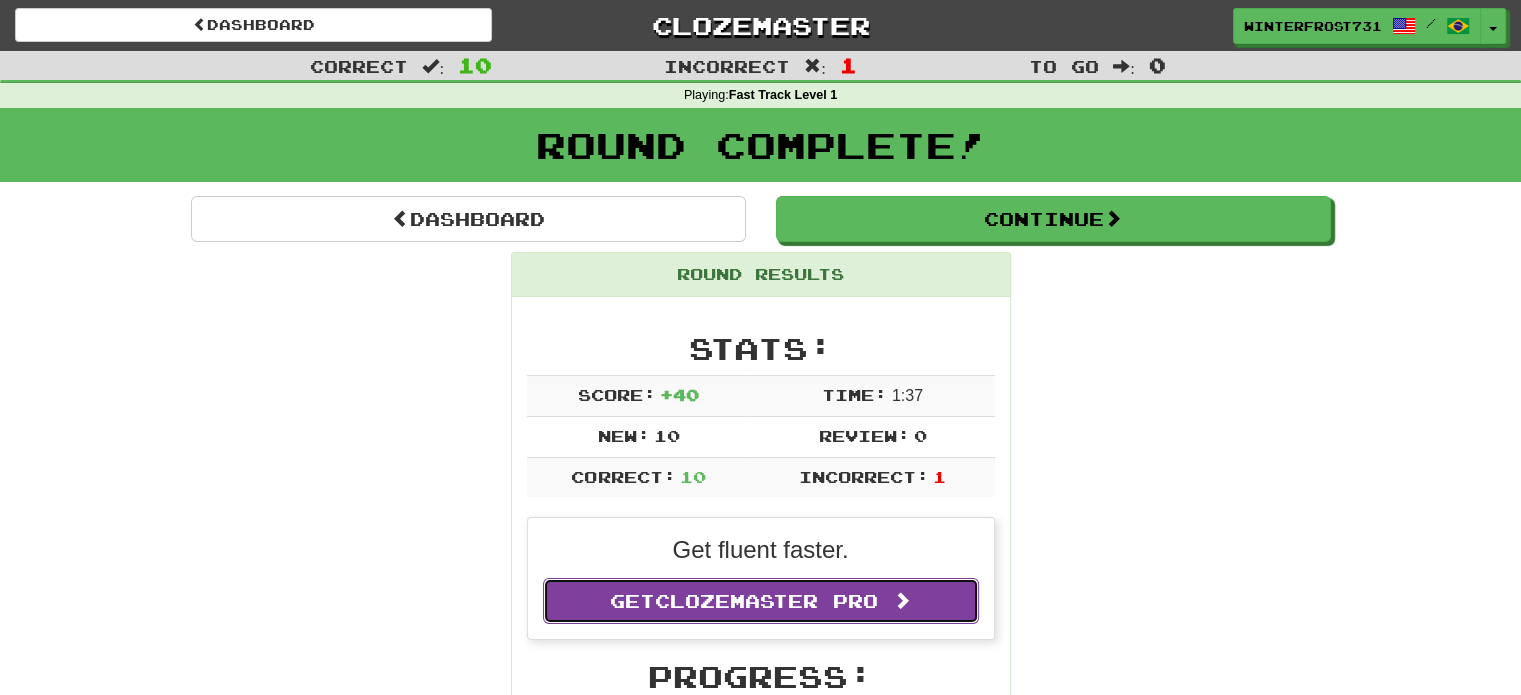 click on "Clozemaster Pro" at bounding box center [766, 601] 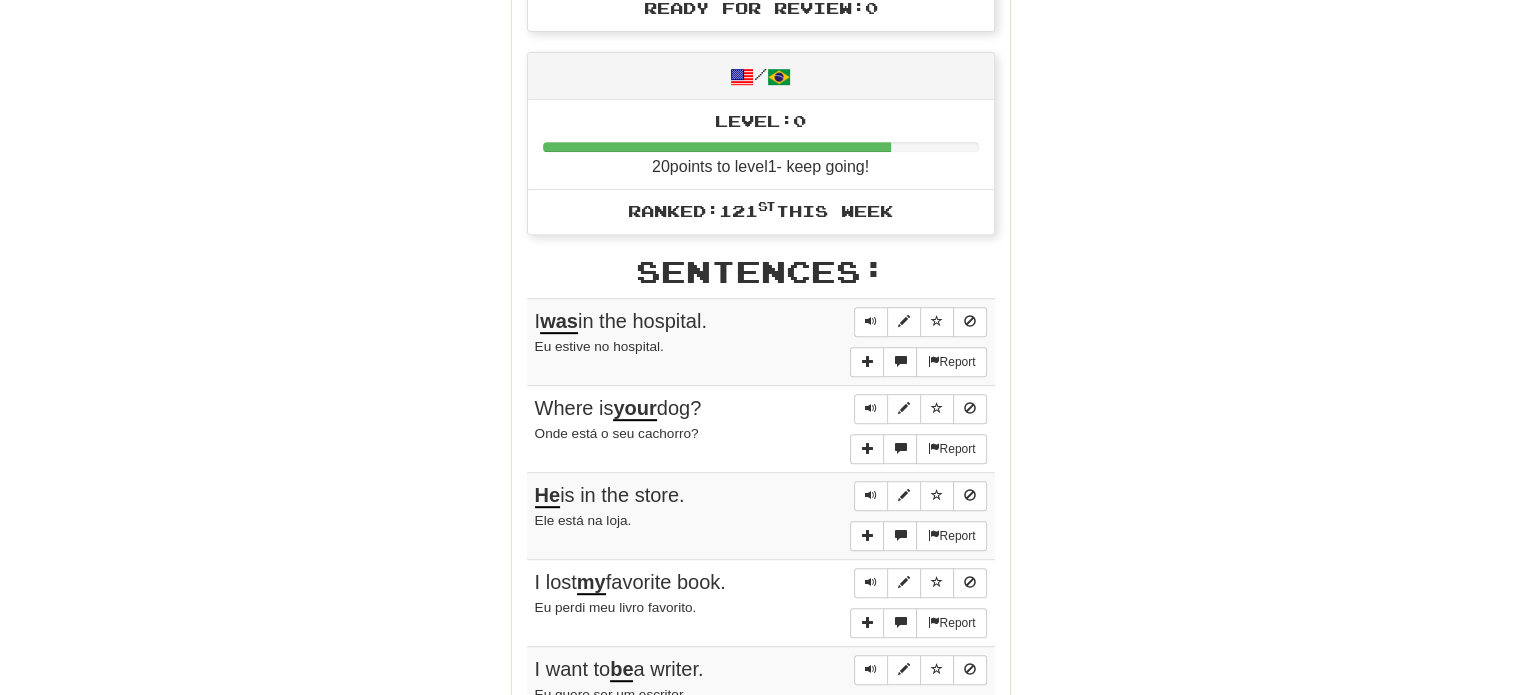 scroll, scrollTop: 900, scrollLeft: 0, axis: vertical 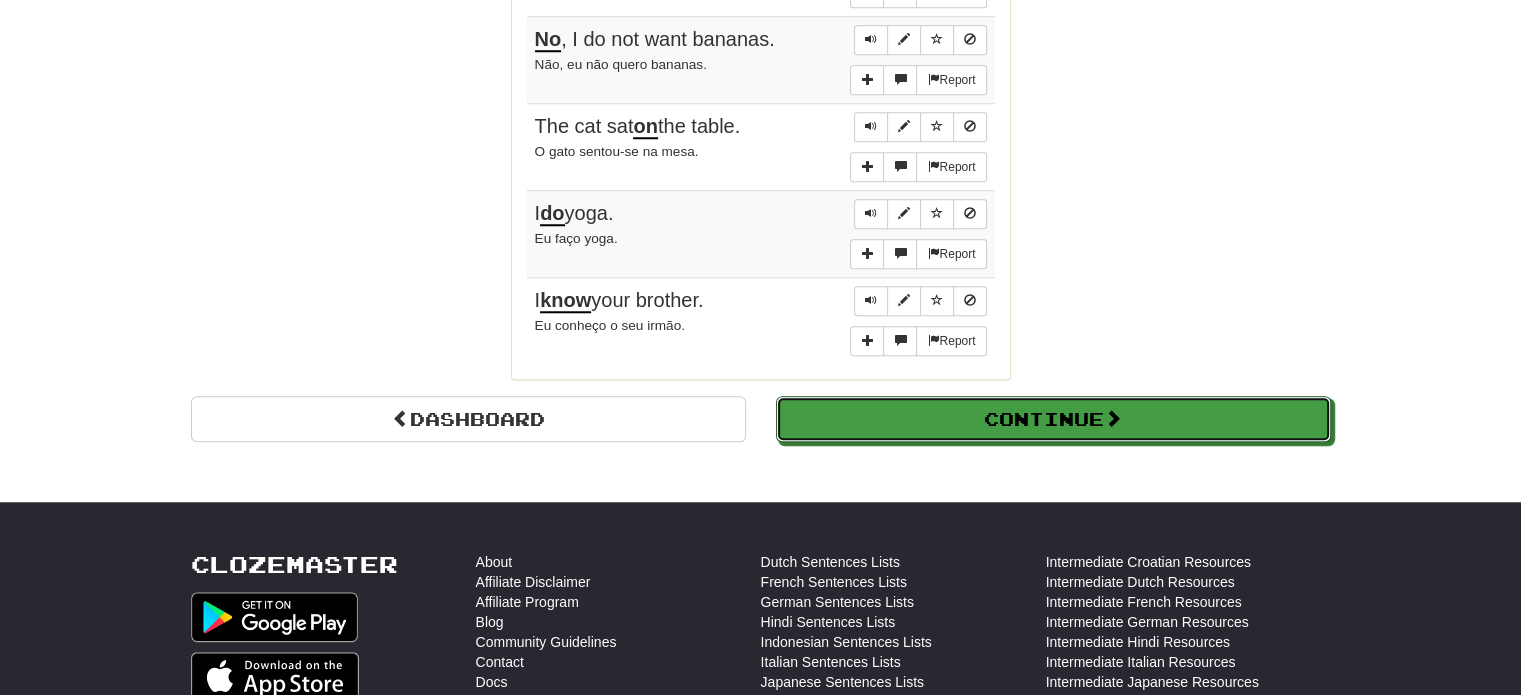 click on "Continue" at bounding box center [1053, 419] 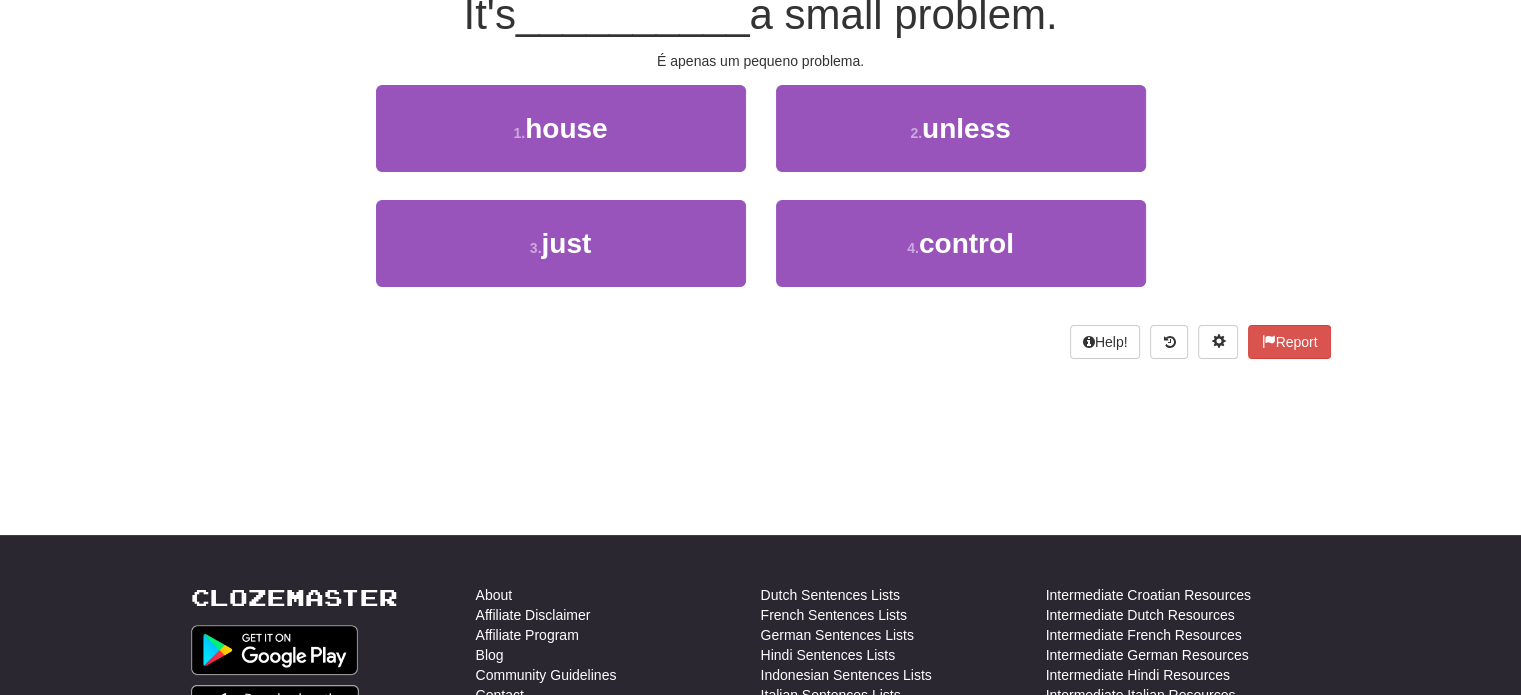 scroll, scrollTop: 0, scrollLeft: 0, axis: both 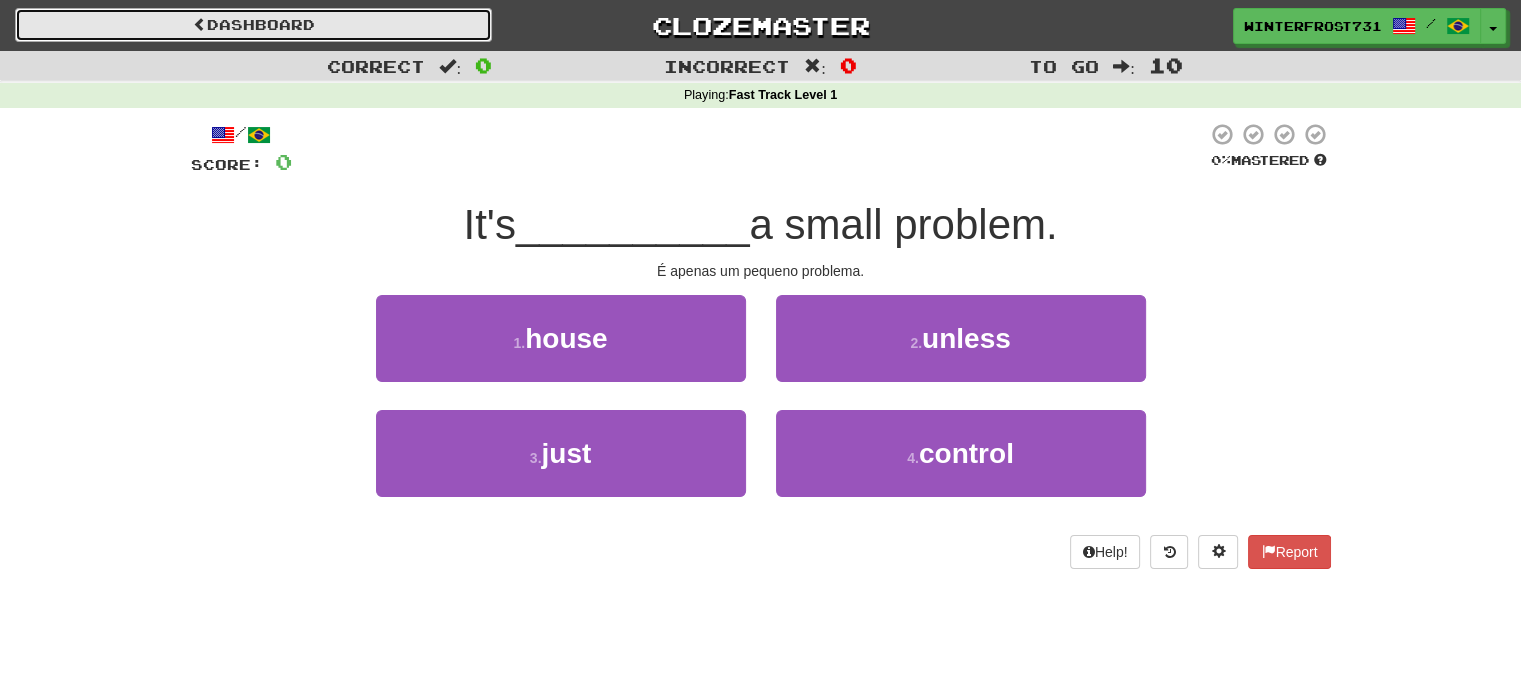 click on "Dashboard" at bounding box center (253, 25) 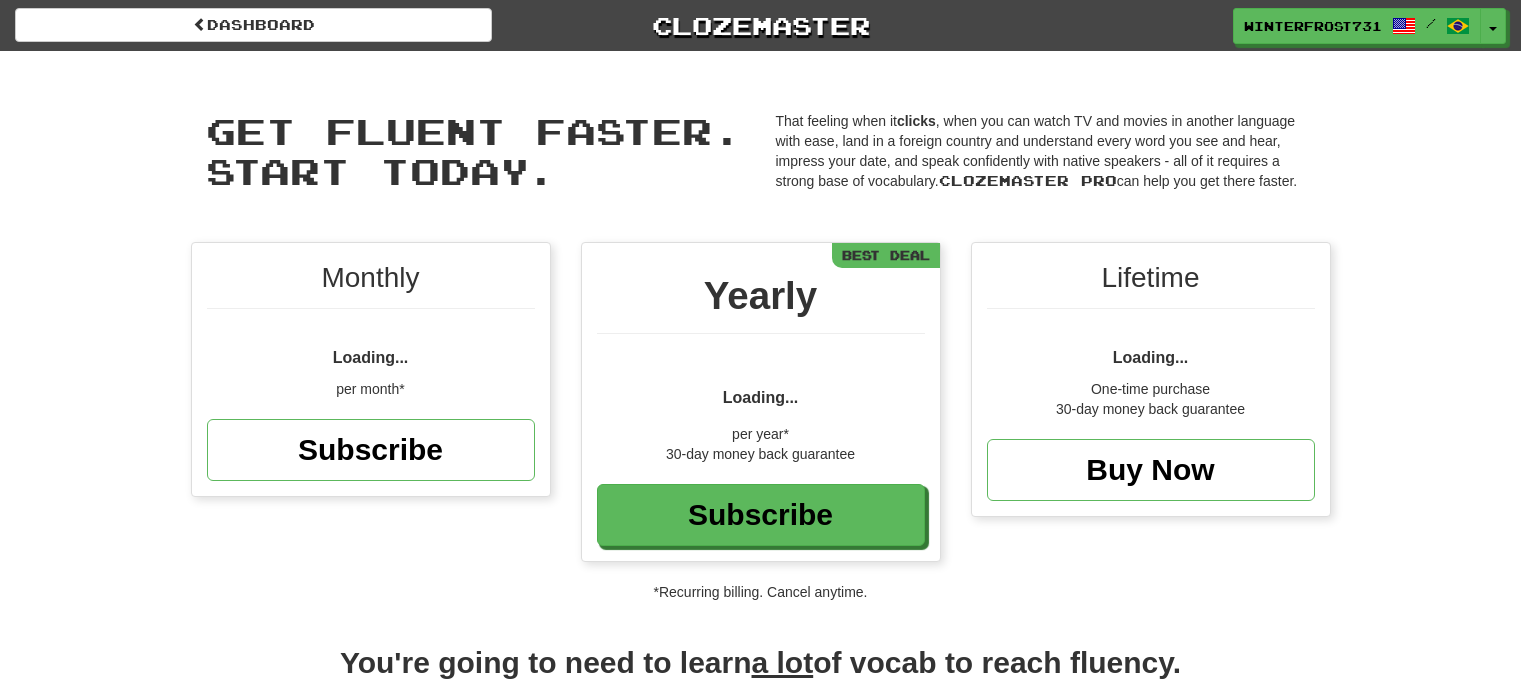 scroll, scrollTop: 0, scrollLeft: 0, axis: both 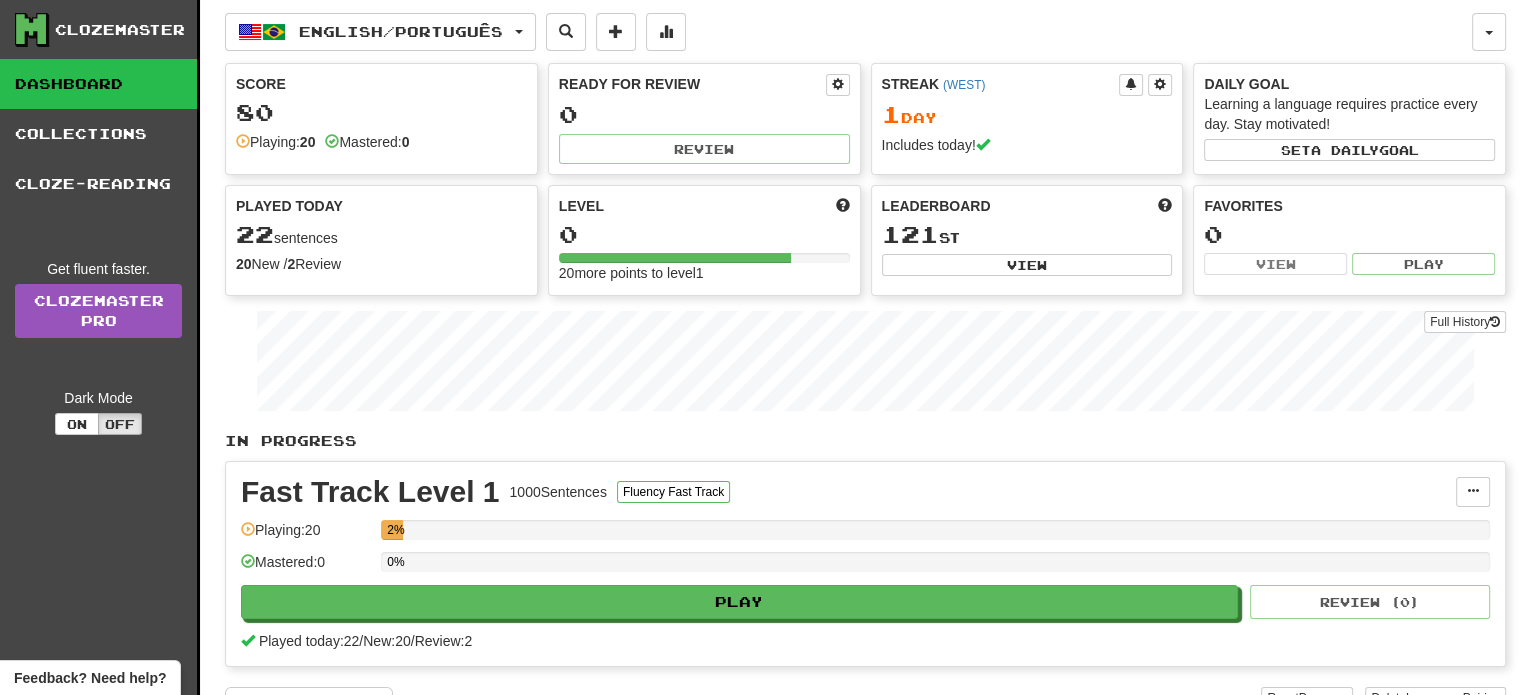 click at bounding box center [675, 258] 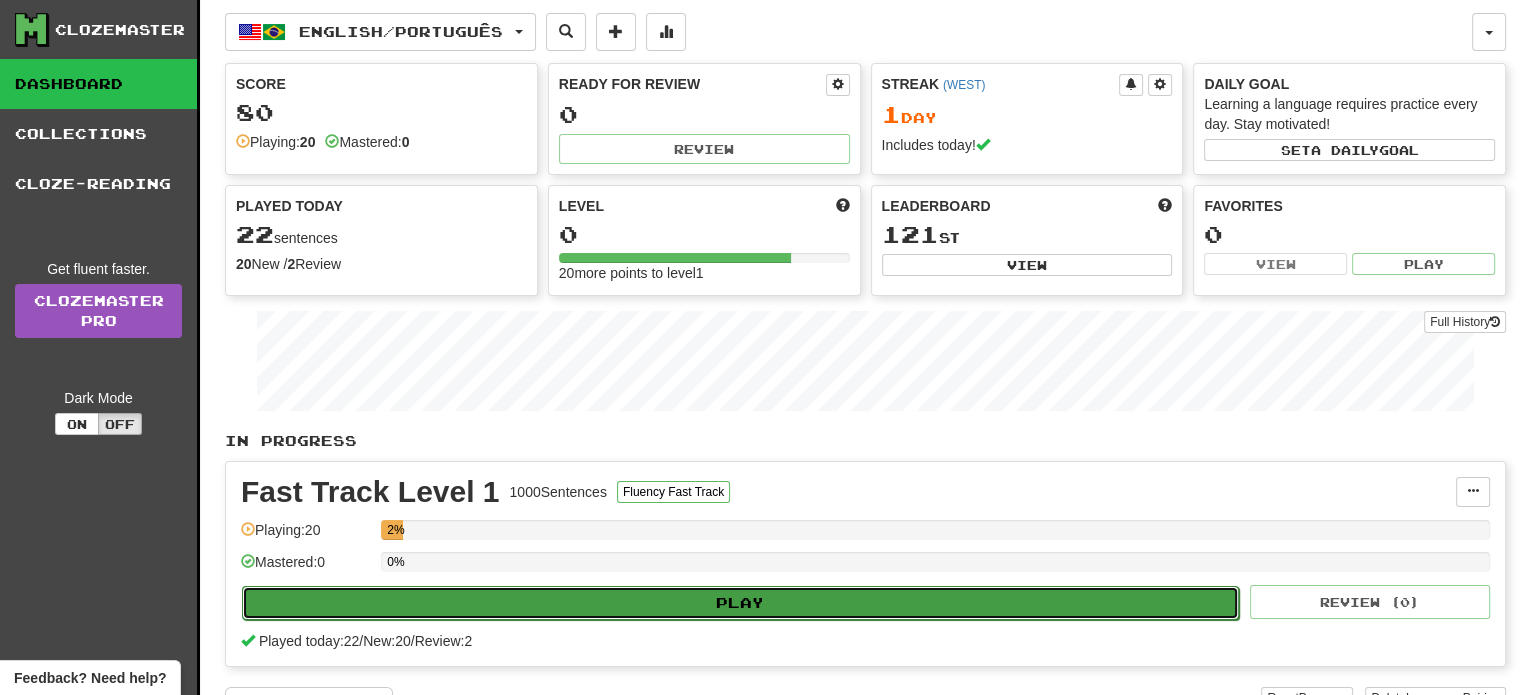 click on "Play" at bounding box center [740, 603] 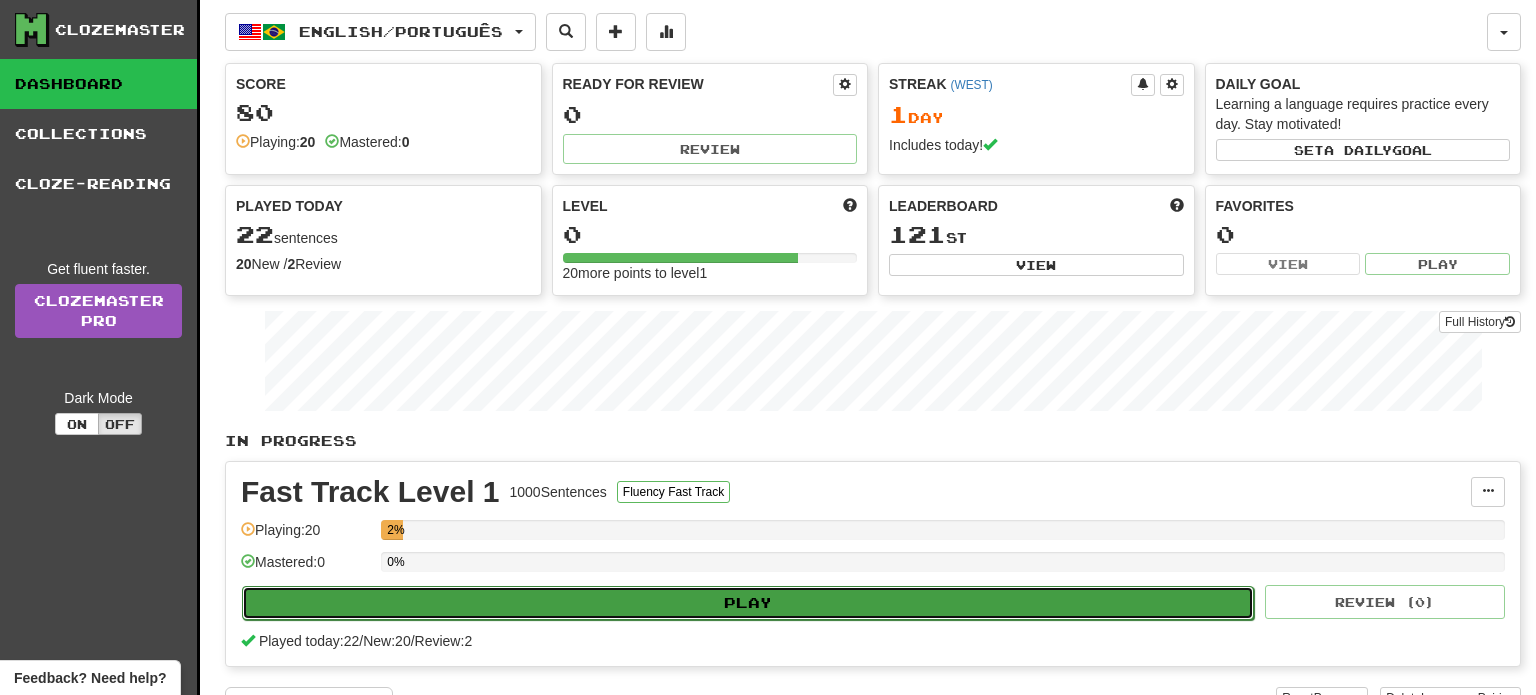 select on "**" 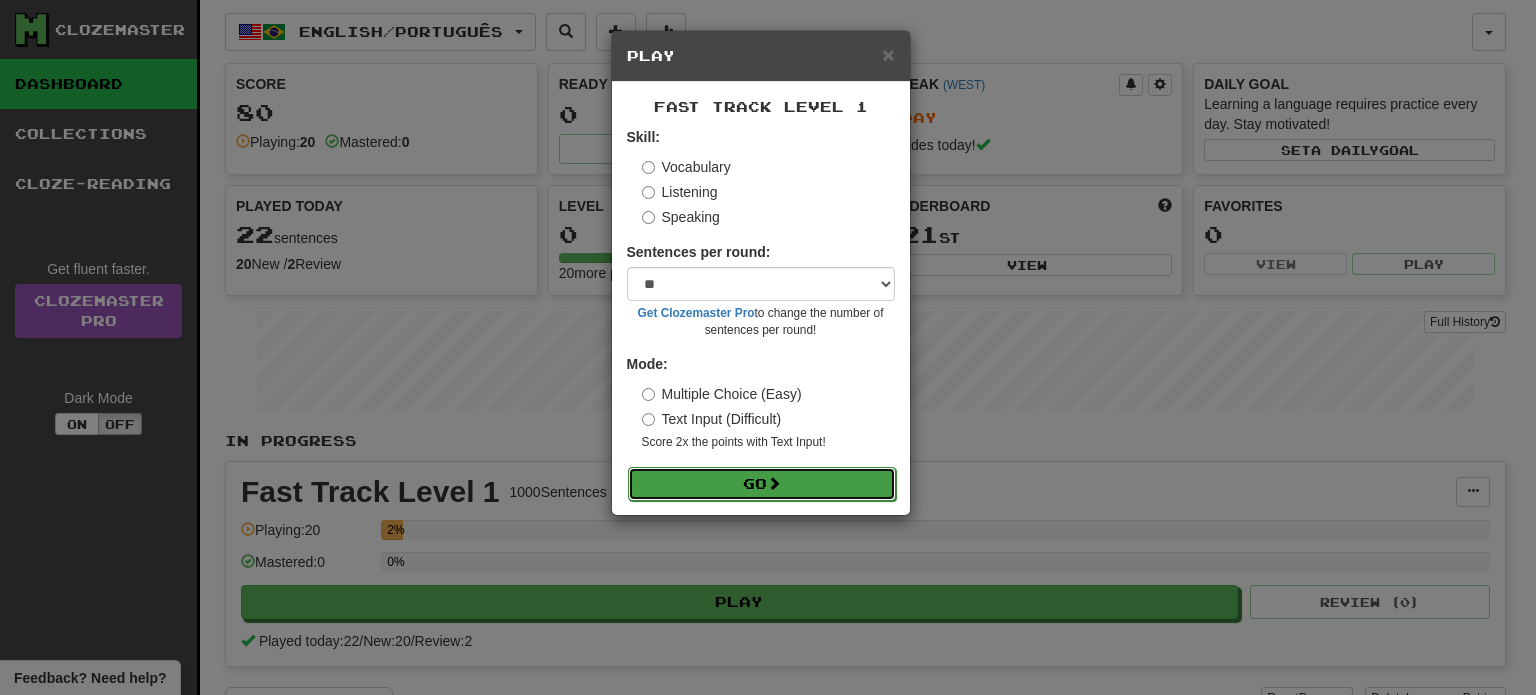 click on "Go" at bounding box center [762, 484] 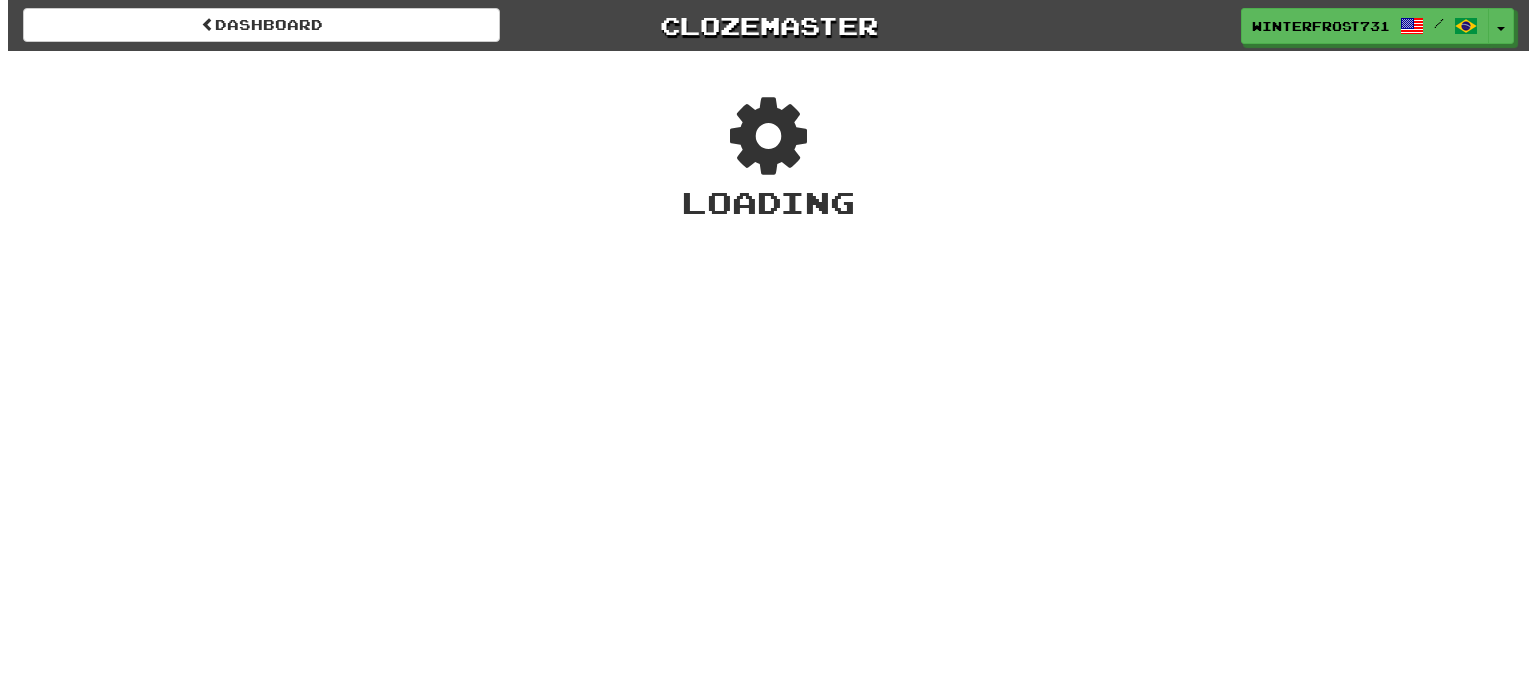 scroll, scrollTop: 0, scrollLeft: 0, axis: both 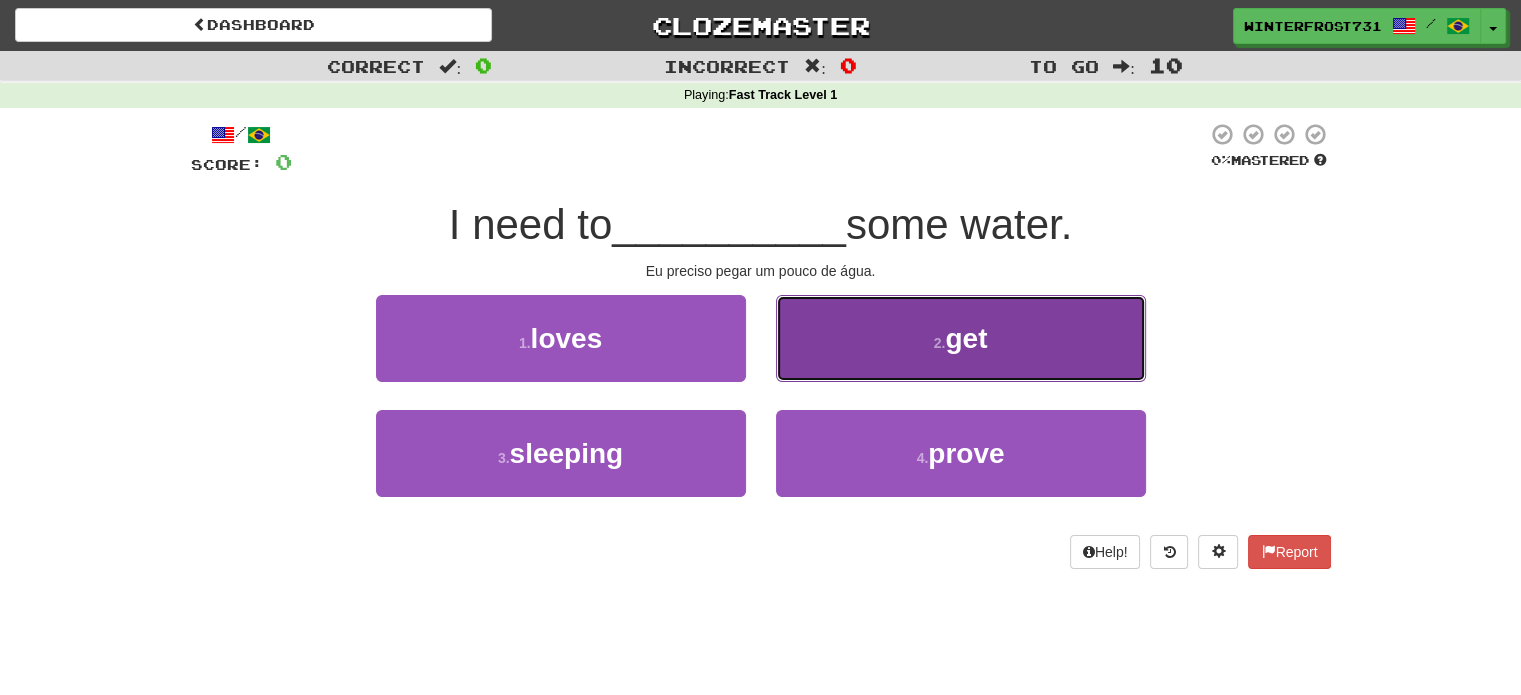 click on "2 .  get" at bounding box center [961, 338] 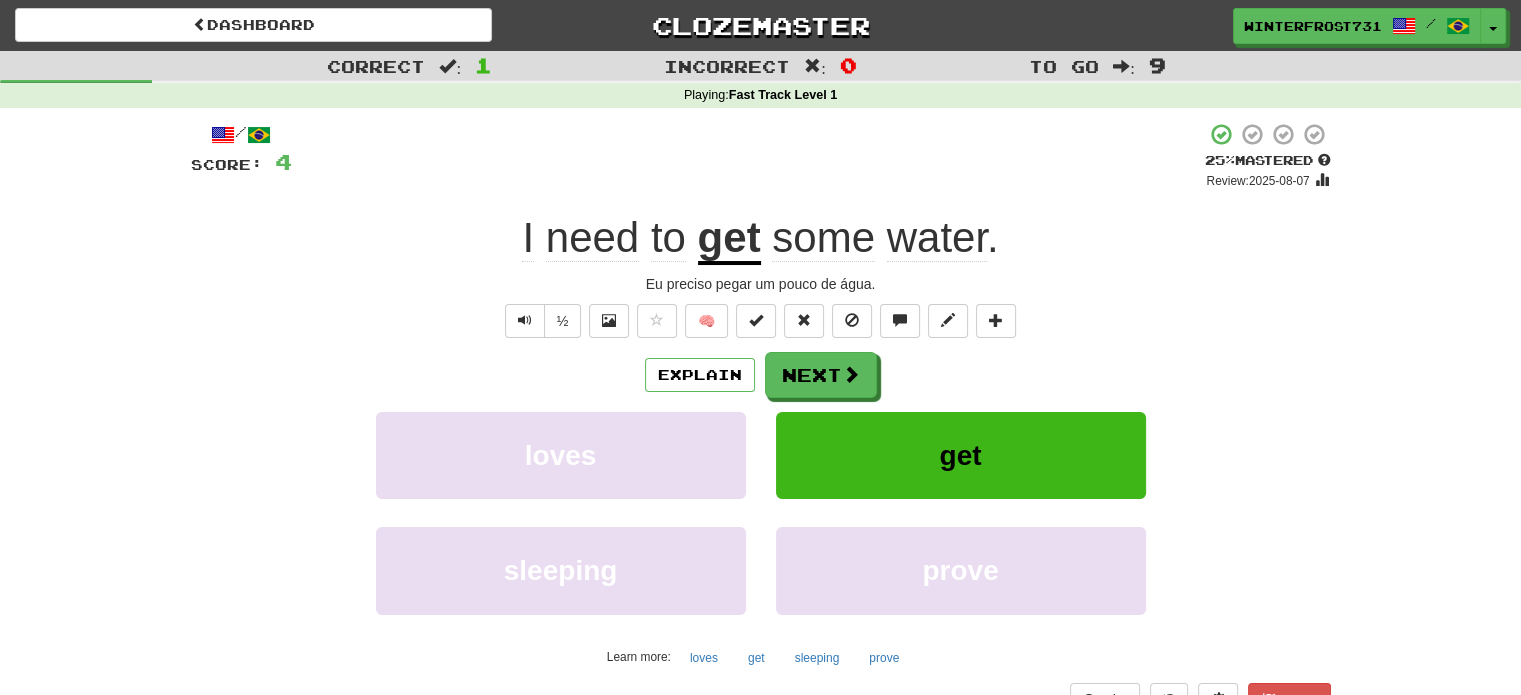 click on "sleeping prove" at bounding box center (761, 584) 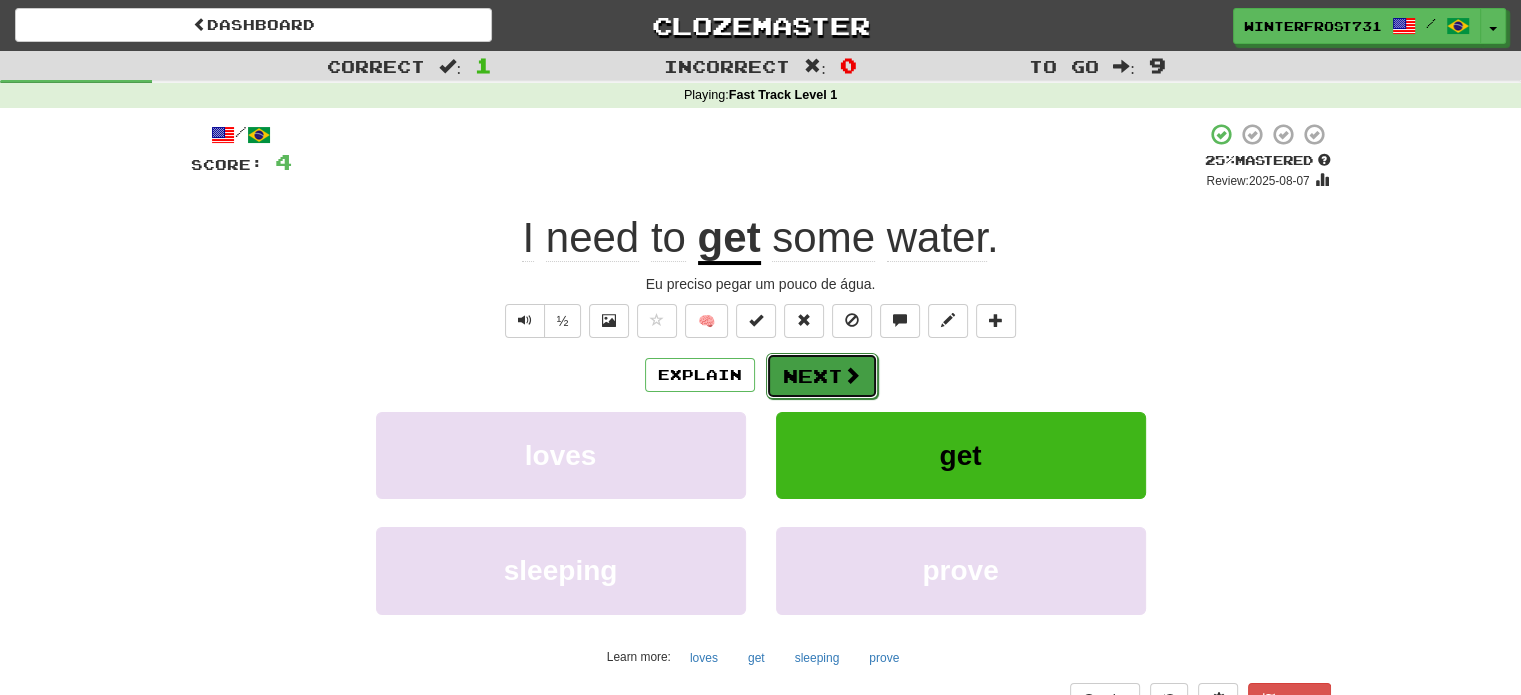 click at bounding box center (852, 375) 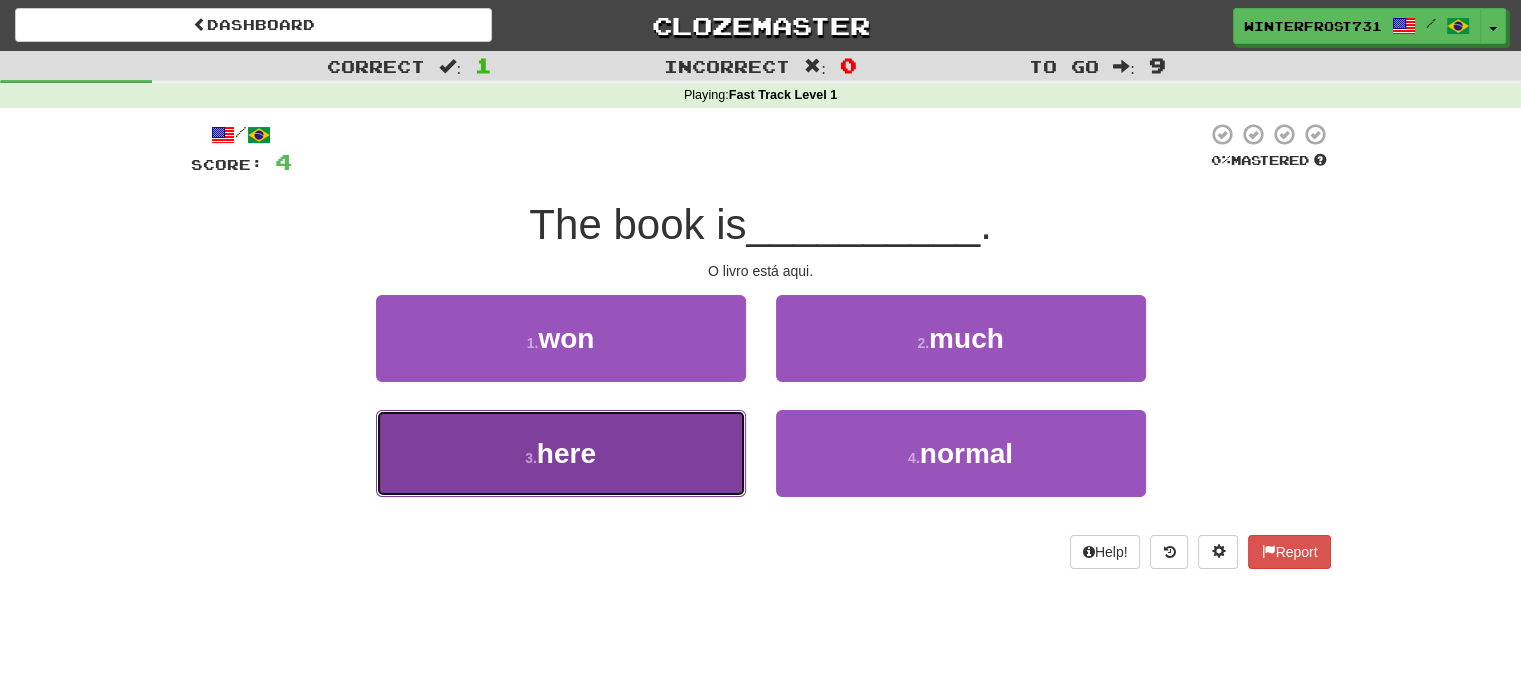 click on "here" at bounding box center [566, 453] 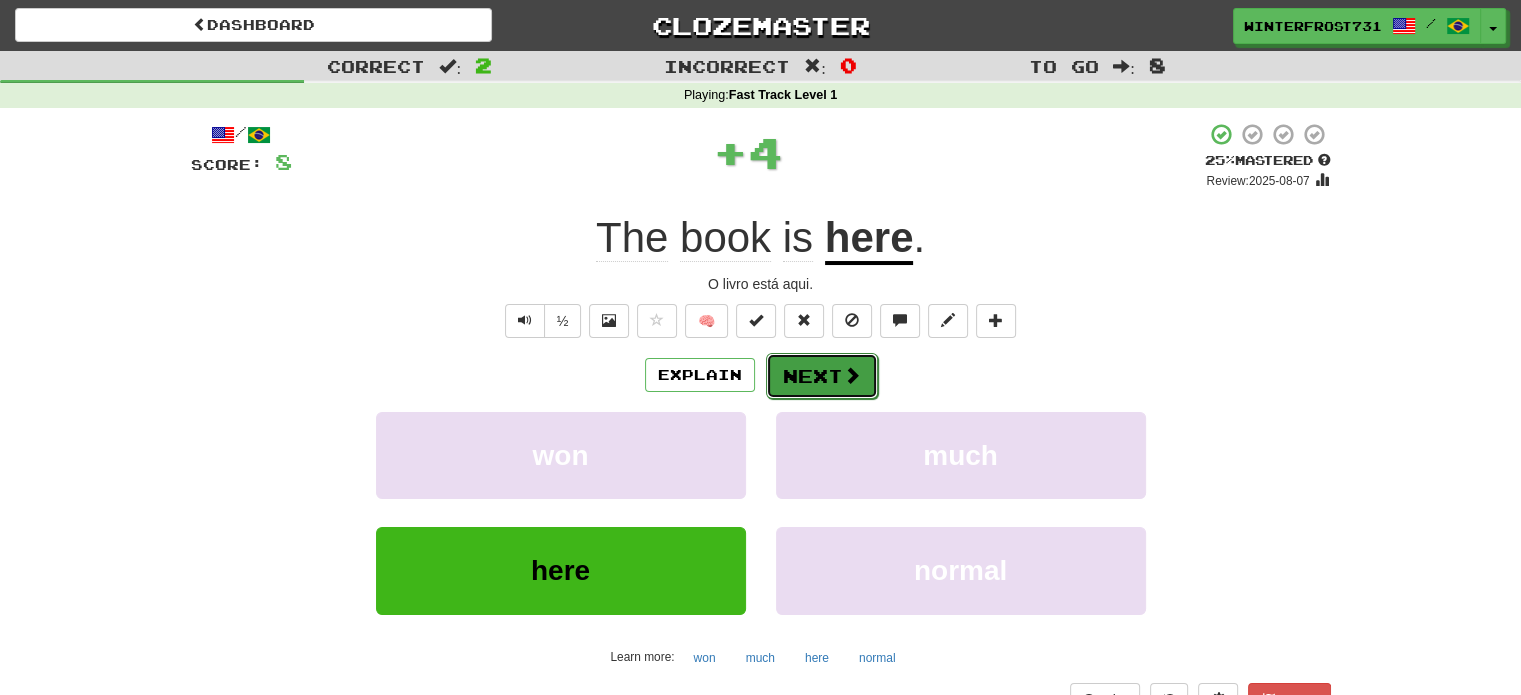 click on "Next" at bounding box center [822, 376] 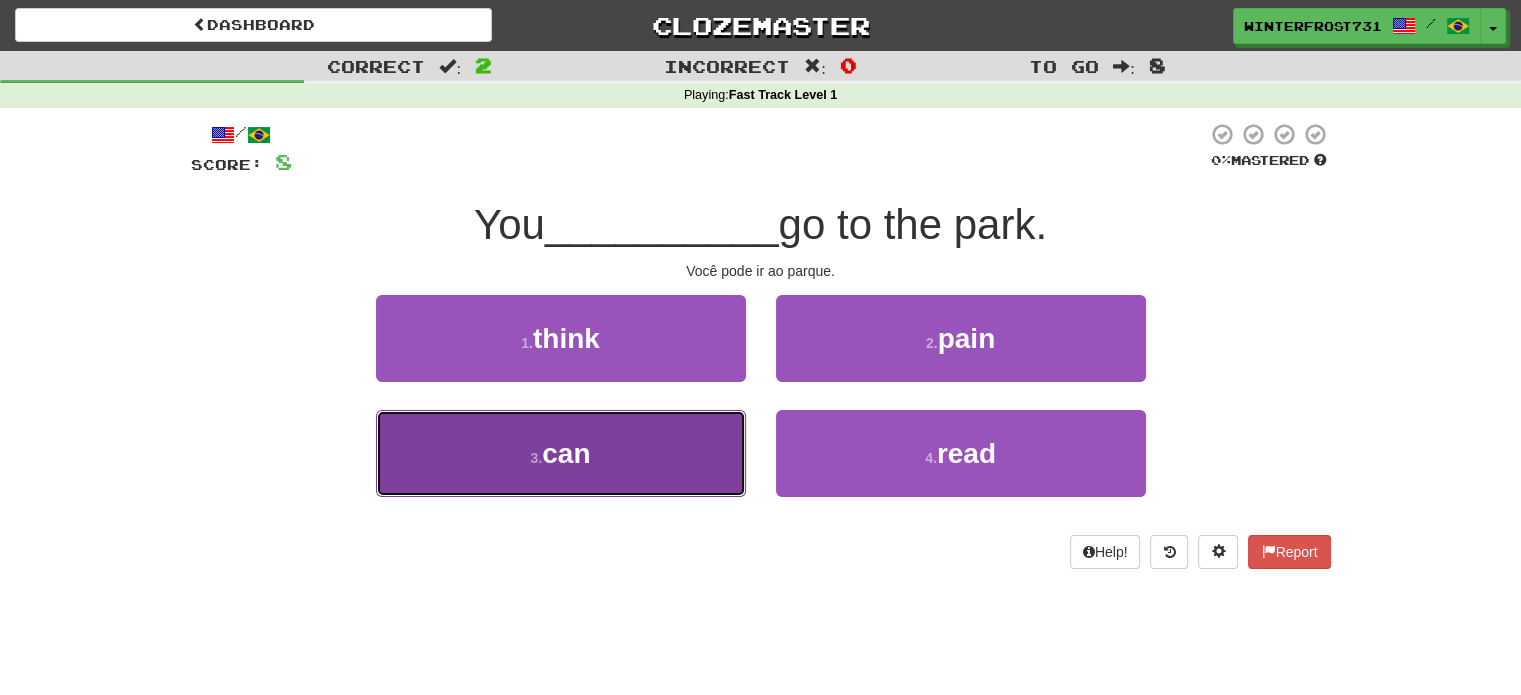 click on "can" at bounding box center [566, 453] 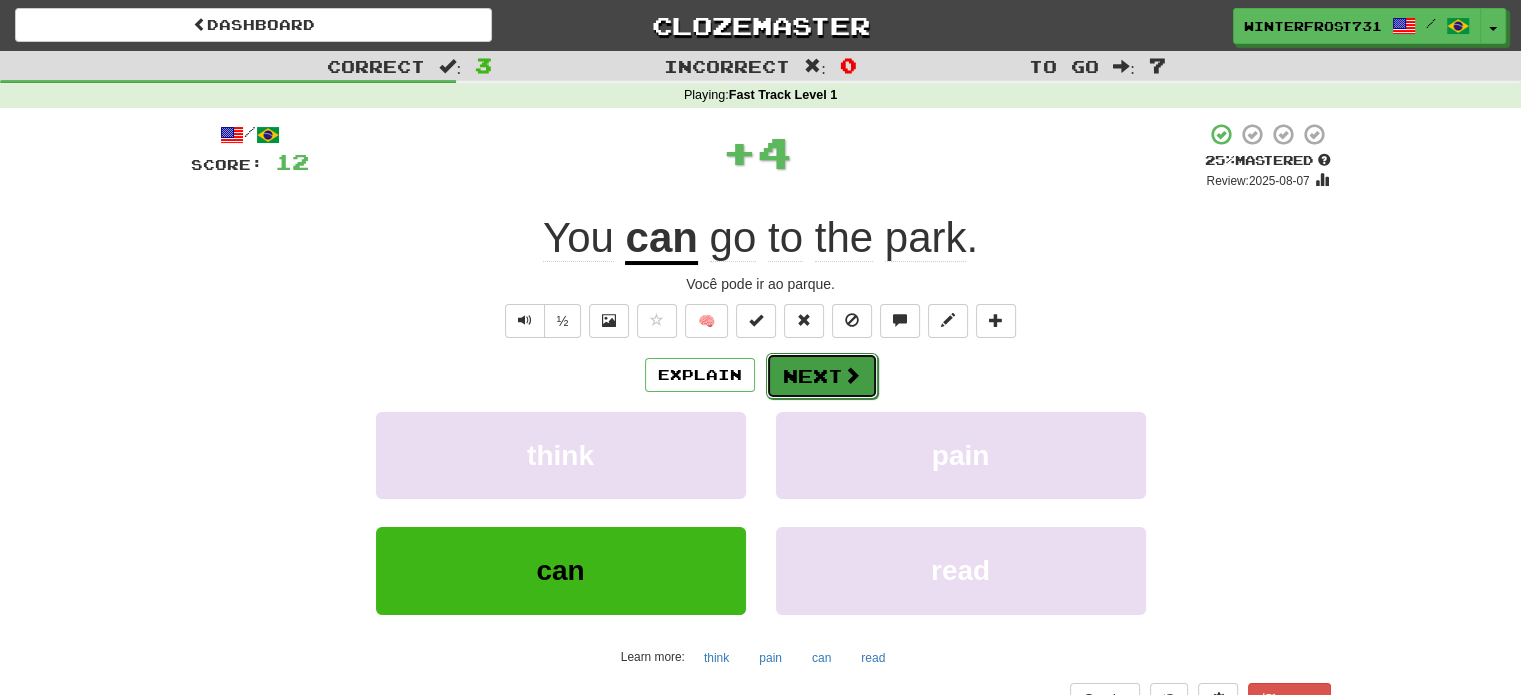 click on "Next" at bounding box center (822, 376) 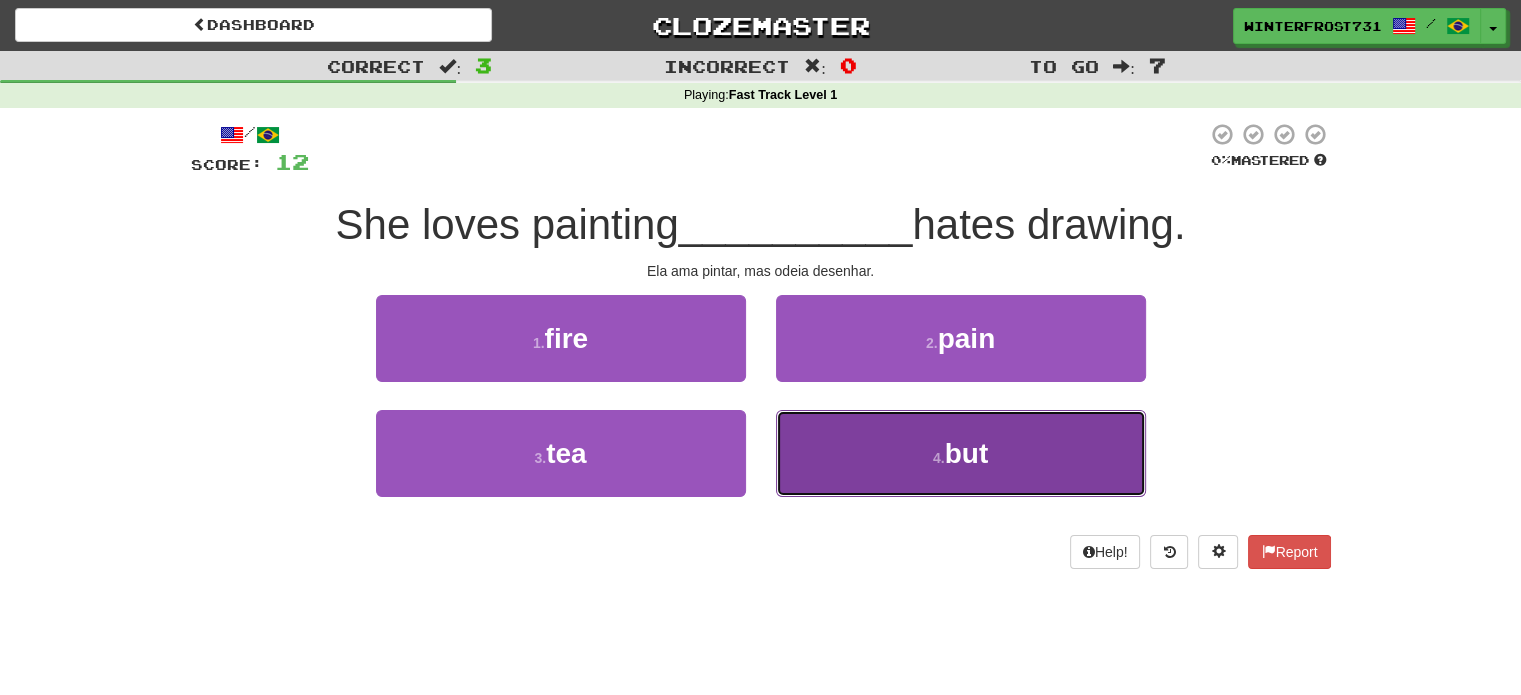 click on "4 .  but" at bounding box center [961, 453] 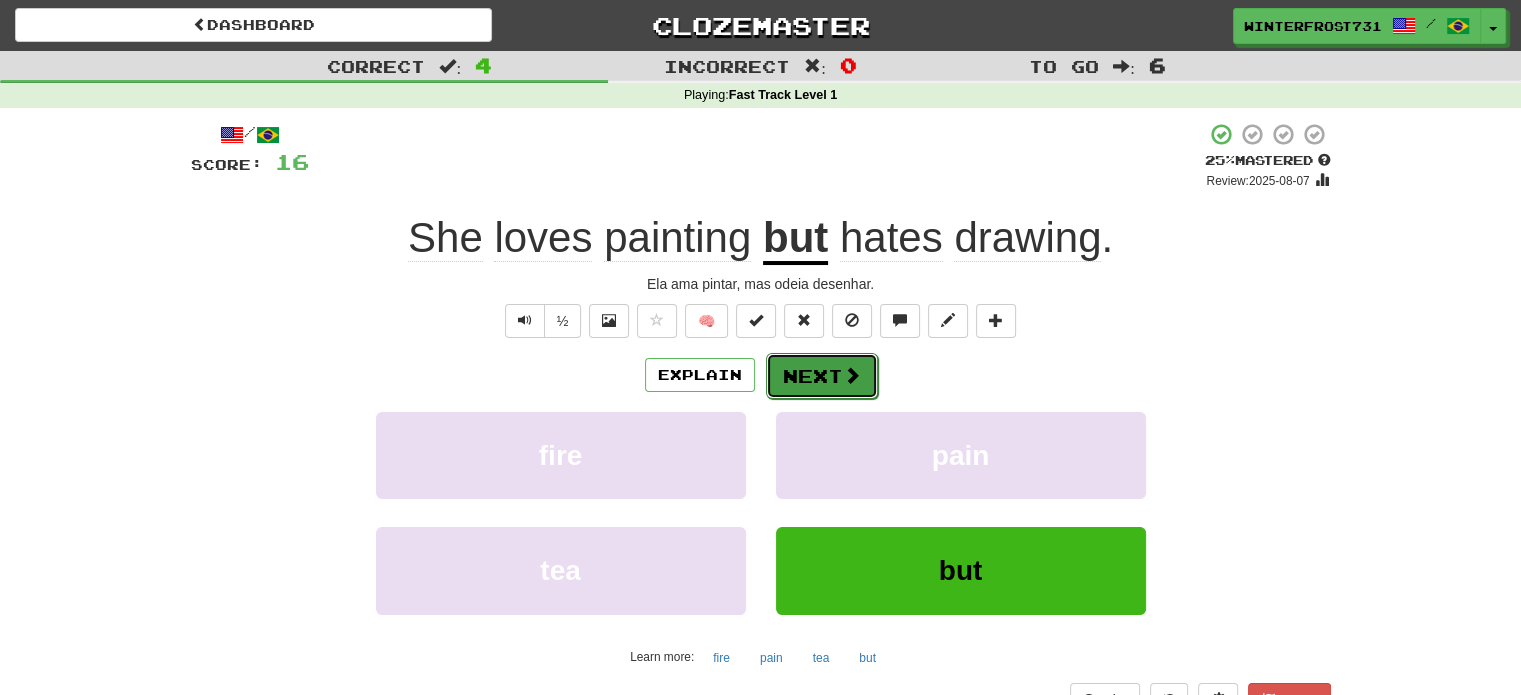 click at bounding box center [852, 375] 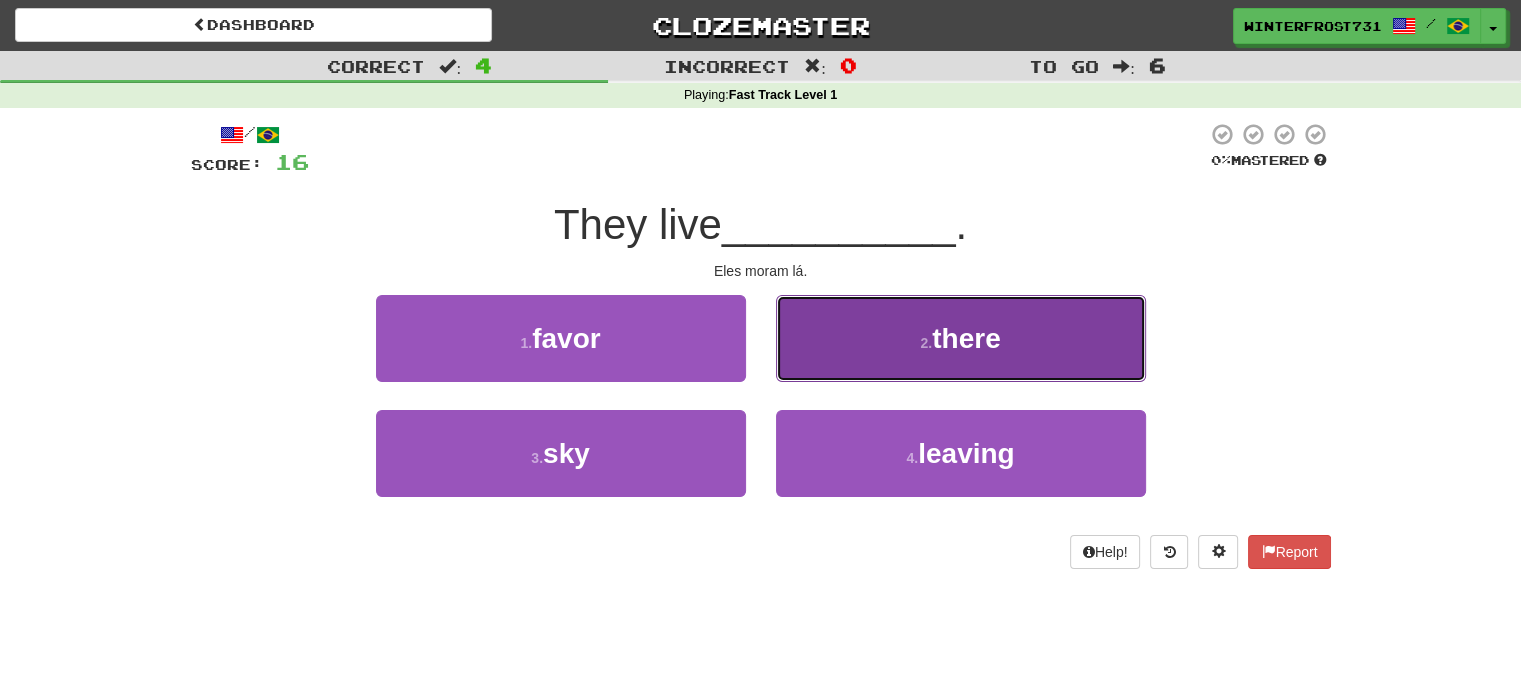 click on "there" at bounding box center [966, 338] 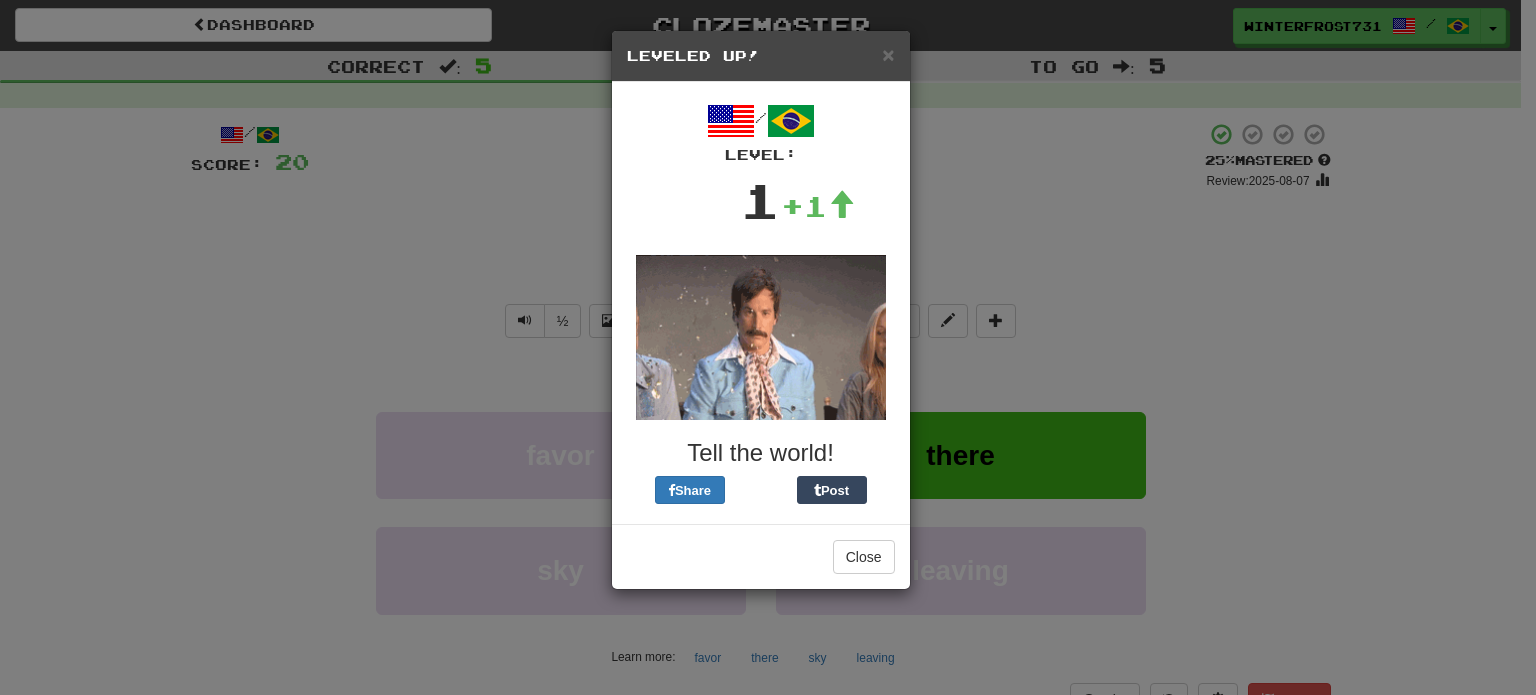 click on "× Leveled Up!  /  Level: 1 +1 Tell the world!  Share  Post Close" at bounding box center (768, 347) 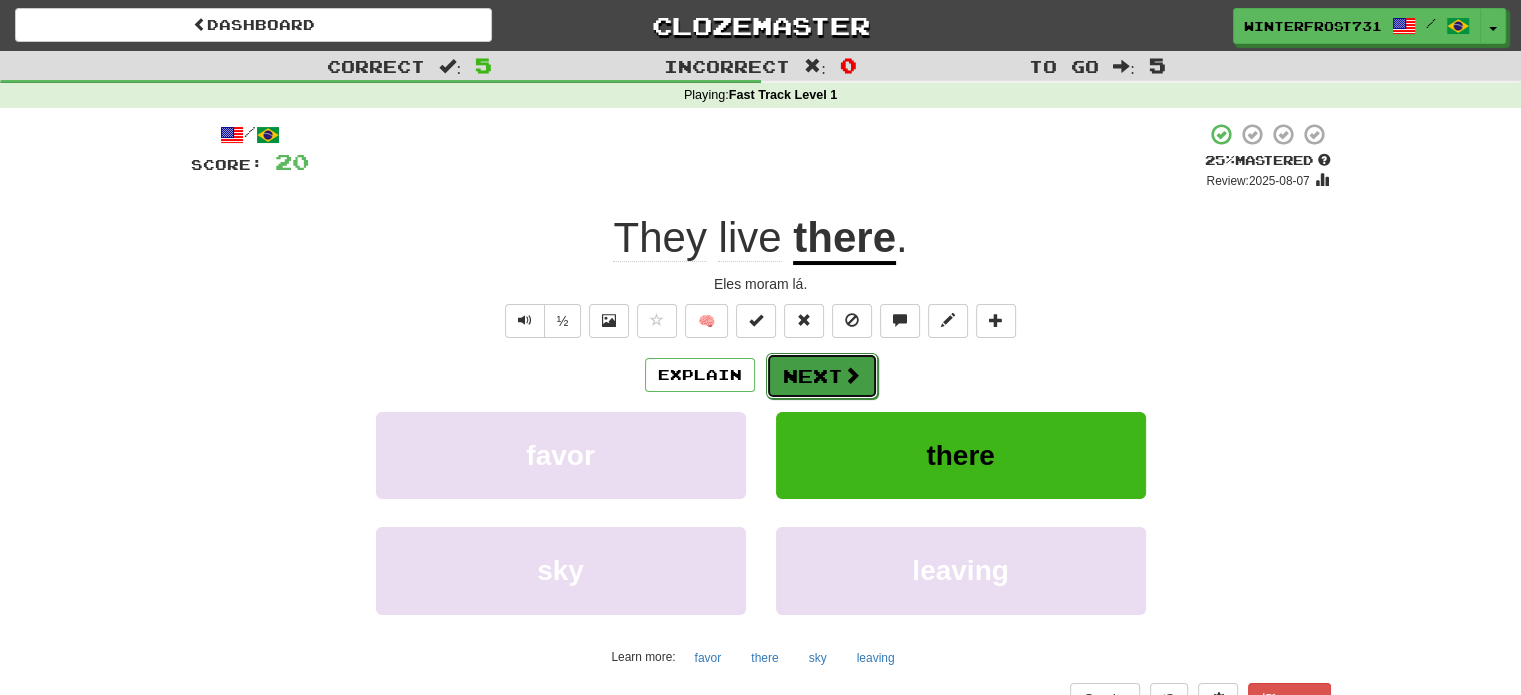 click on "Next" at bounding box center [822, 376] 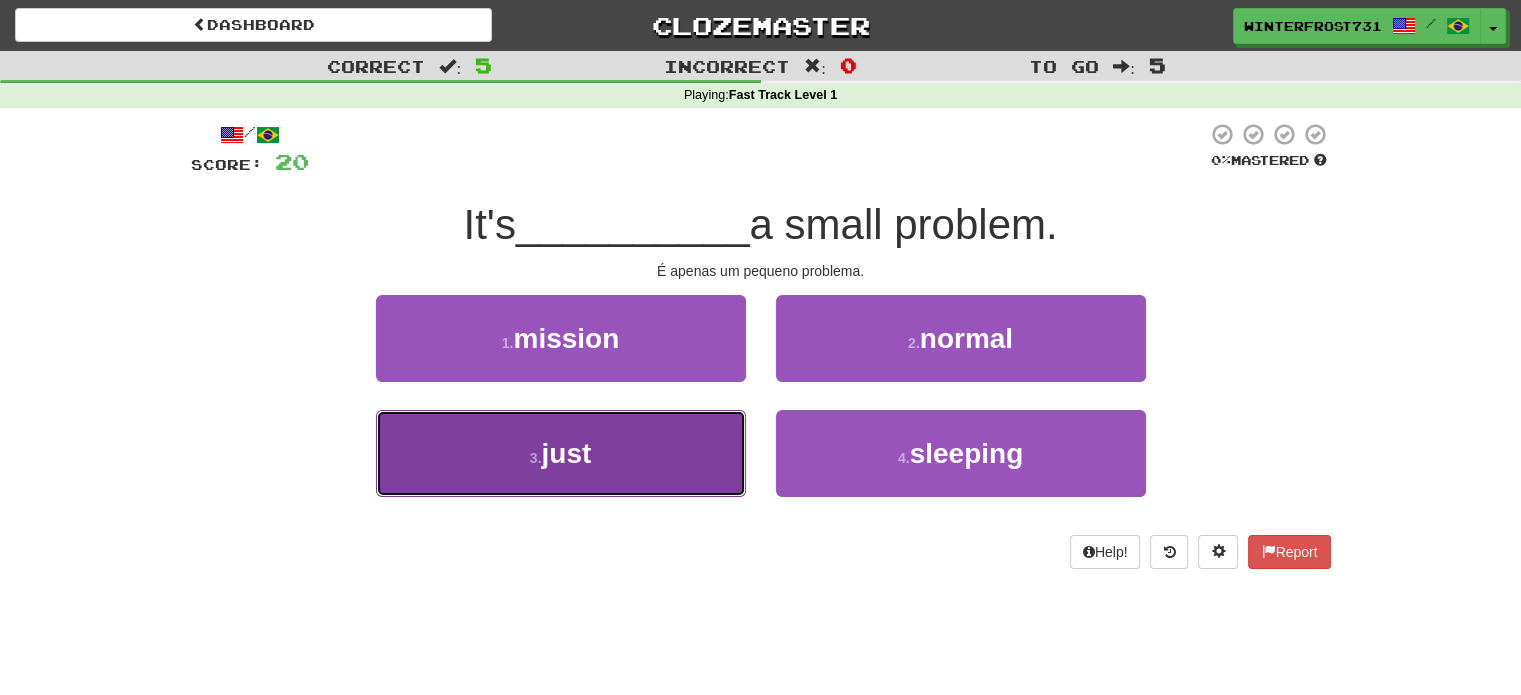 click on "3 .  just" at bounding box center [561, 453] 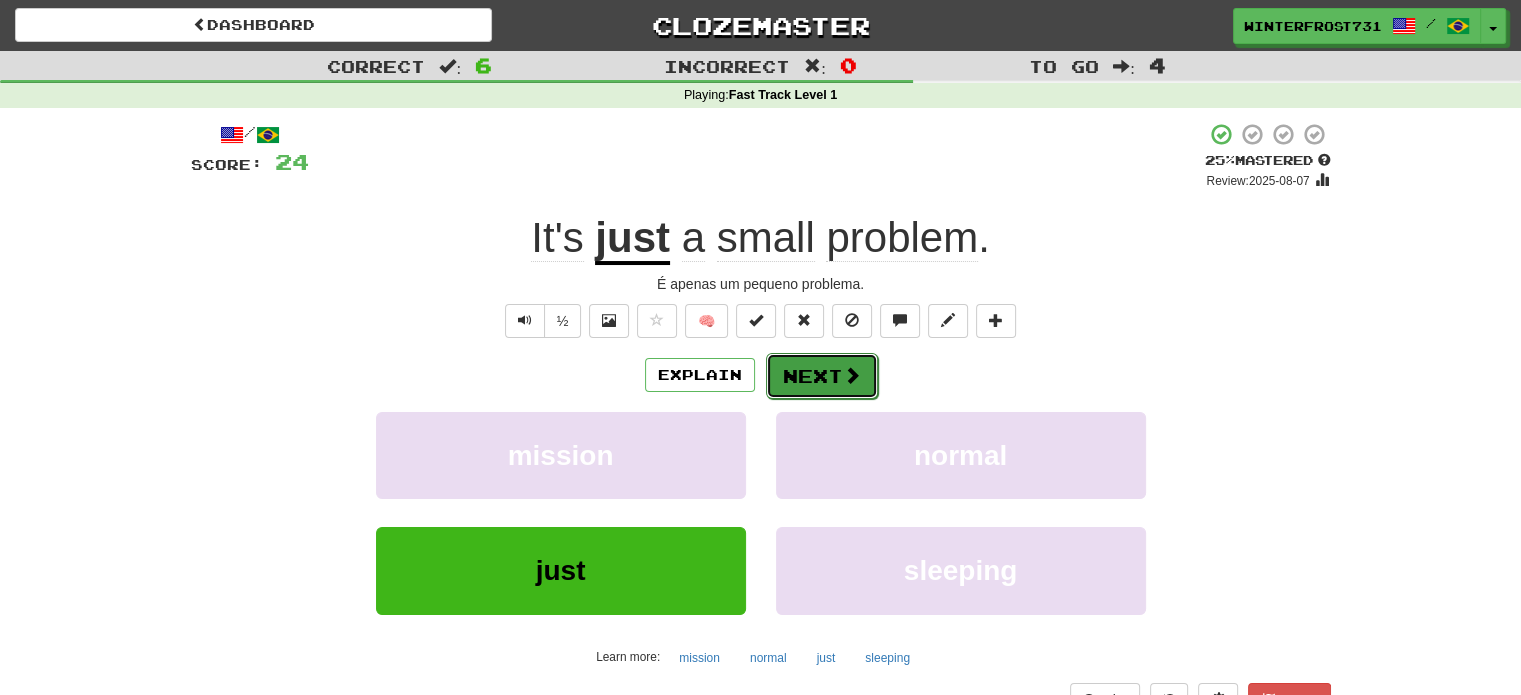 click on "Next" at bounding box center [822, 376] 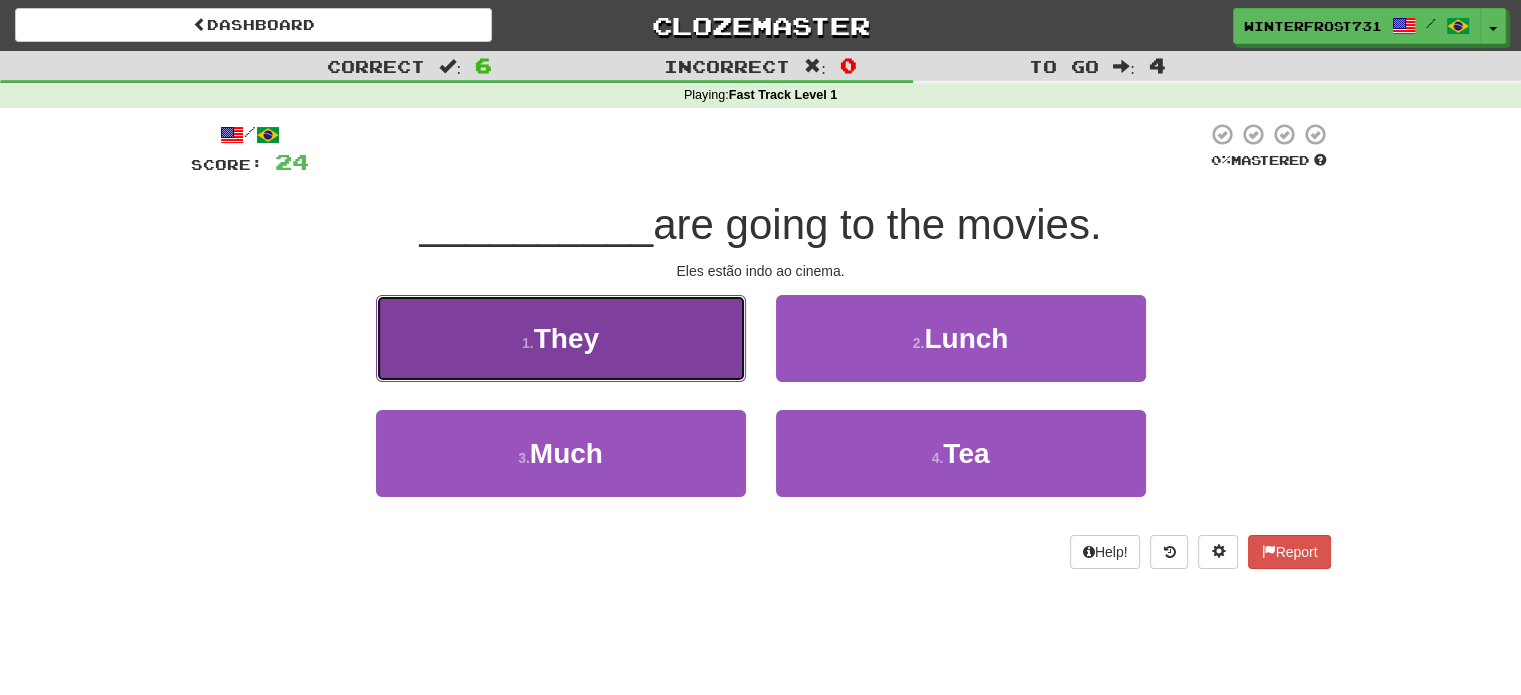 click on "1 .  They" at bounding box center [561, 338] 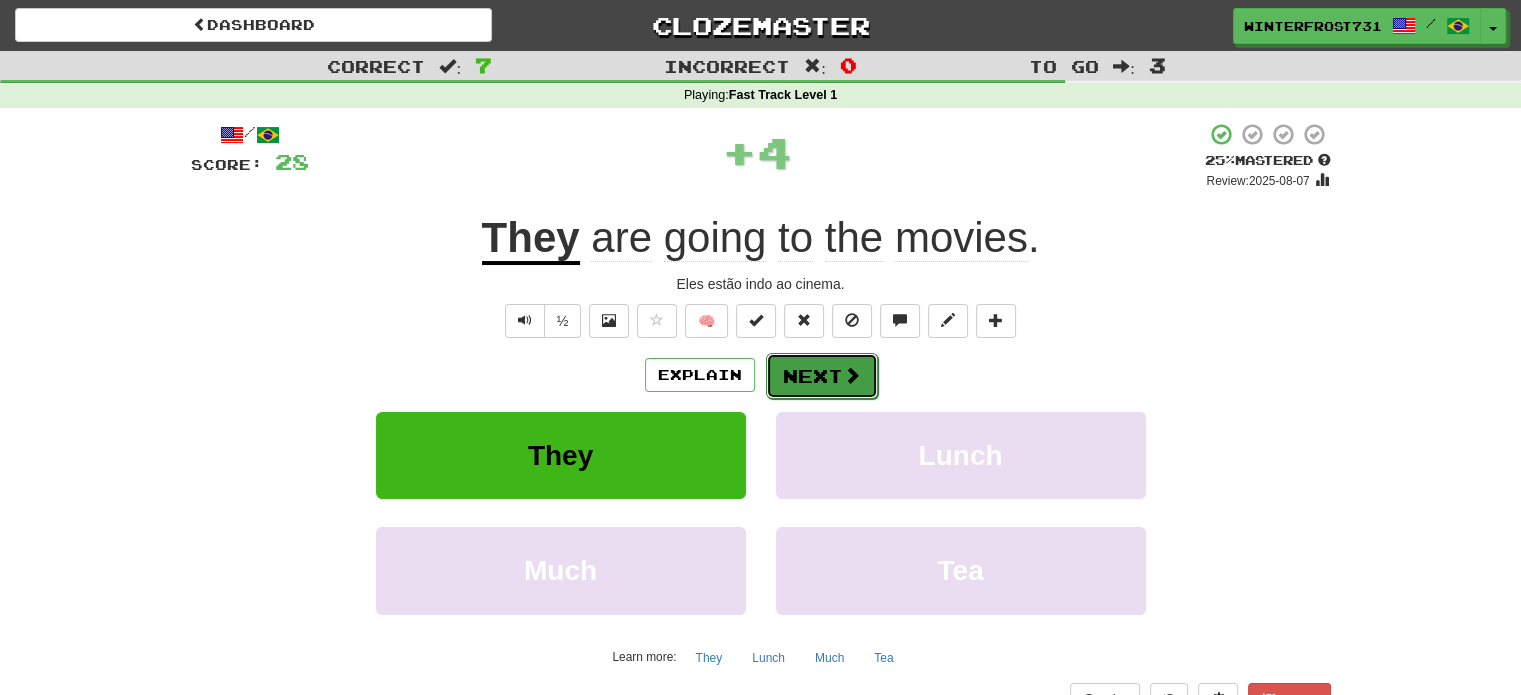 click on "Next" at bounding box center (822, 376) 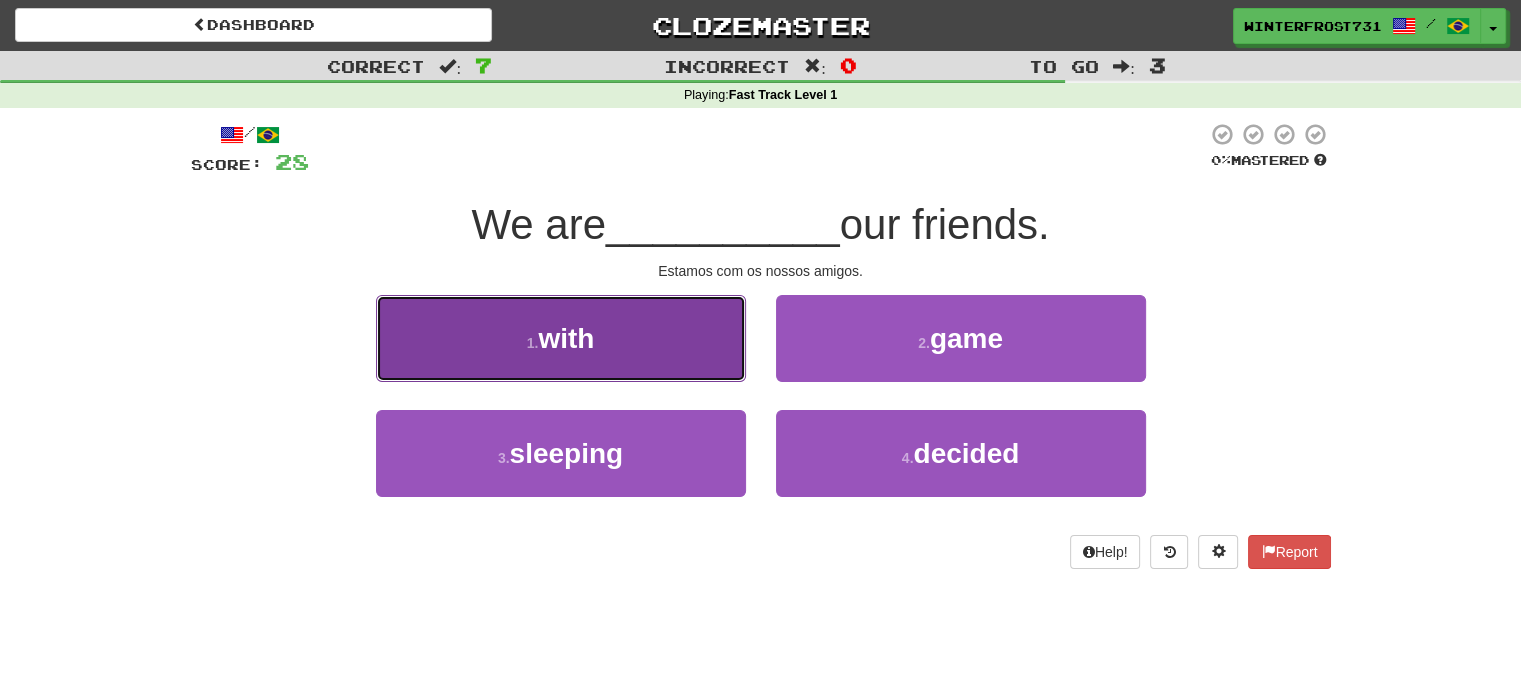 click on "1 .  with" at bounding box center (561, 338) 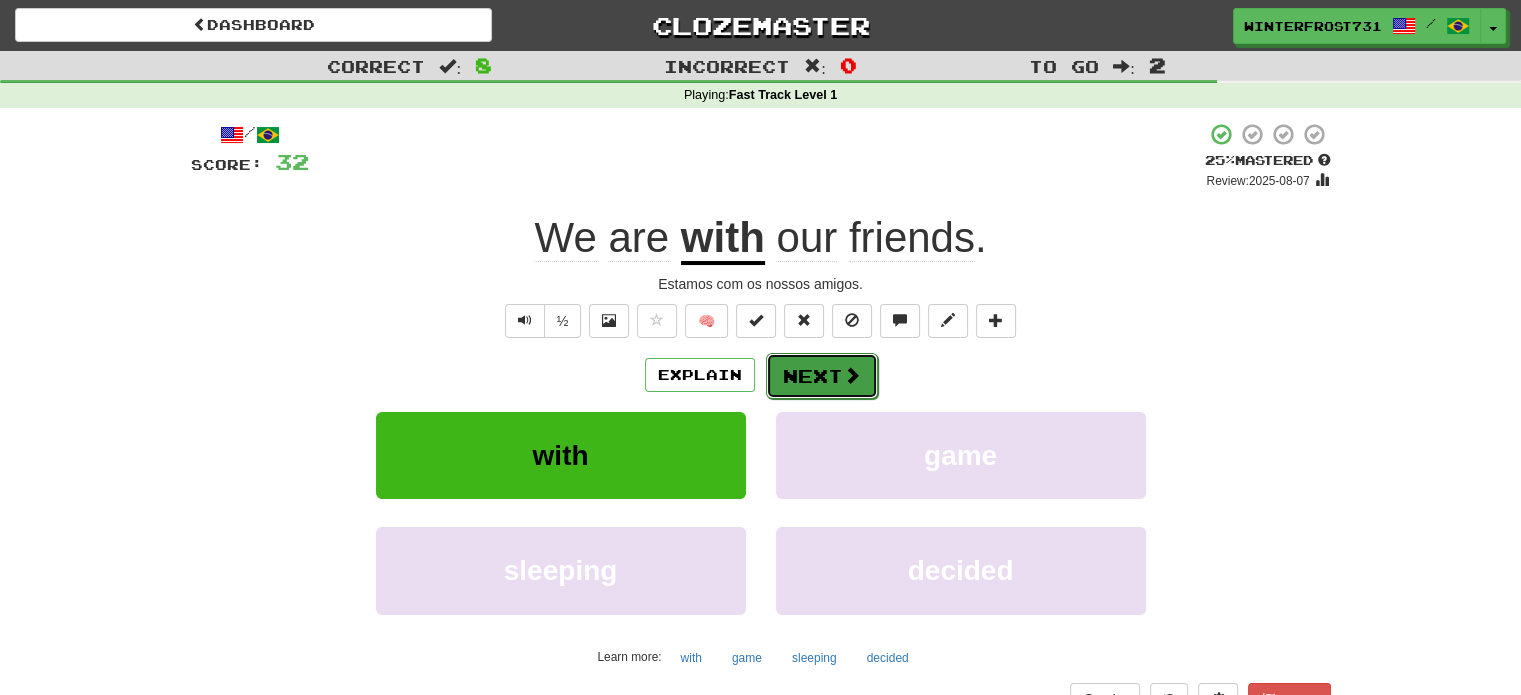 click at bounding box center (852, 375) 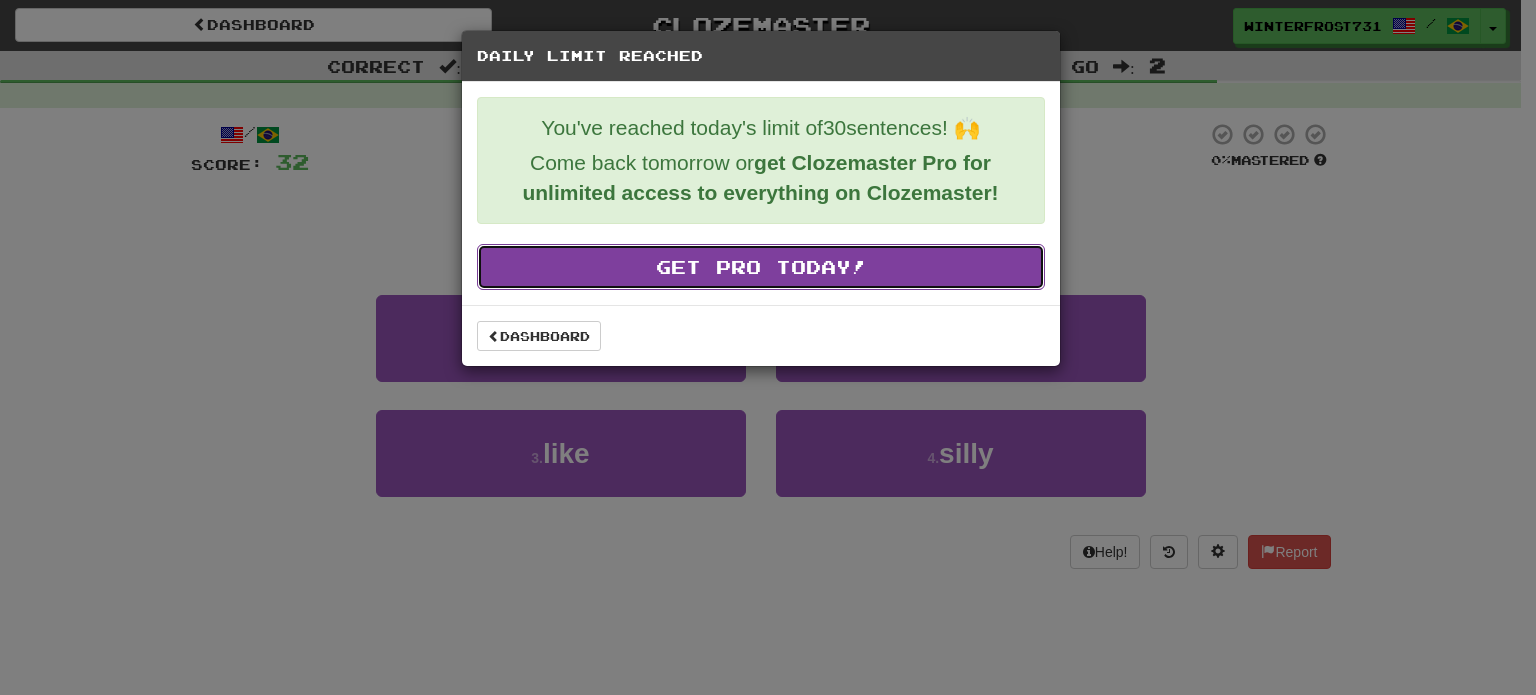 click on "Get Pro Today!" at bounding box center [761, 267] 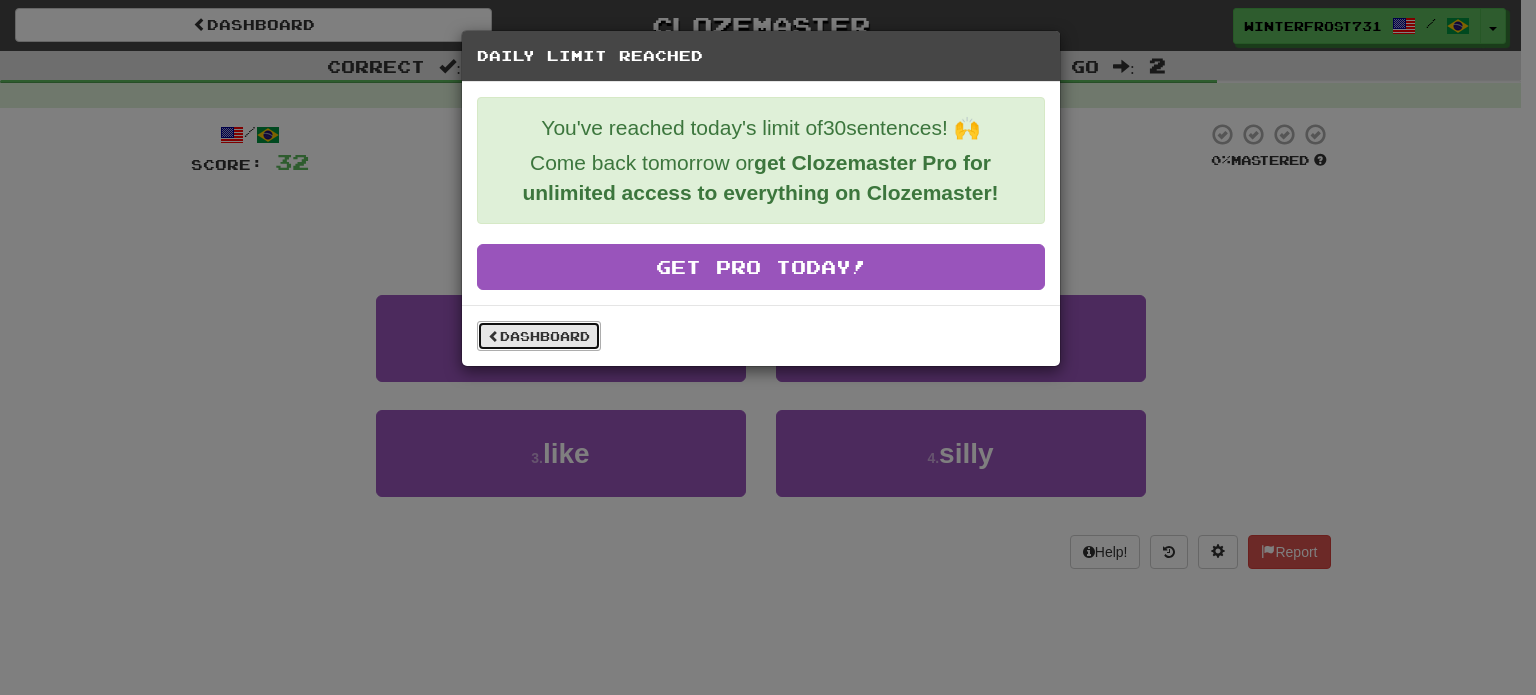 click on "Dashboard" at bounding box center (539, 336) 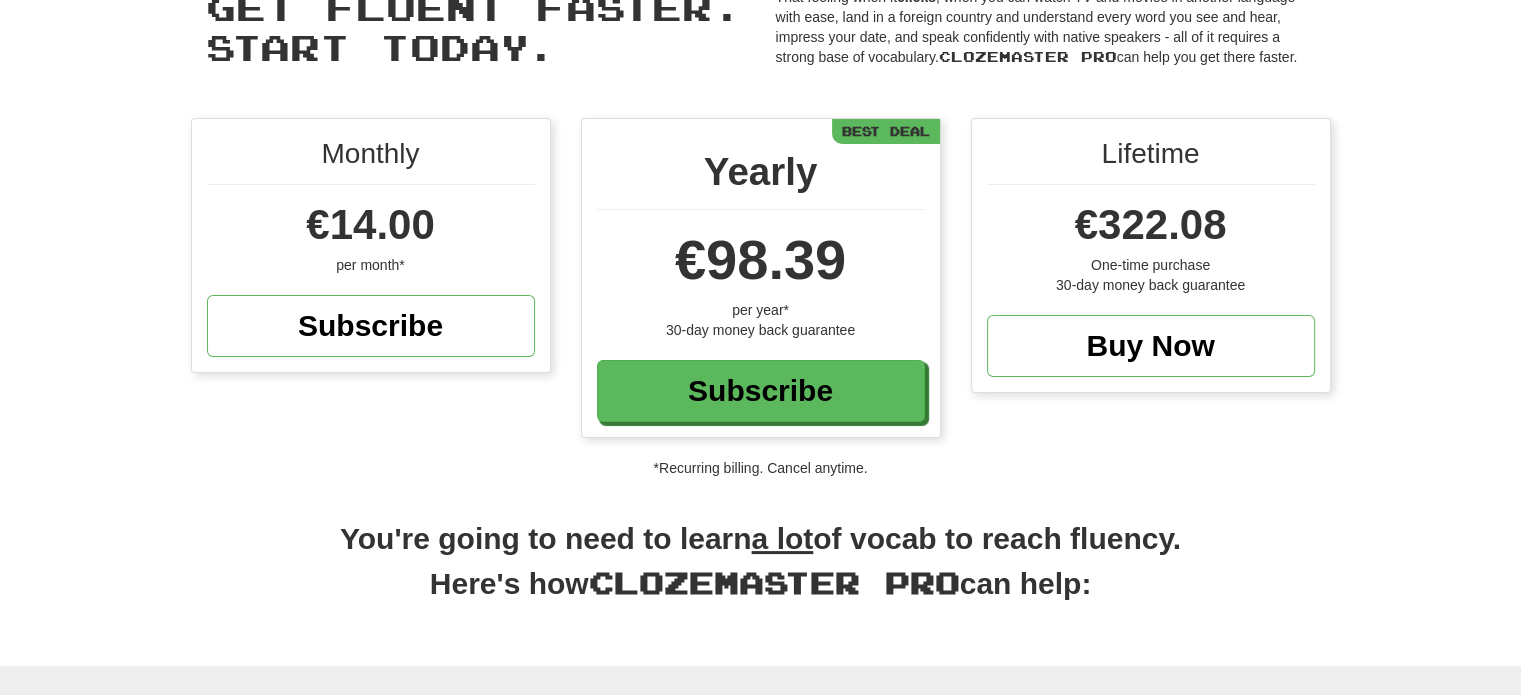 scroll, scrollTop: 0, scrollLeft: 0, axis: both 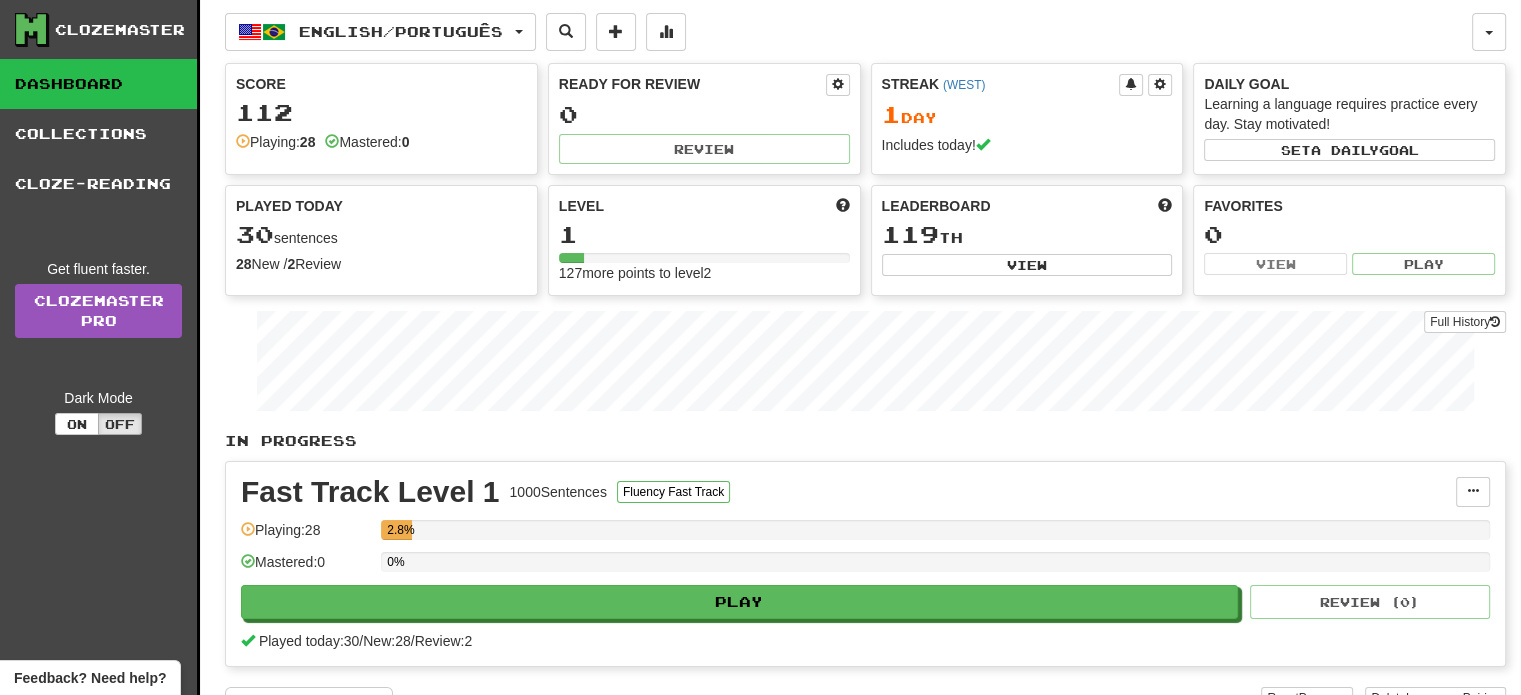 click on "0" at bounding box center (704, 114) 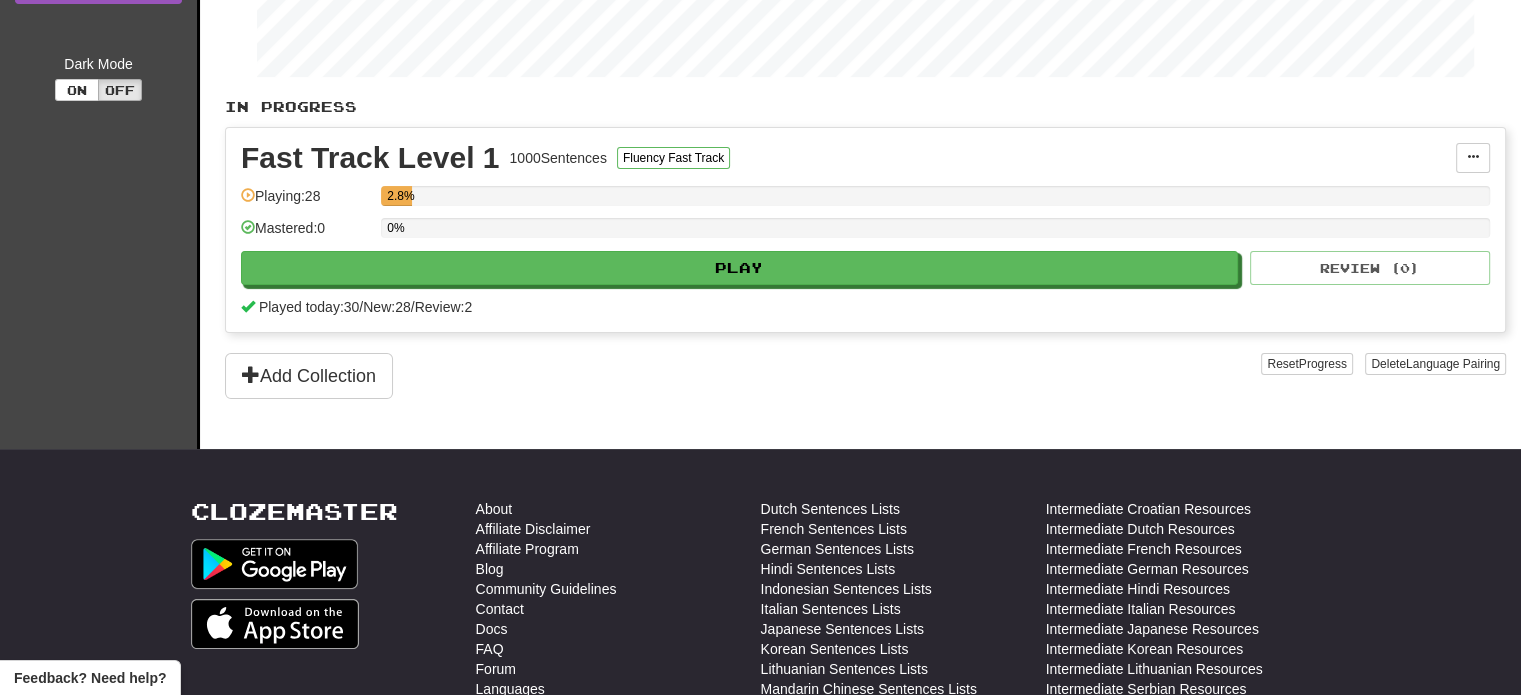 scroll, scrollTop: 300, scrollLeft: 0, axis: vertical 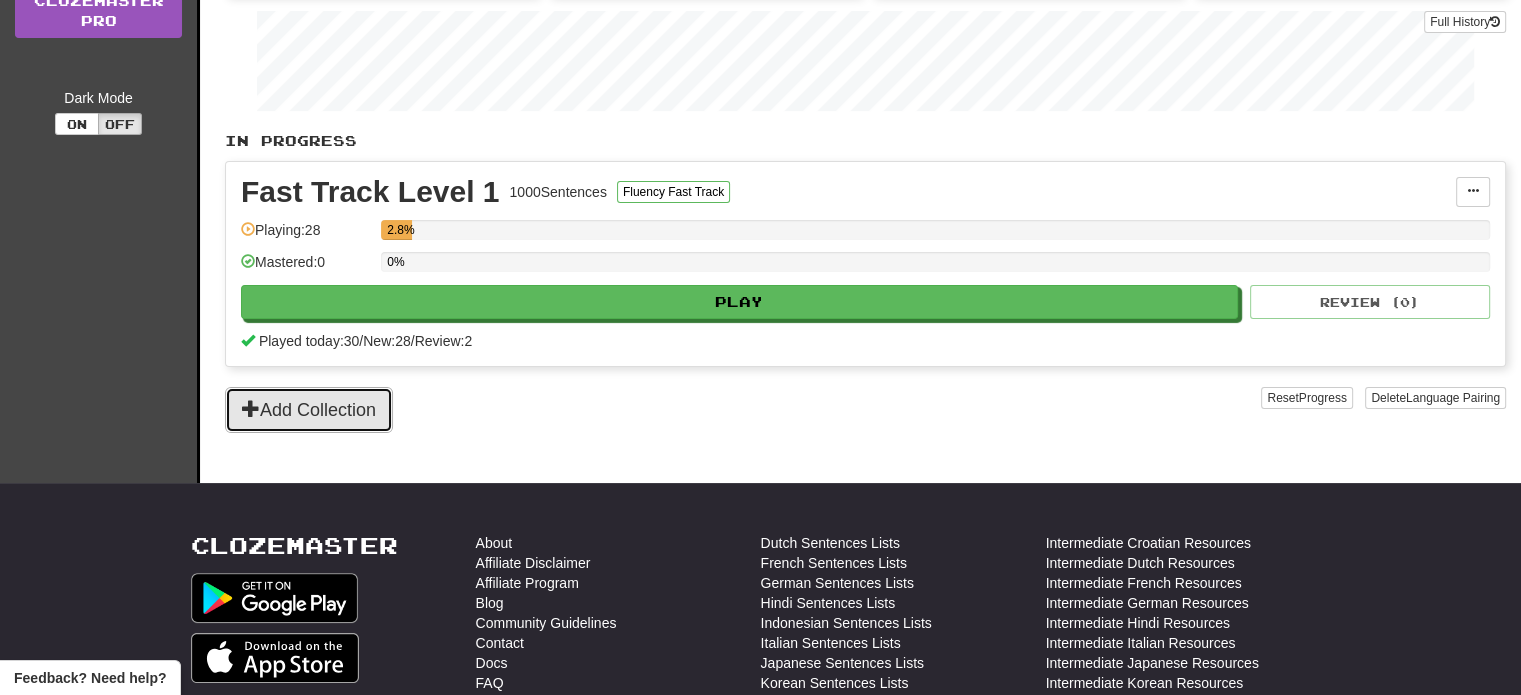 click on "Add Collection" at bounding box center (309, 410) 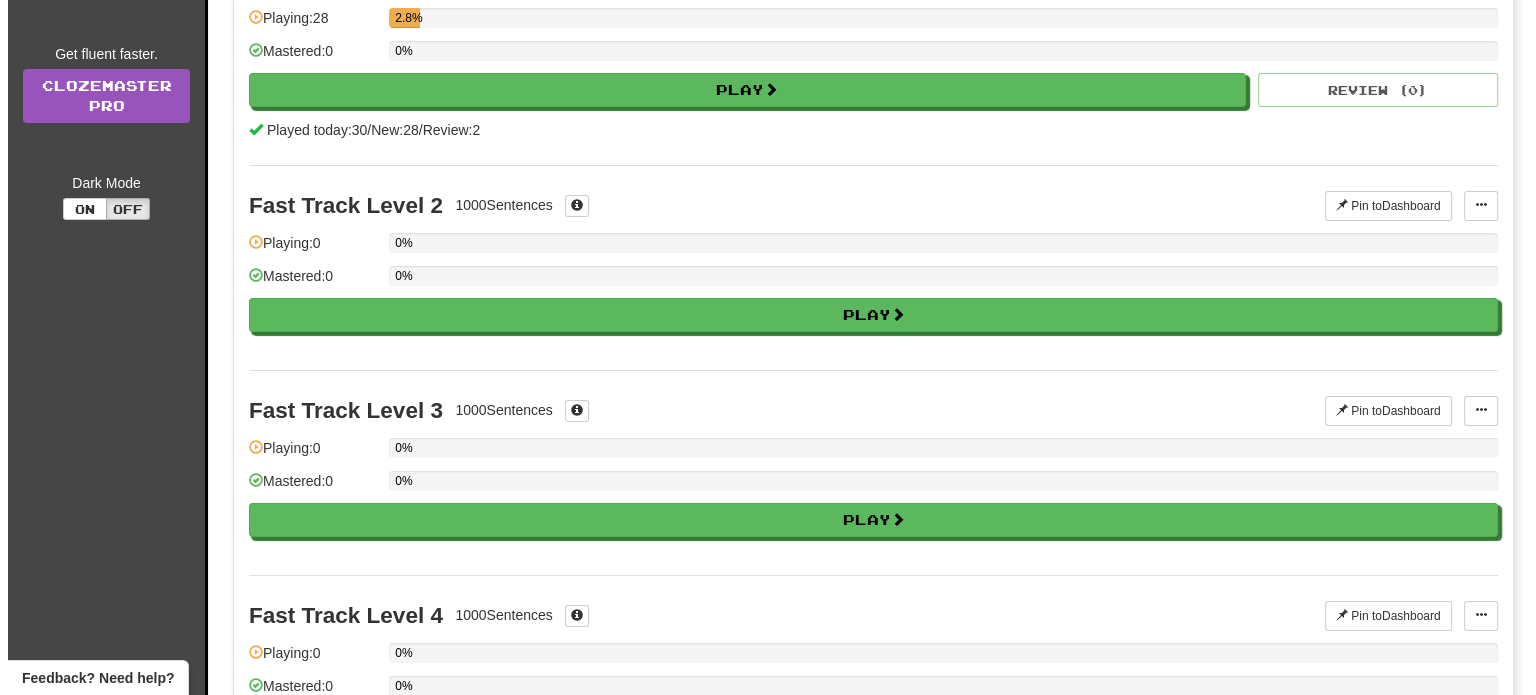 scroll, scrollTop: 100, scrollLeft: 0, axis: vertical 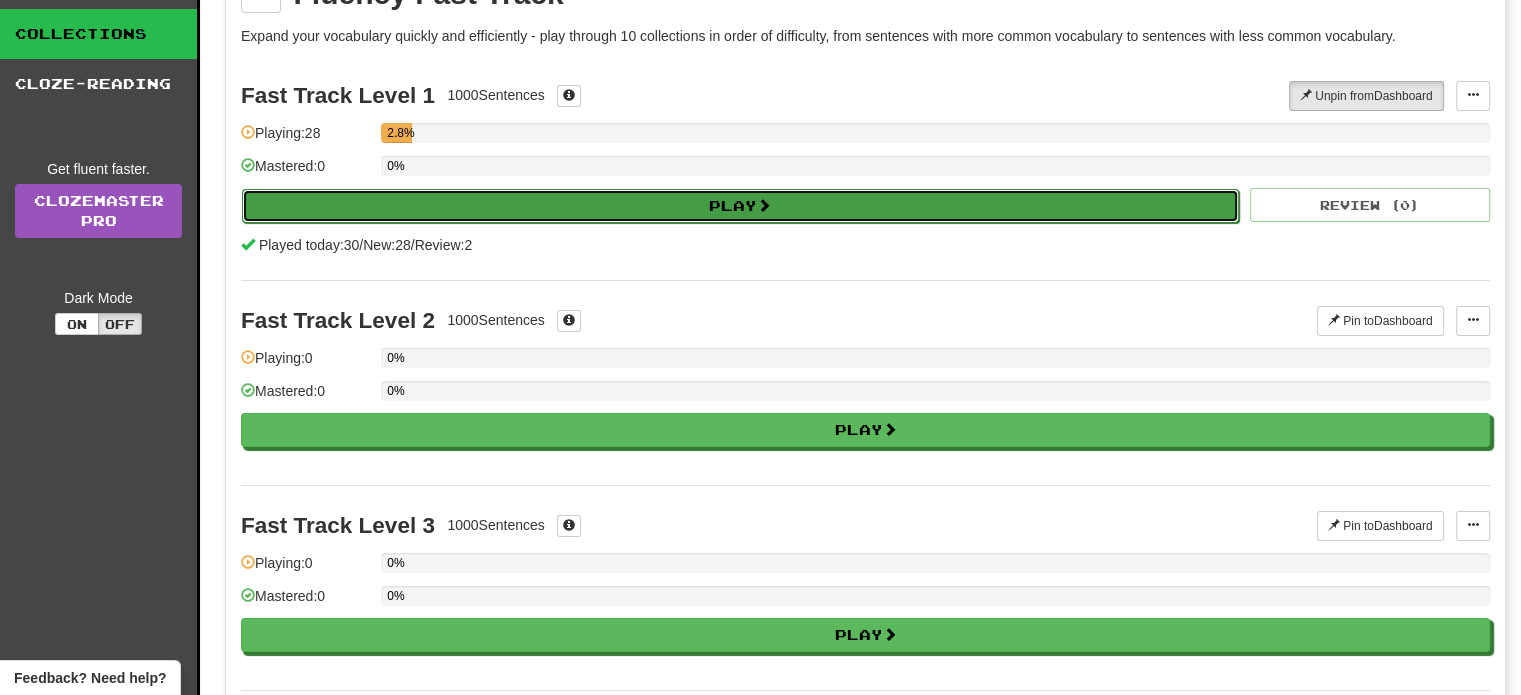 click on "Play" at bounding box center (740, 206) 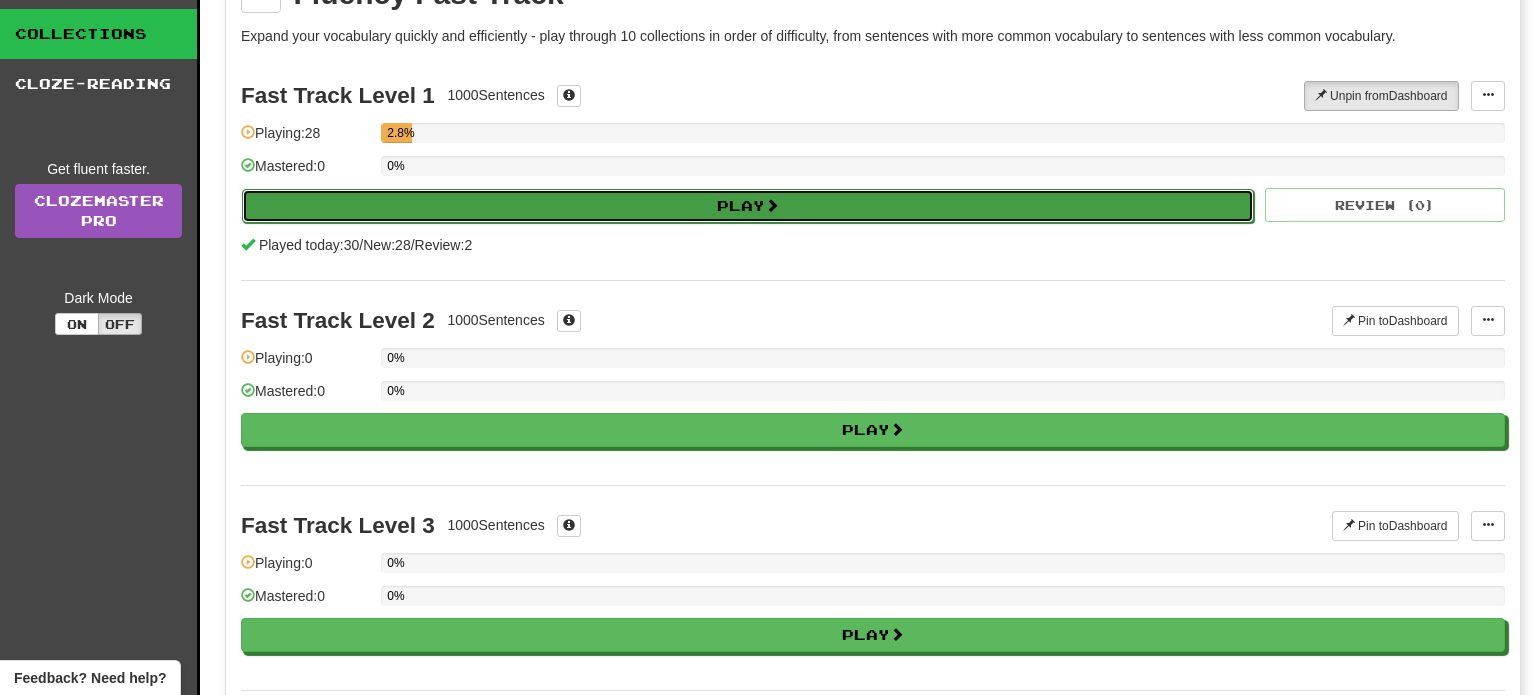 select on "**" 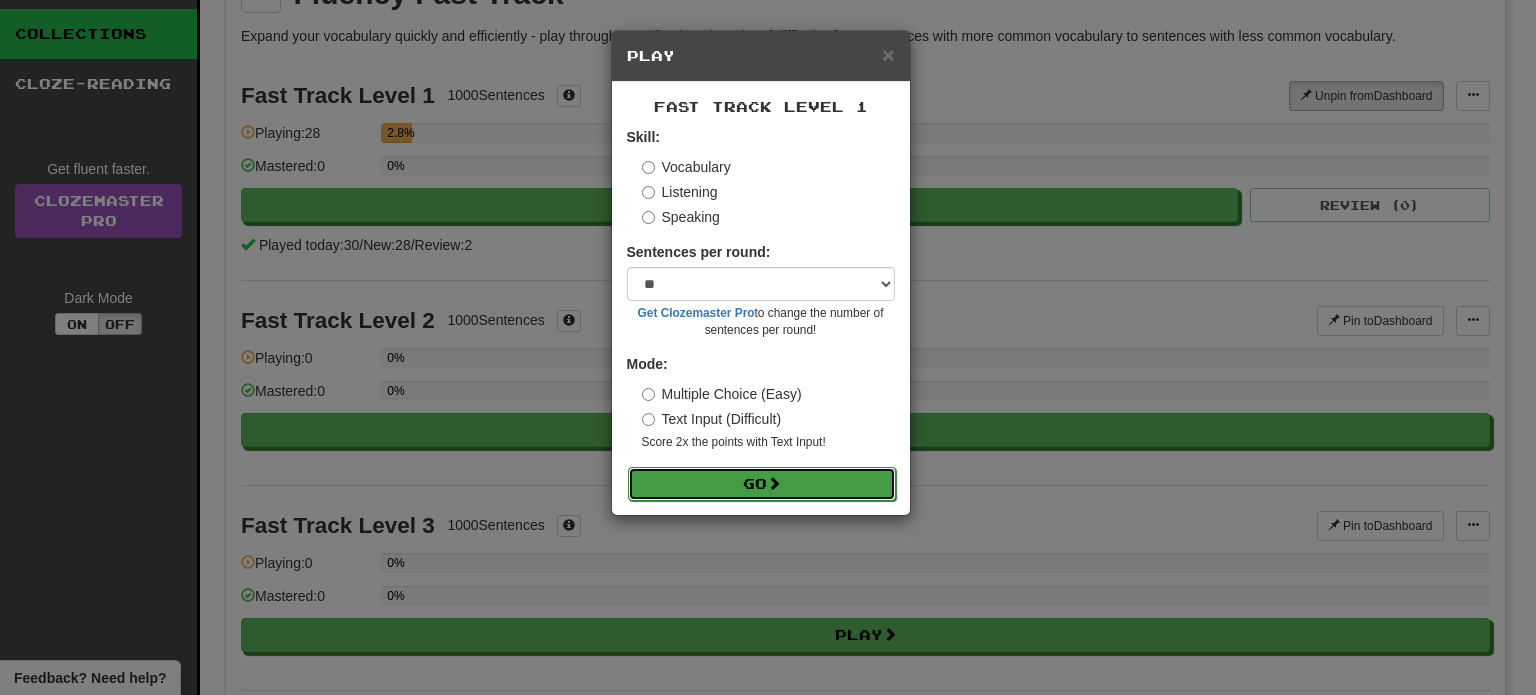 click on "Go" at bounding box center [762, 484] 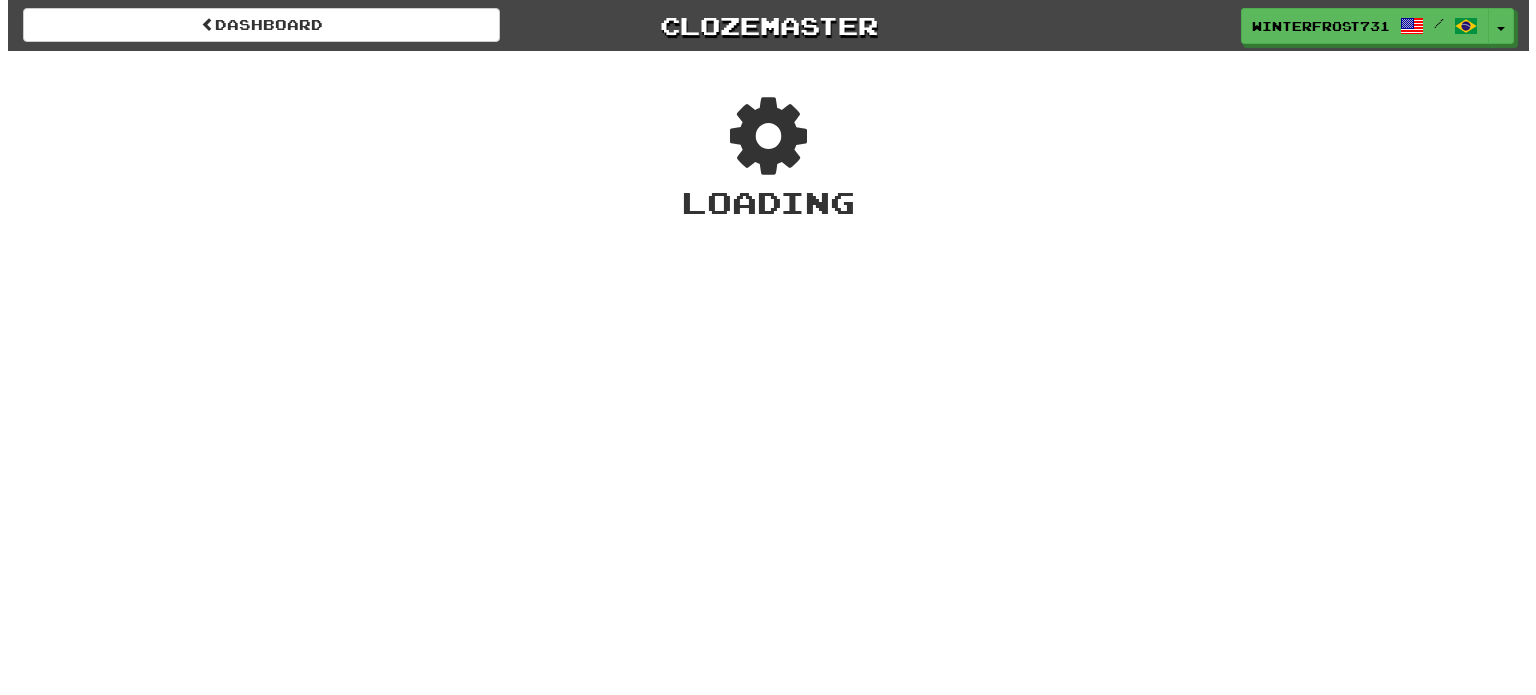 scroll, scrollTop: 0, scrollLeft: 0, axis: both 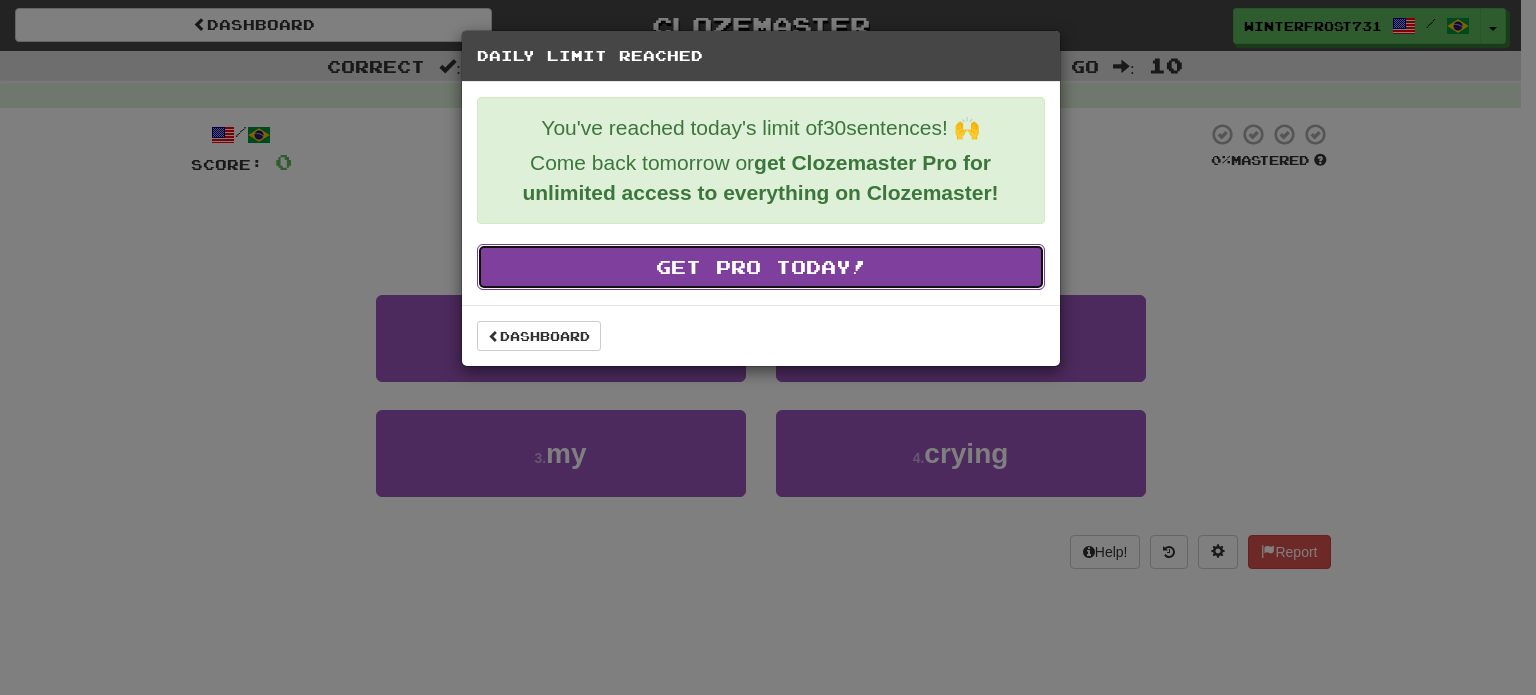 click on "Get Pro Today!" at bounding box center (761, 267) 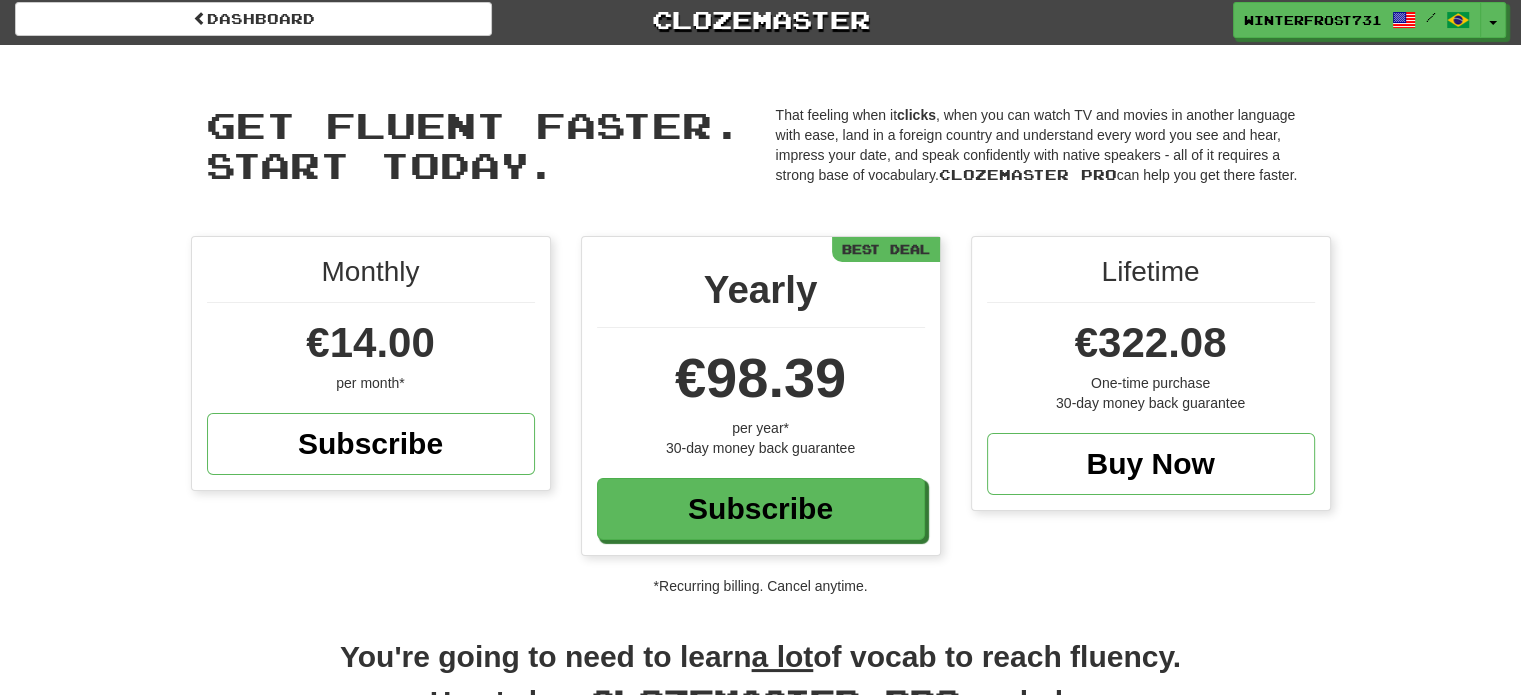 scroll, scrollTop: 0, scrollLeft: 0, axis: both 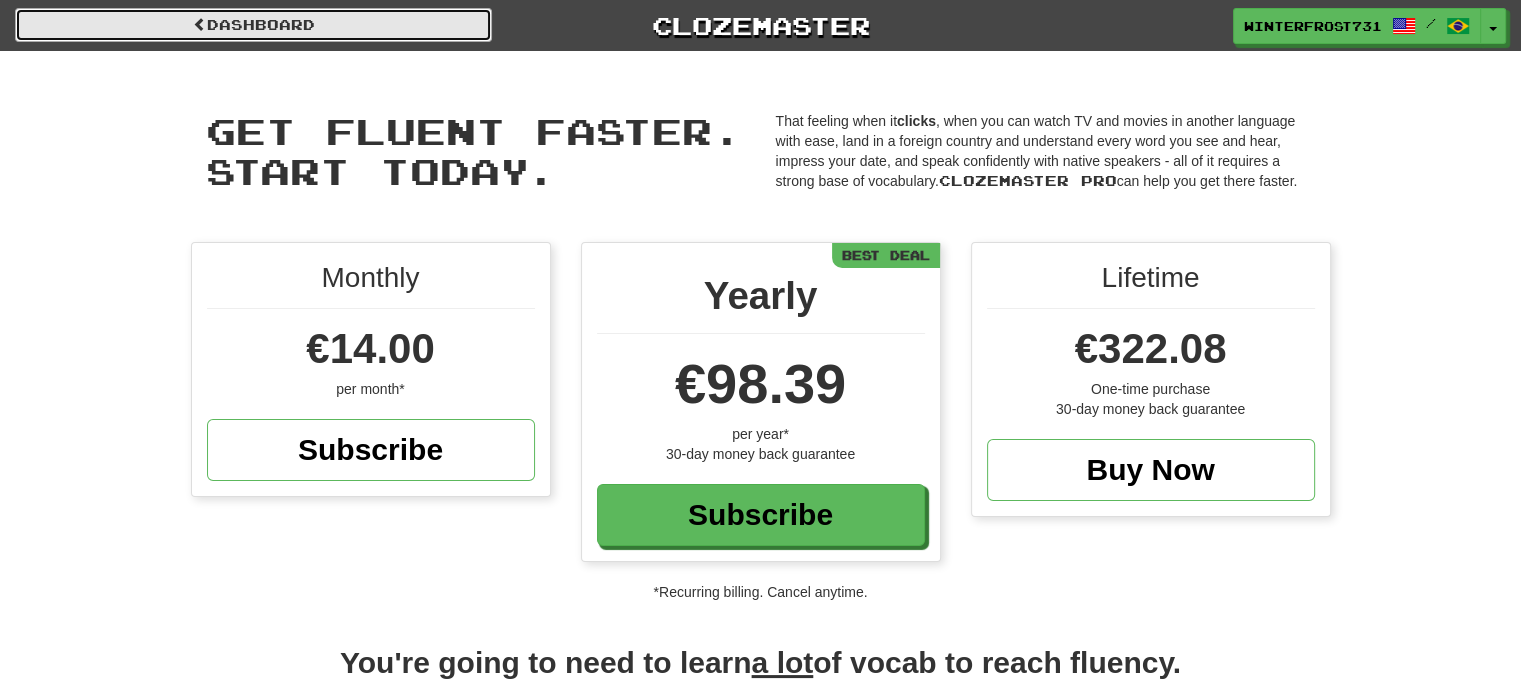 click on "Dashboard" at bounding box center (253, 25) 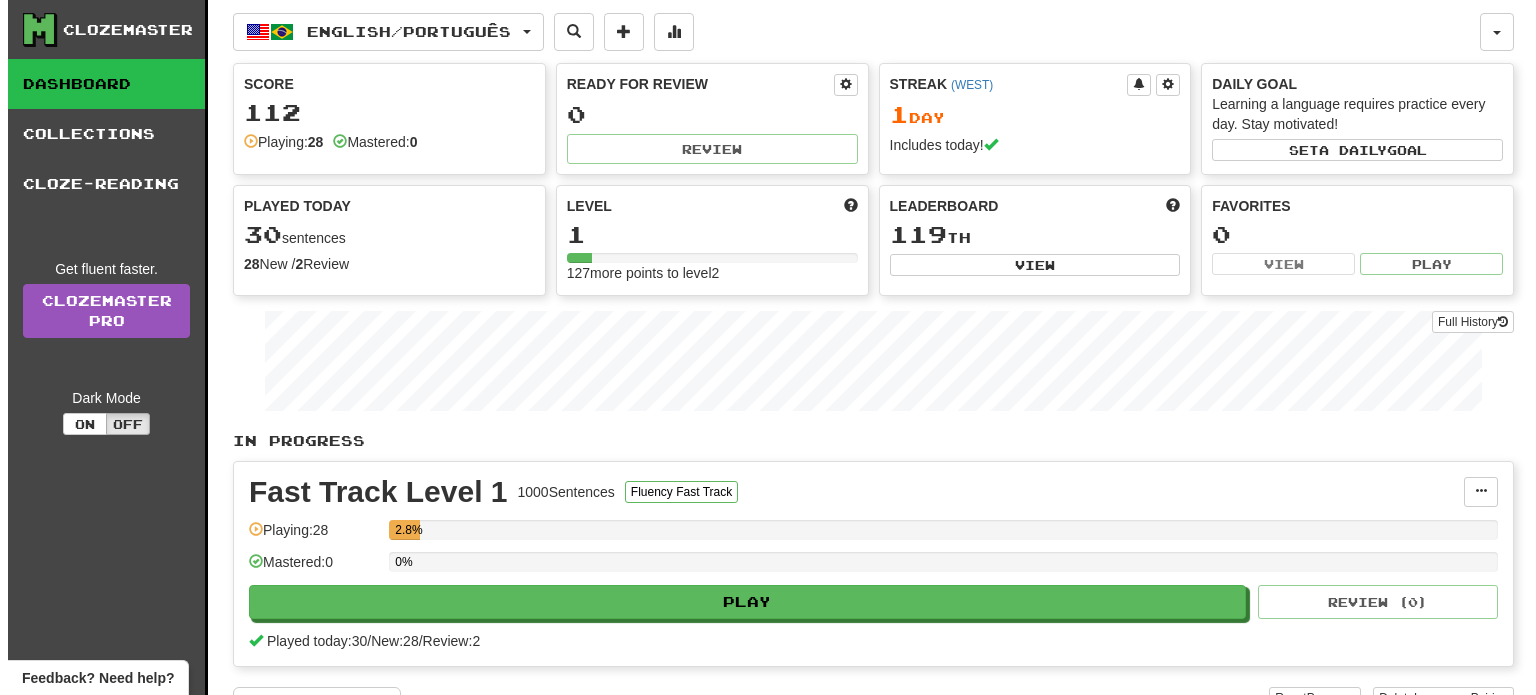 scroll, scrollTop: 0, scrollLeft: 0, axis: both 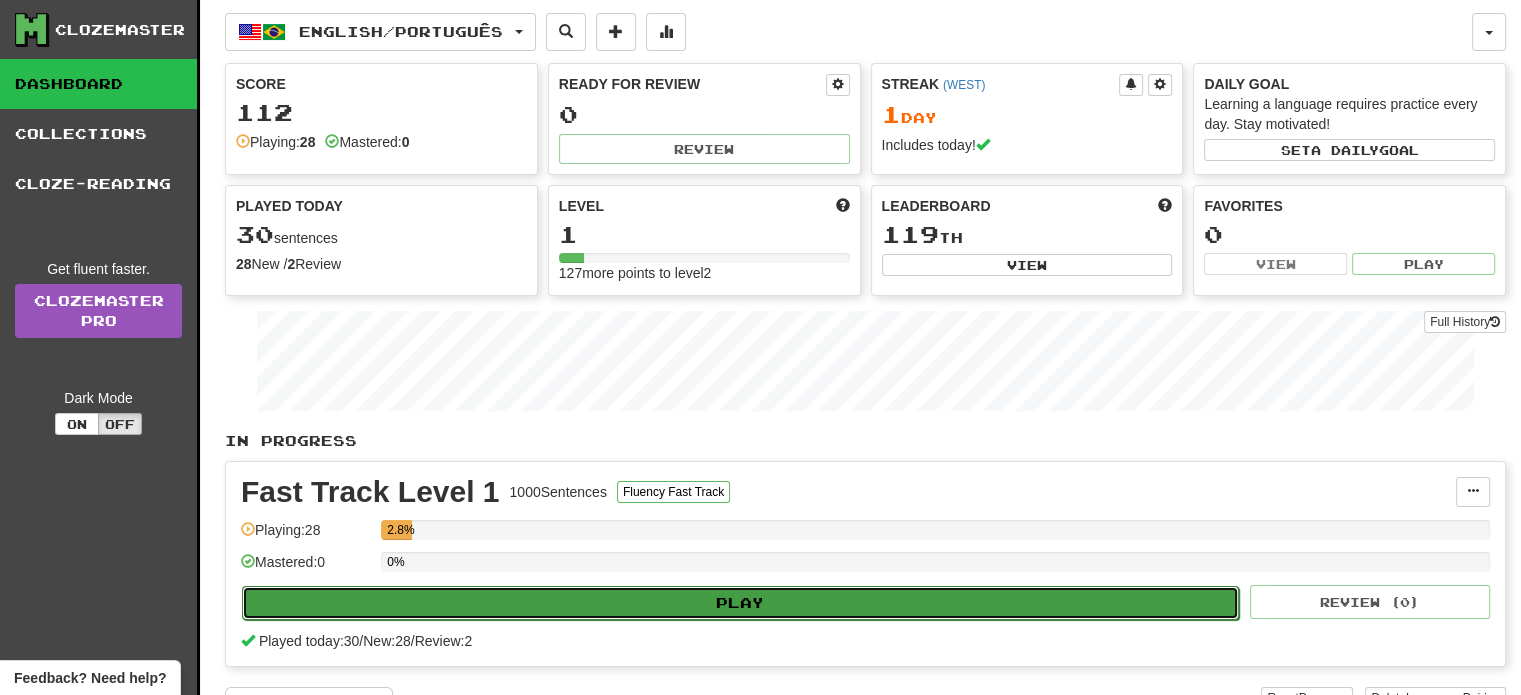 click on "Play" at bounding box center [740, 603] 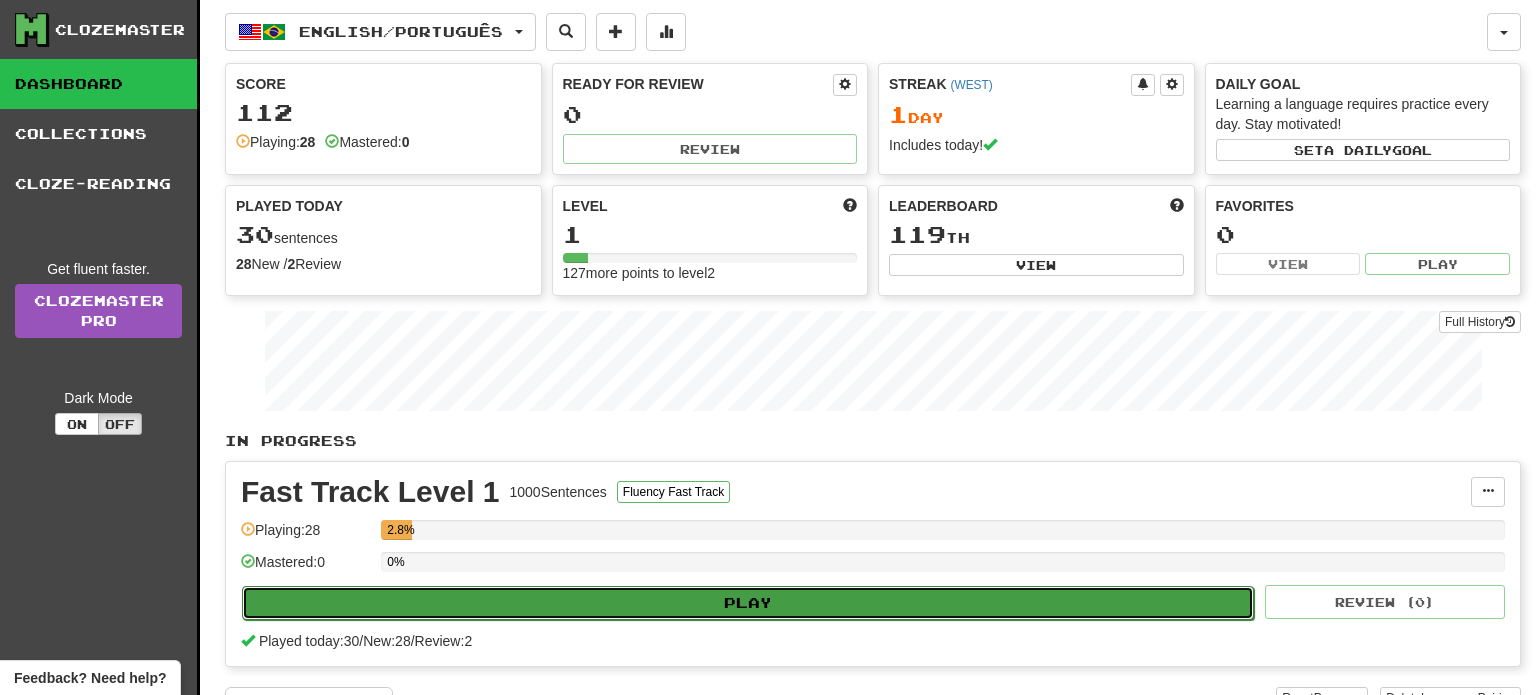 select on "**" 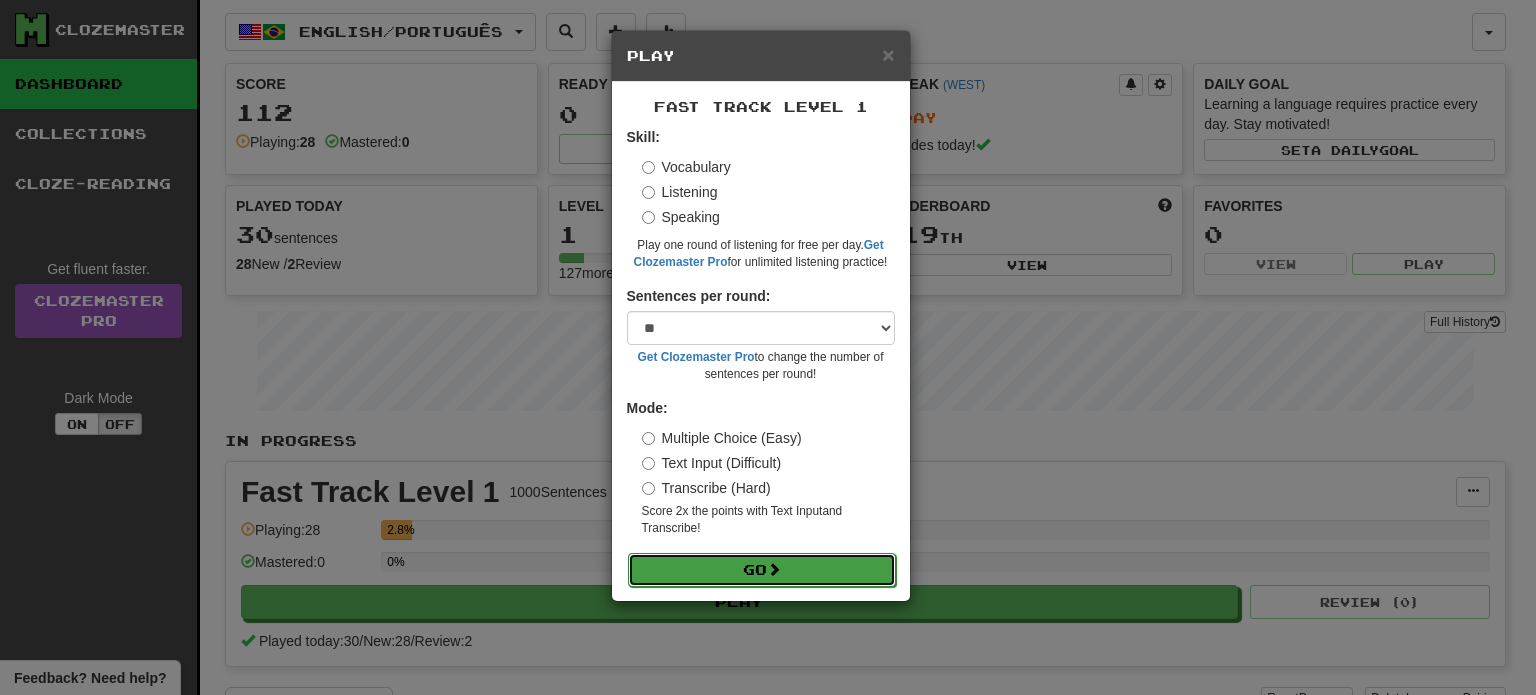 click on "Go" at bounding box center (762, 570) 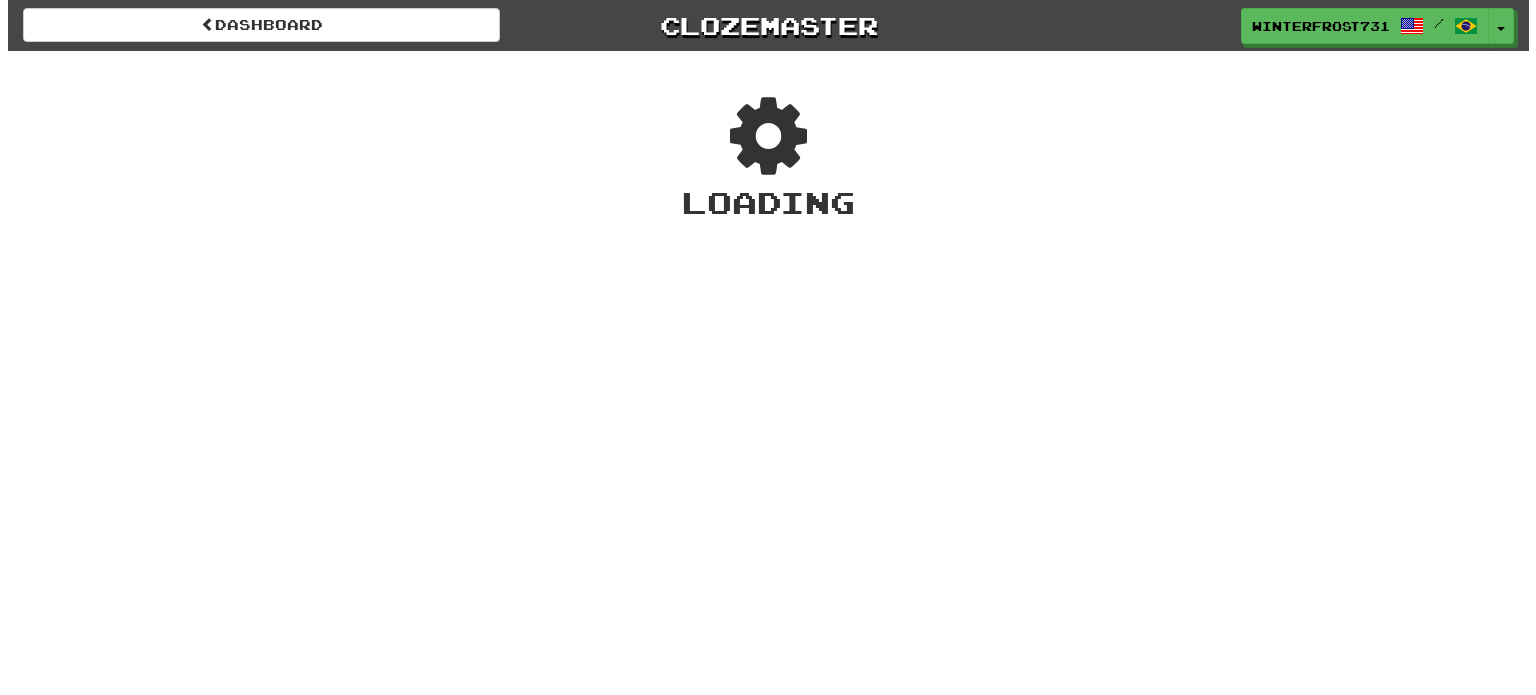 scroll, scrollTop: 0, scrollLeft: 0, axis: both 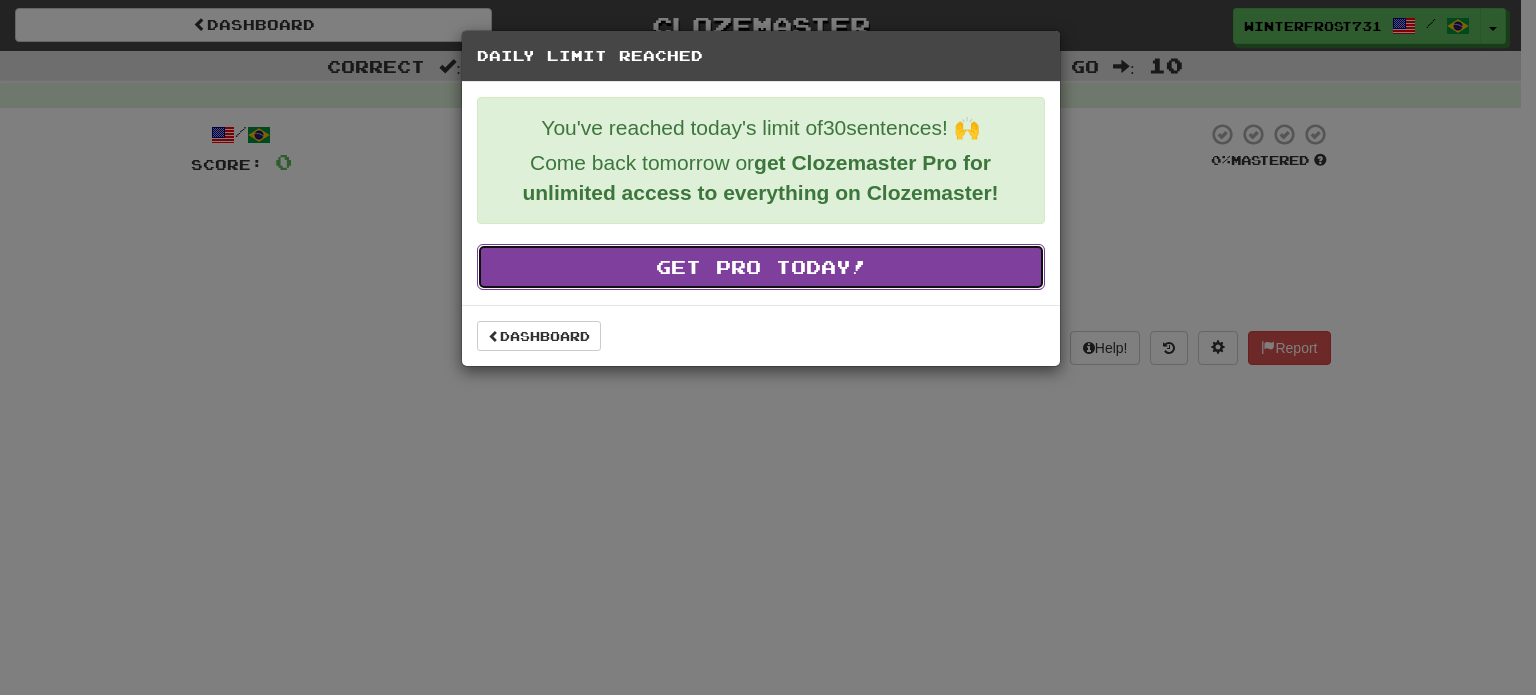 click on "Get Pro Today!" at bounding box center [761, 267] 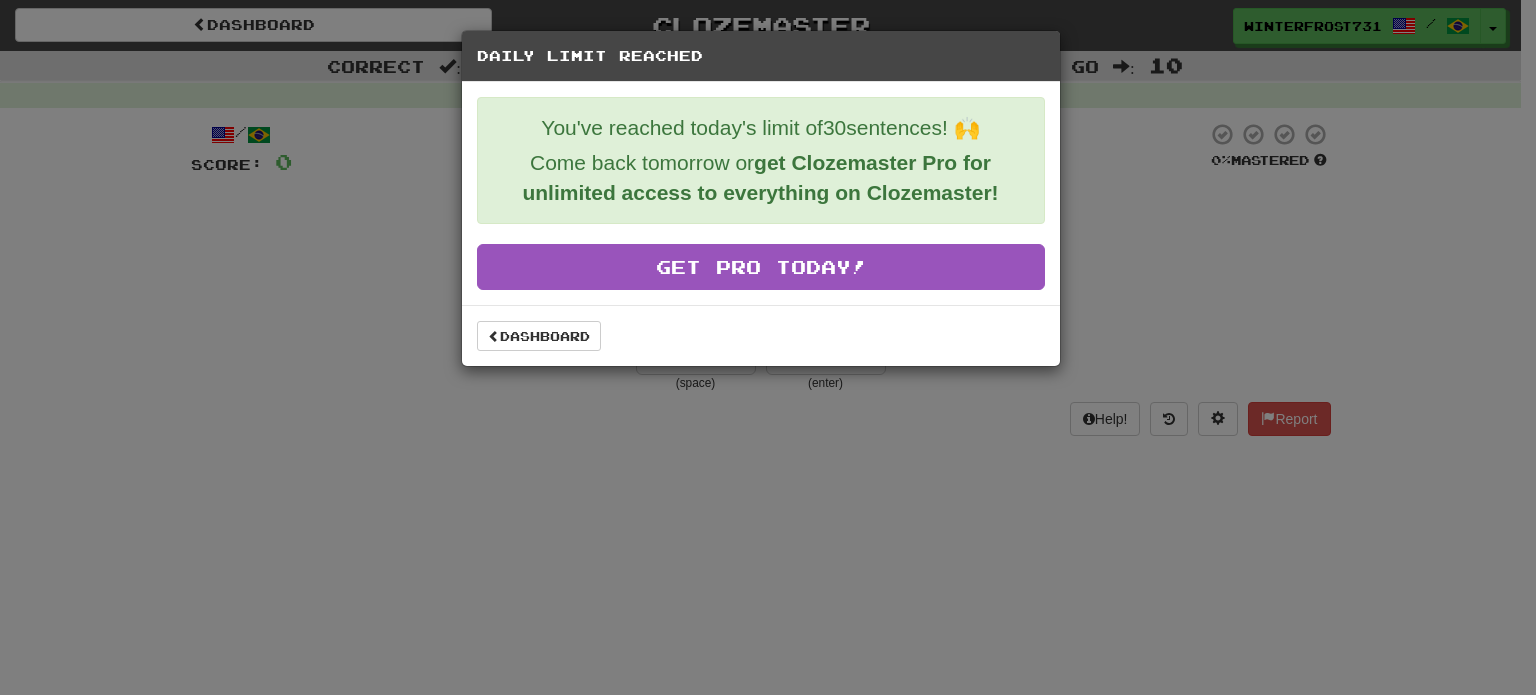 click on "Daily Limit Reached You've reached today's limit of  30  sentences! 🙌  Come back tomorrow or  get Clozemaster Pro for unlimited access to everything on Clozemaster! Get Pro Today! Dashboard" at bounding box center [768, 347] 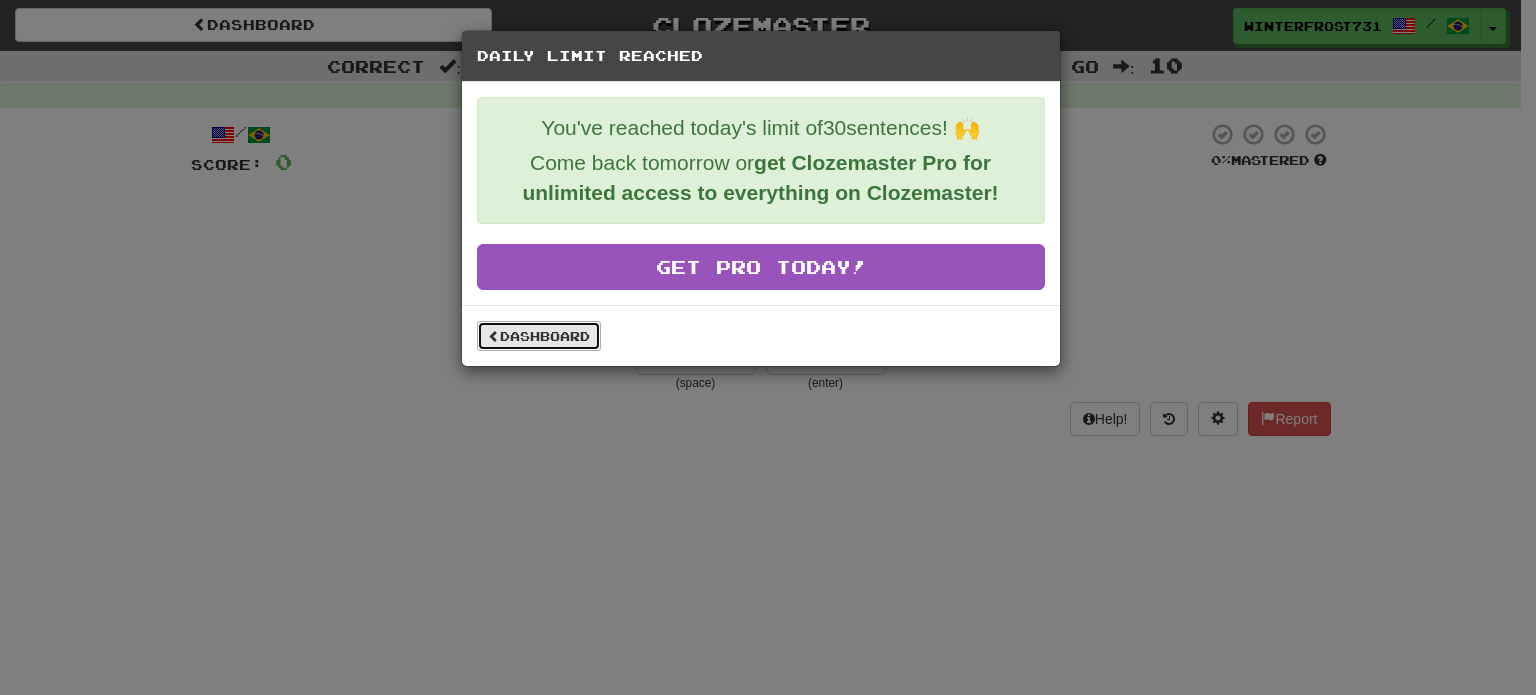 click on "Dashboard" at bounding box center [539, 336] 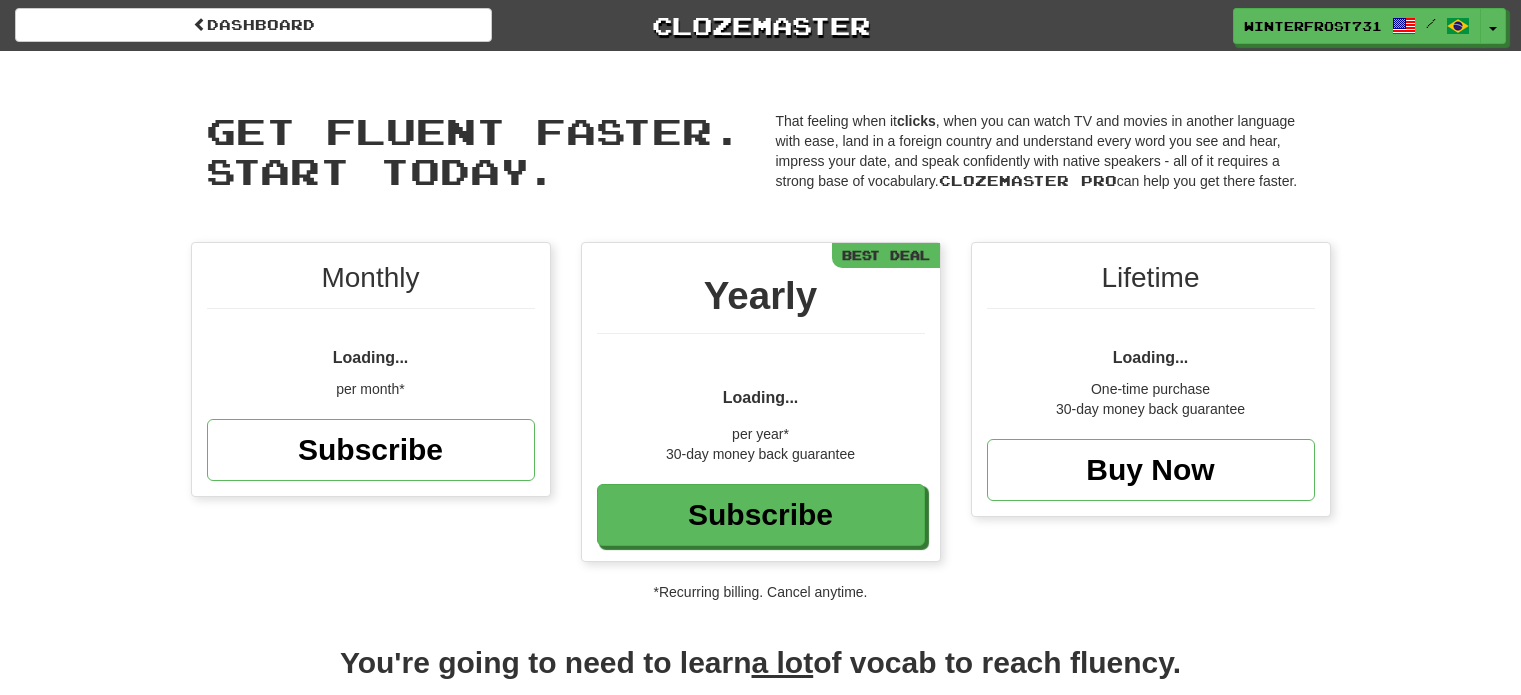 scroll, scrollTop: 243, scrollLeft: 0, axis: vertical 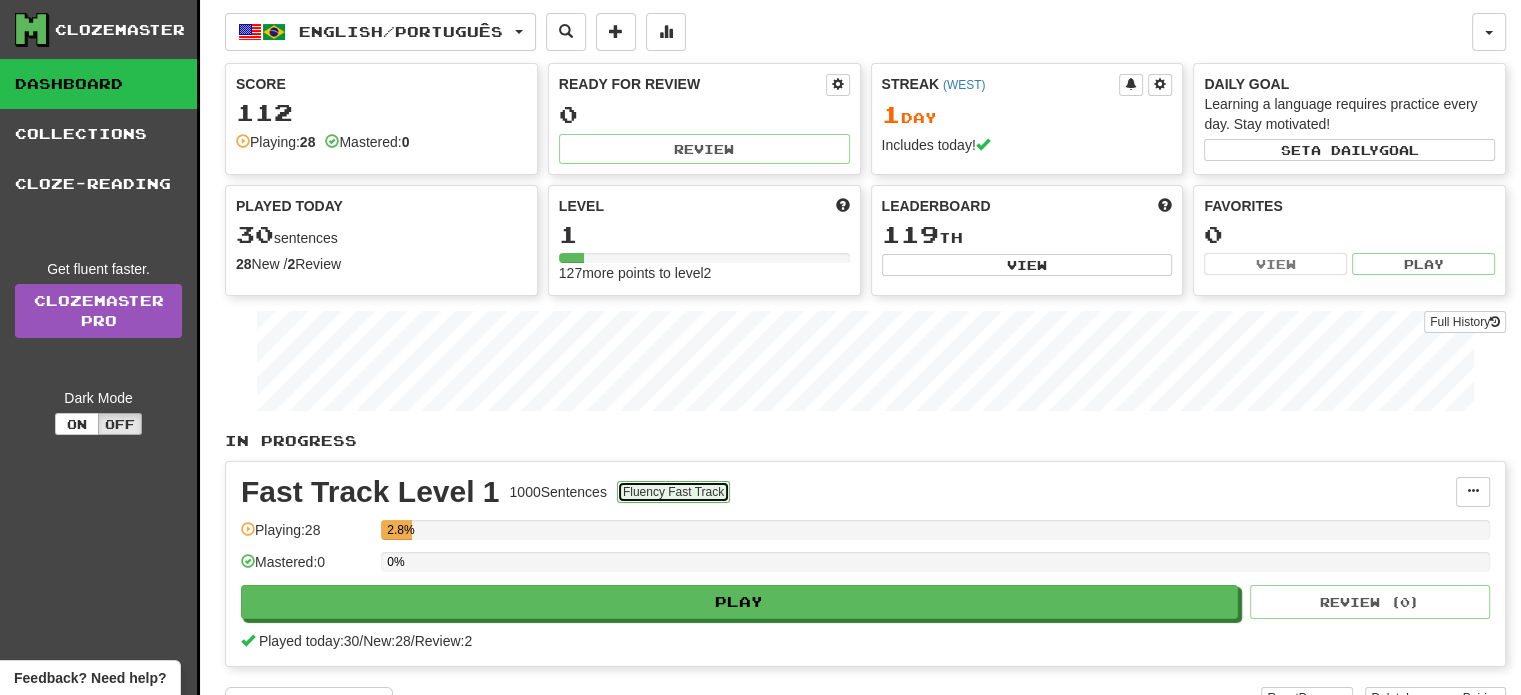 click on "Fluency Fast Track" at bounding box center (673, 492) 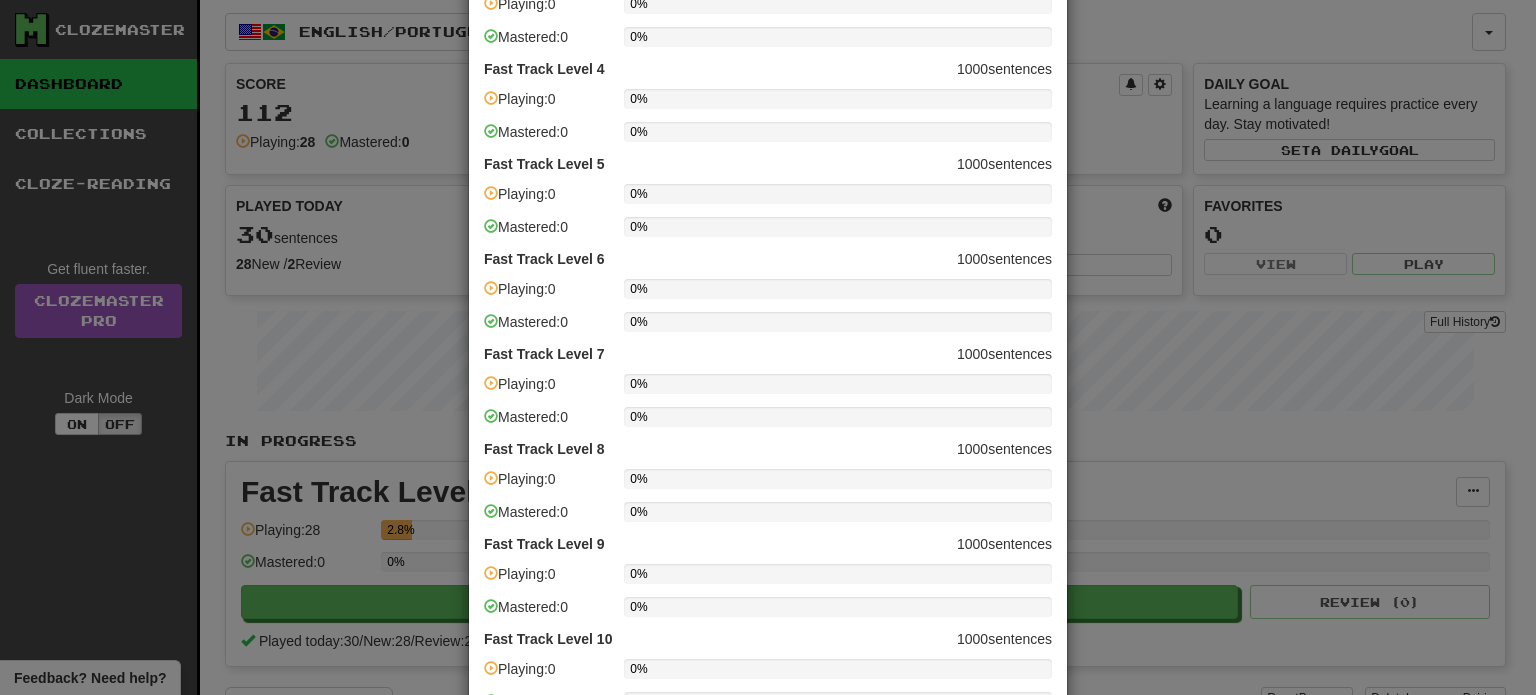scroll, scrollTop: 495, scrollLeft: 0, axis: vertical 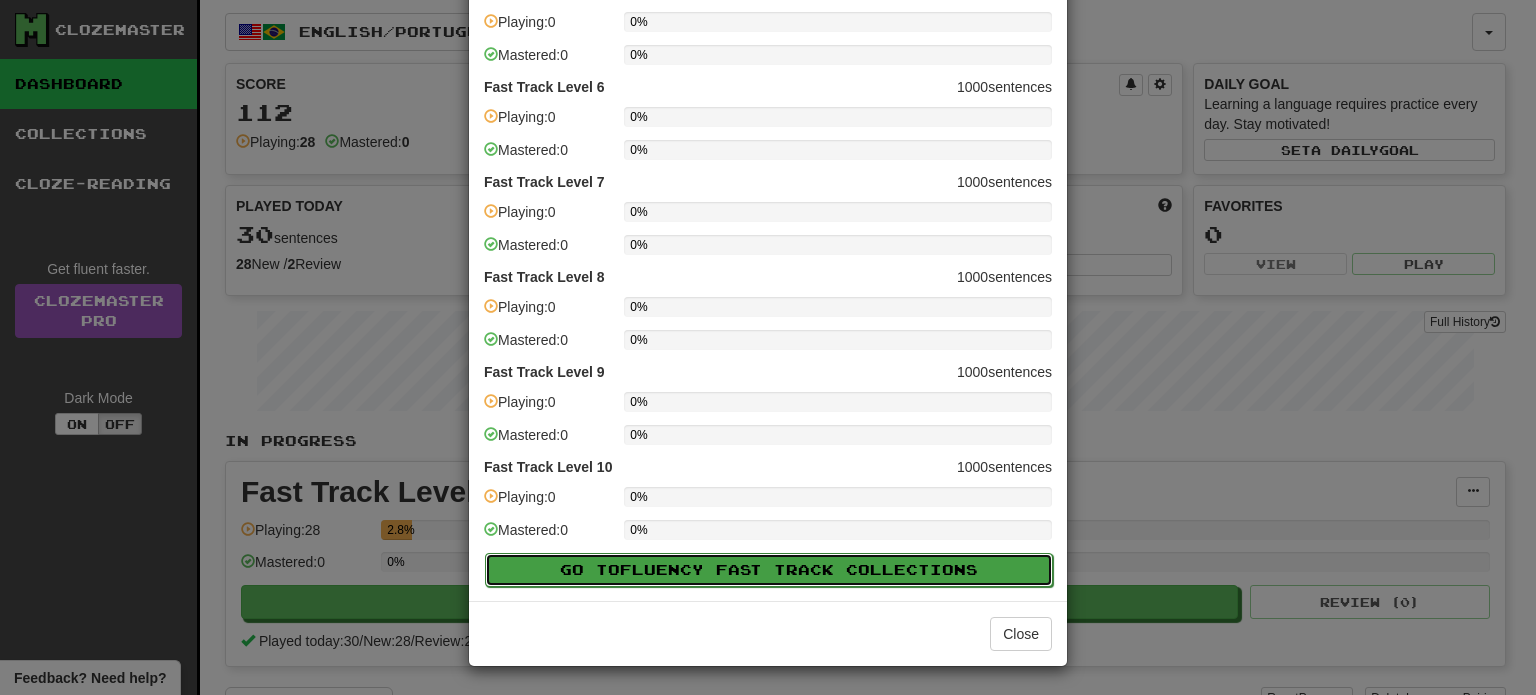 click on "Fluency Fast Track" at bounding box center [733, 569] 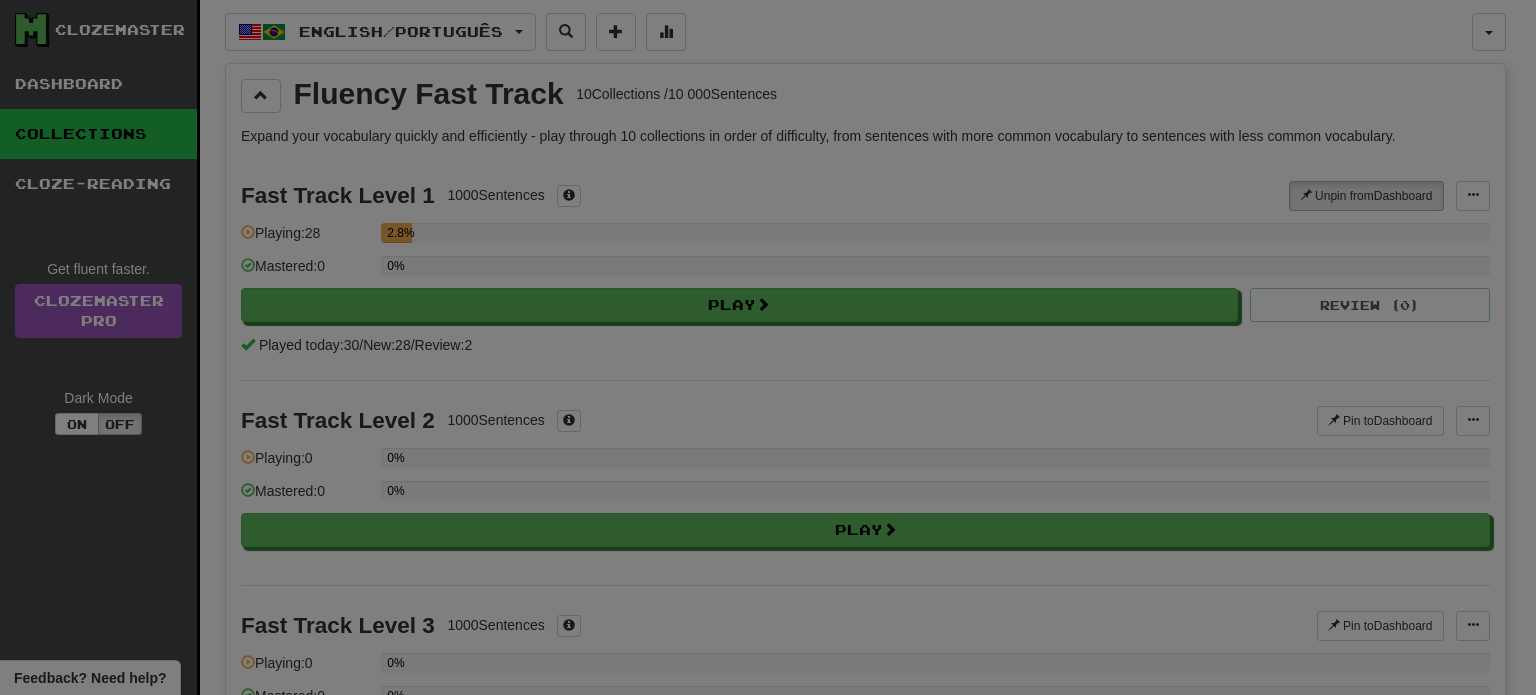 scroll, scrollTop: 62, scrollLeft: 0, axis: vertical 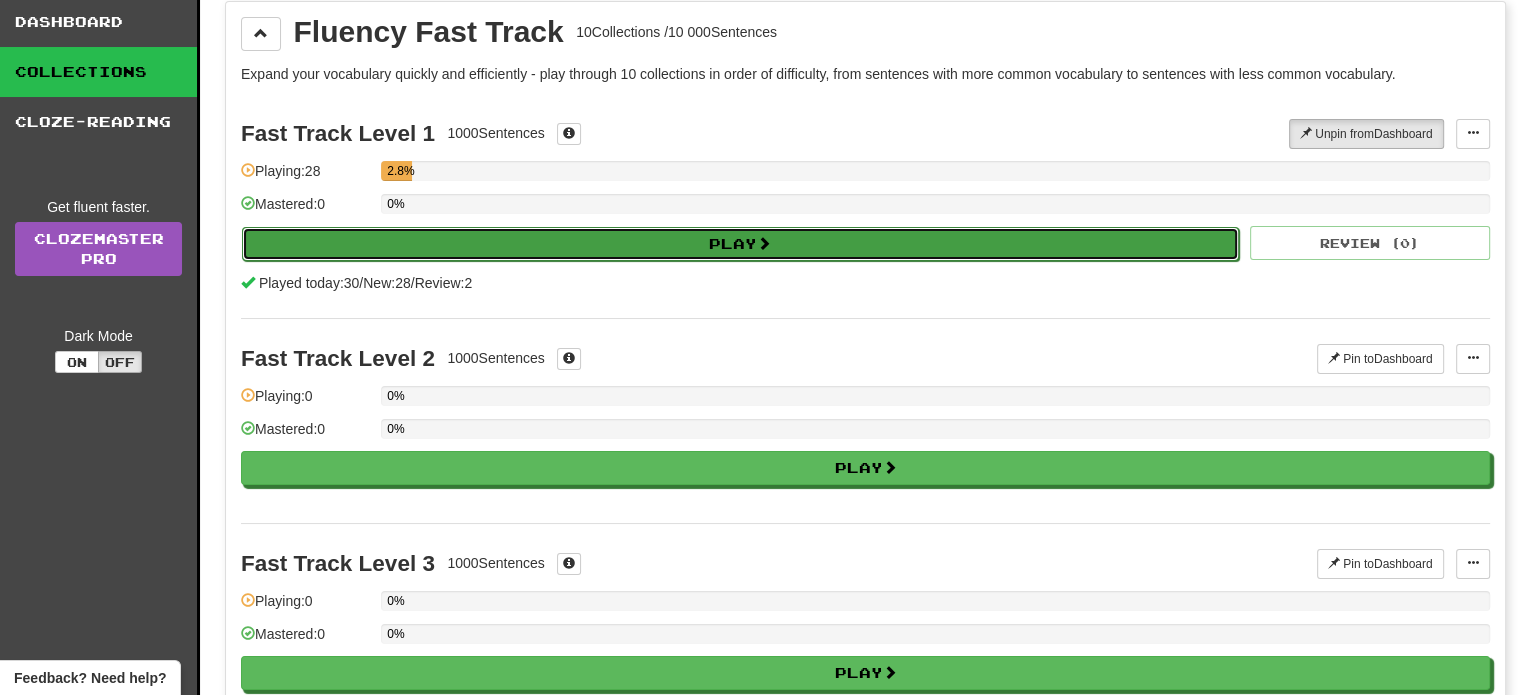 click on "Play" at bounding box center [740, 244] 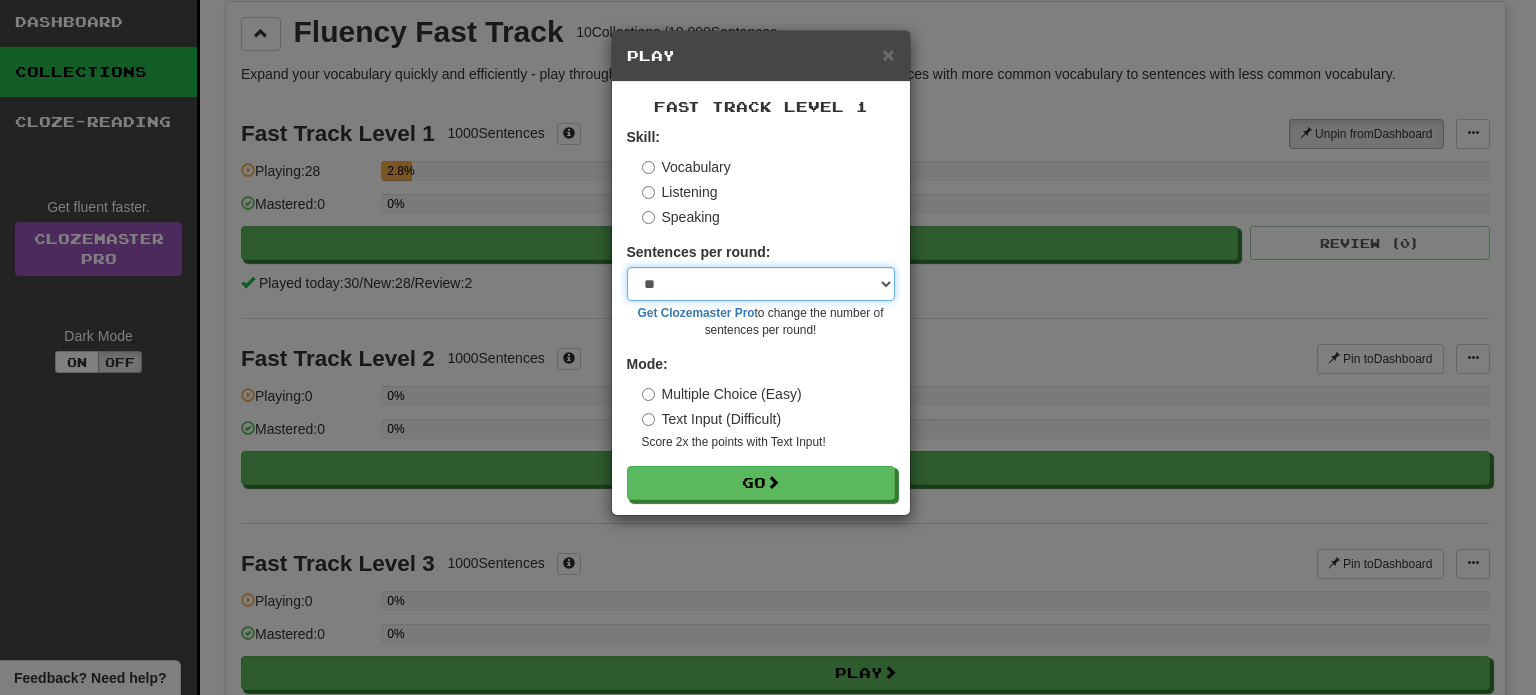 click on "* ** ** ** ** ** *** ********" at bounding box center (761, 284) 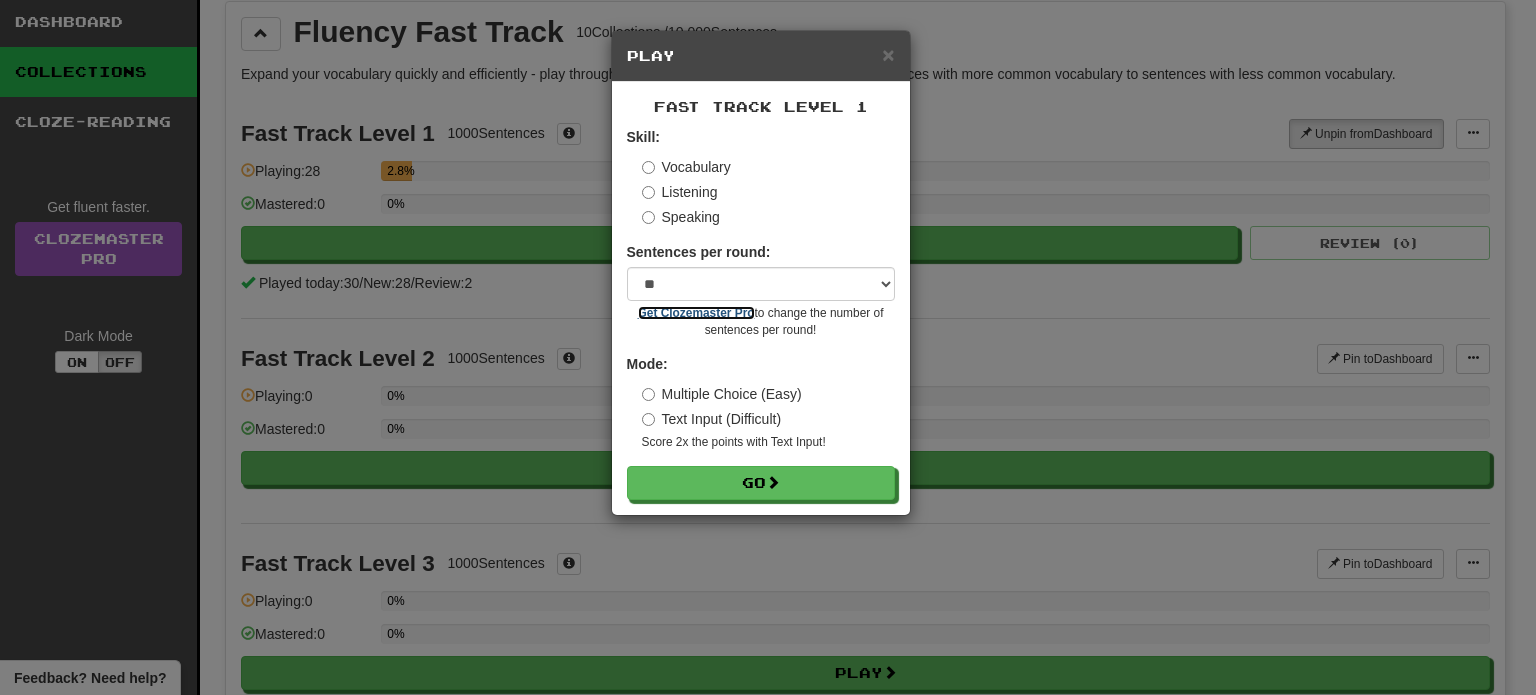 click on "Get Clozemaster Pro" at bounding box center (696, 313) 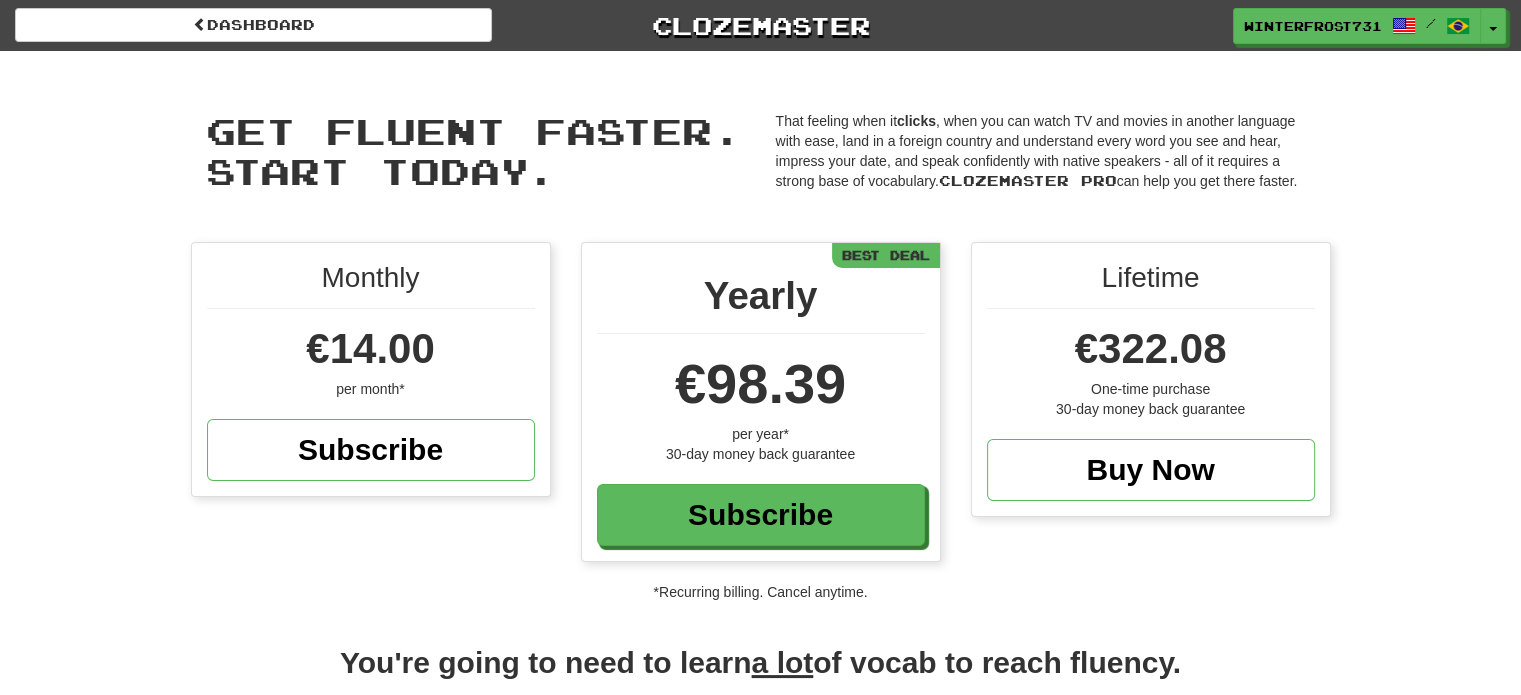 scroll, scrollTop: 0, scrollLeft: 0, axis: both 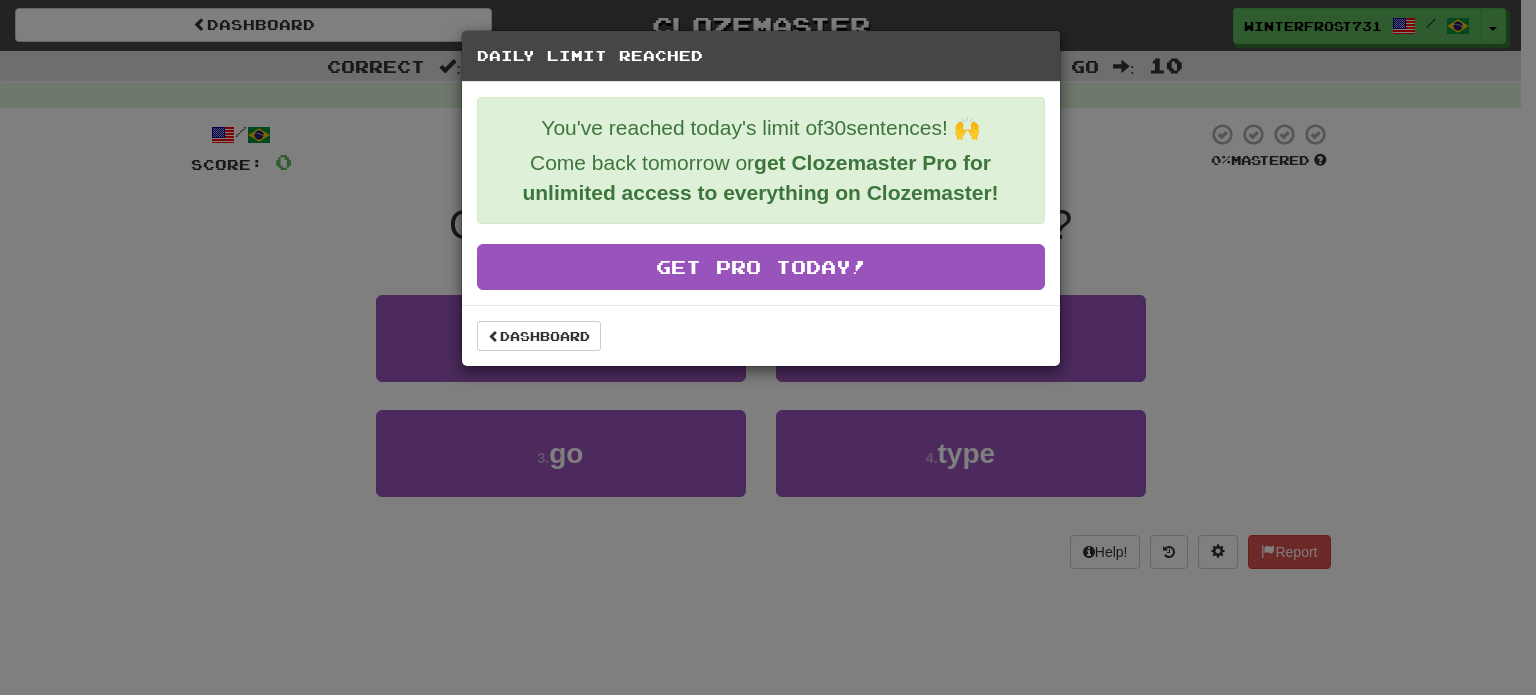 click on "Daily Limit Reached You've reached today's limit of  30  sentences! 🙌  Come back tomorrow or  get Clozemaster Pro for unlimited access to everything on Clozemaster! Get Pro Today! Dashboard" at bounding box center (768, 347) 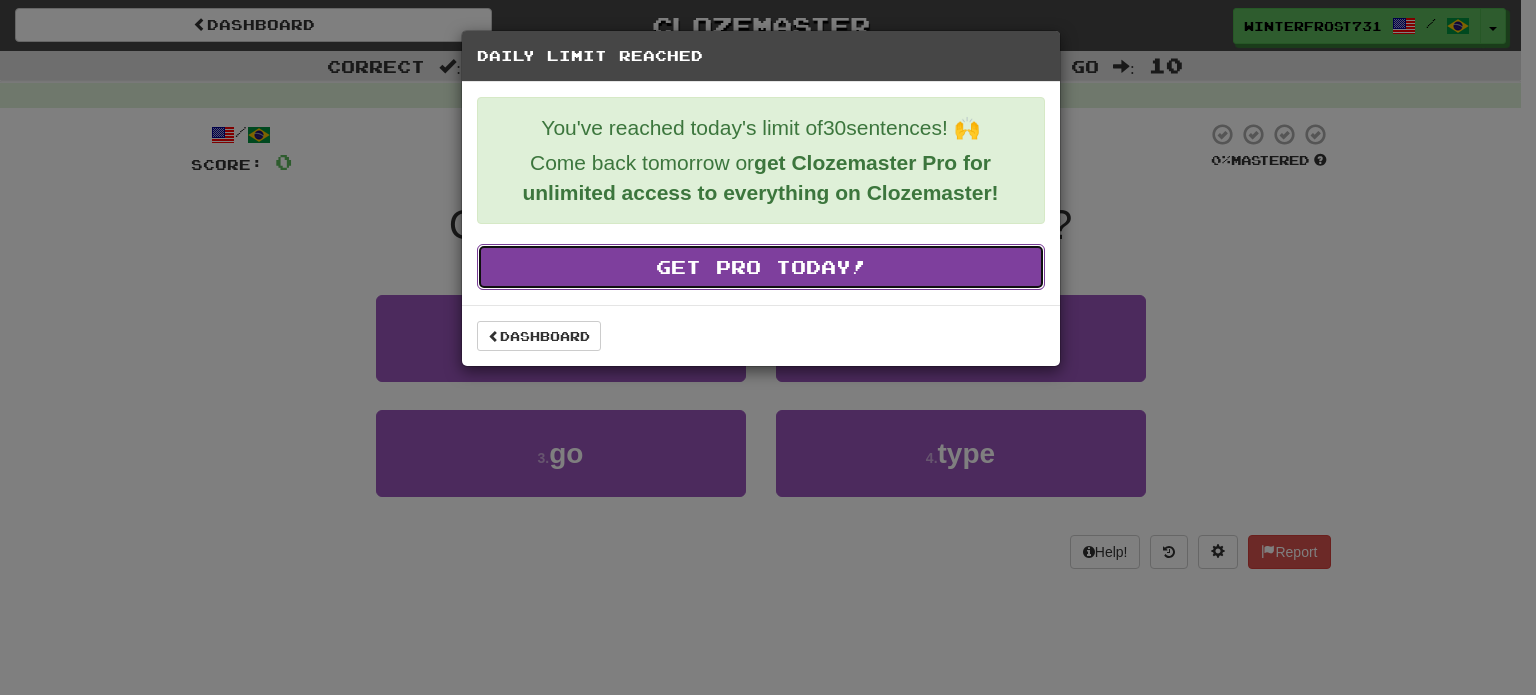 click on "Get Pro Today!" at bounding box center [761, 267] 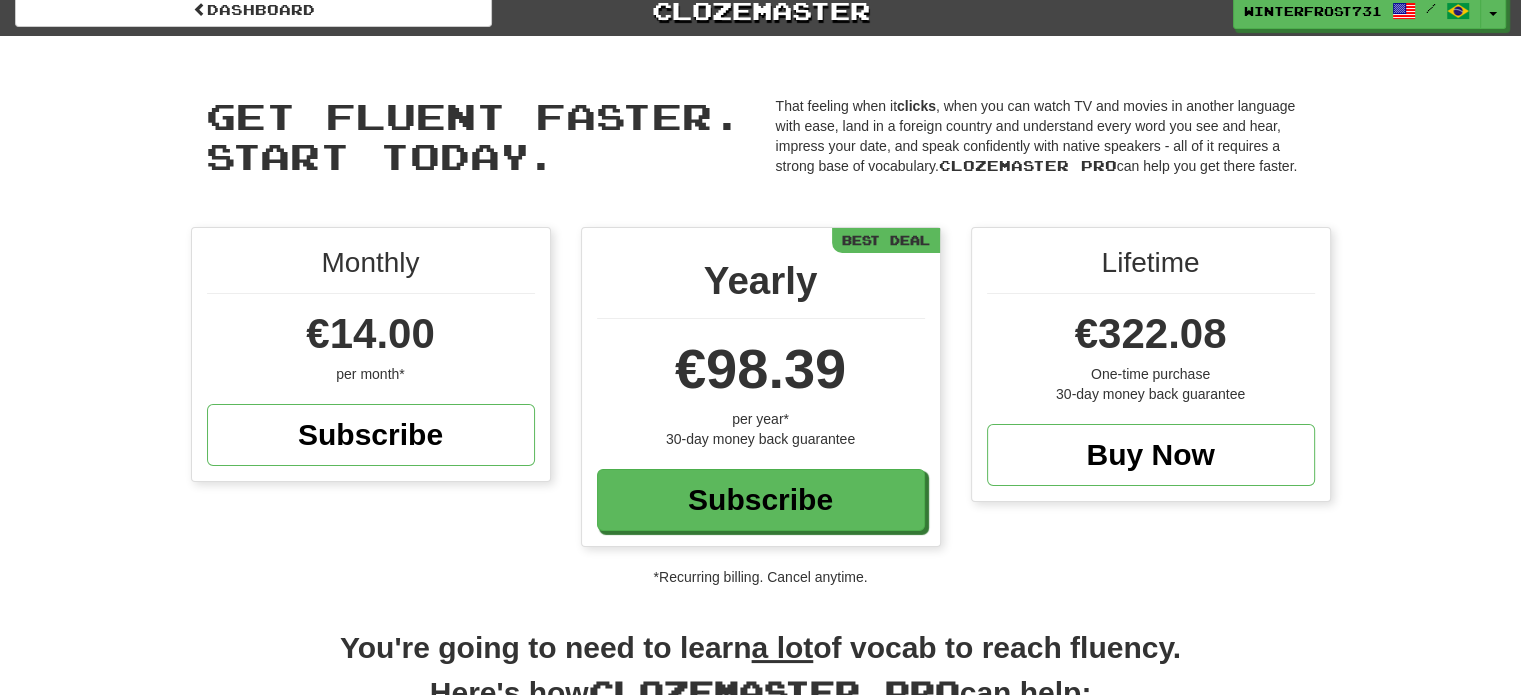 scroll, scrollTop: 0, scrollLeft: 0, axis: both 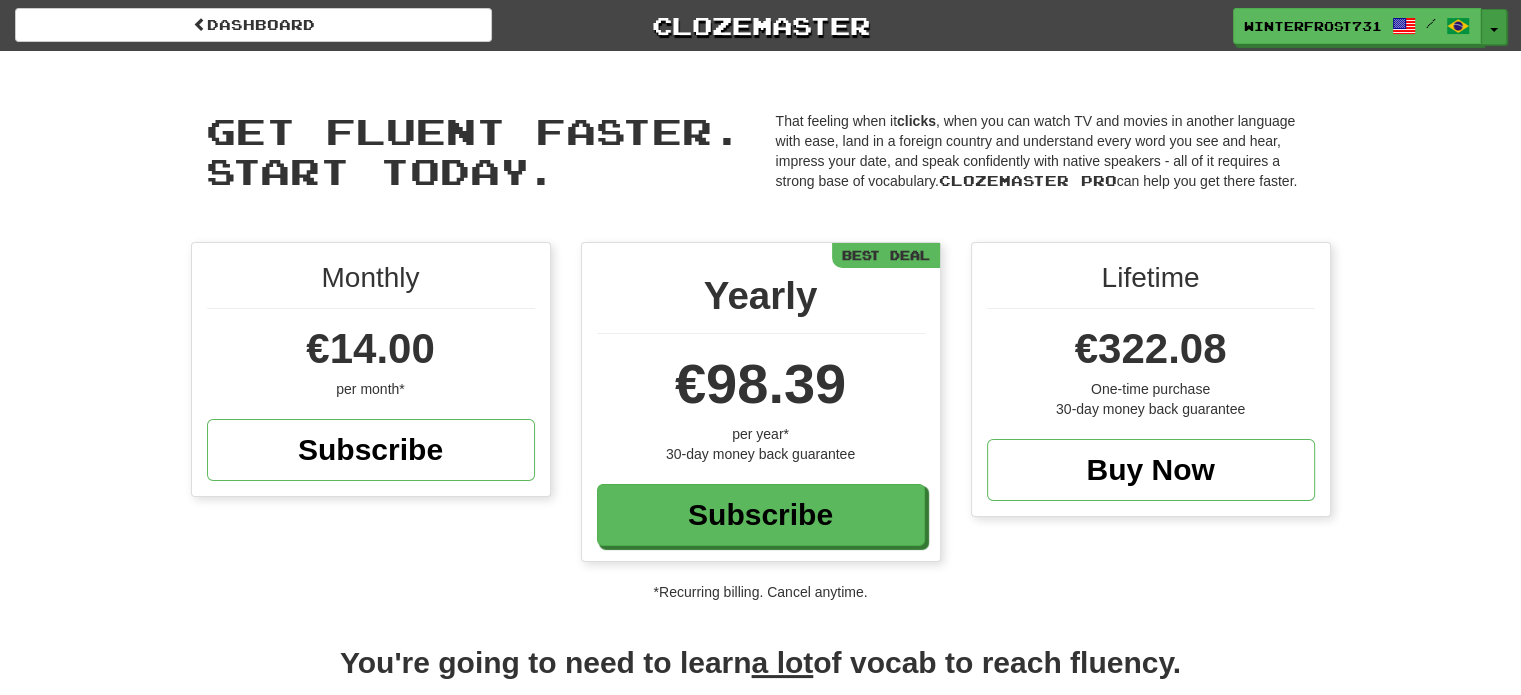 click at bounding box center [1494, 30] 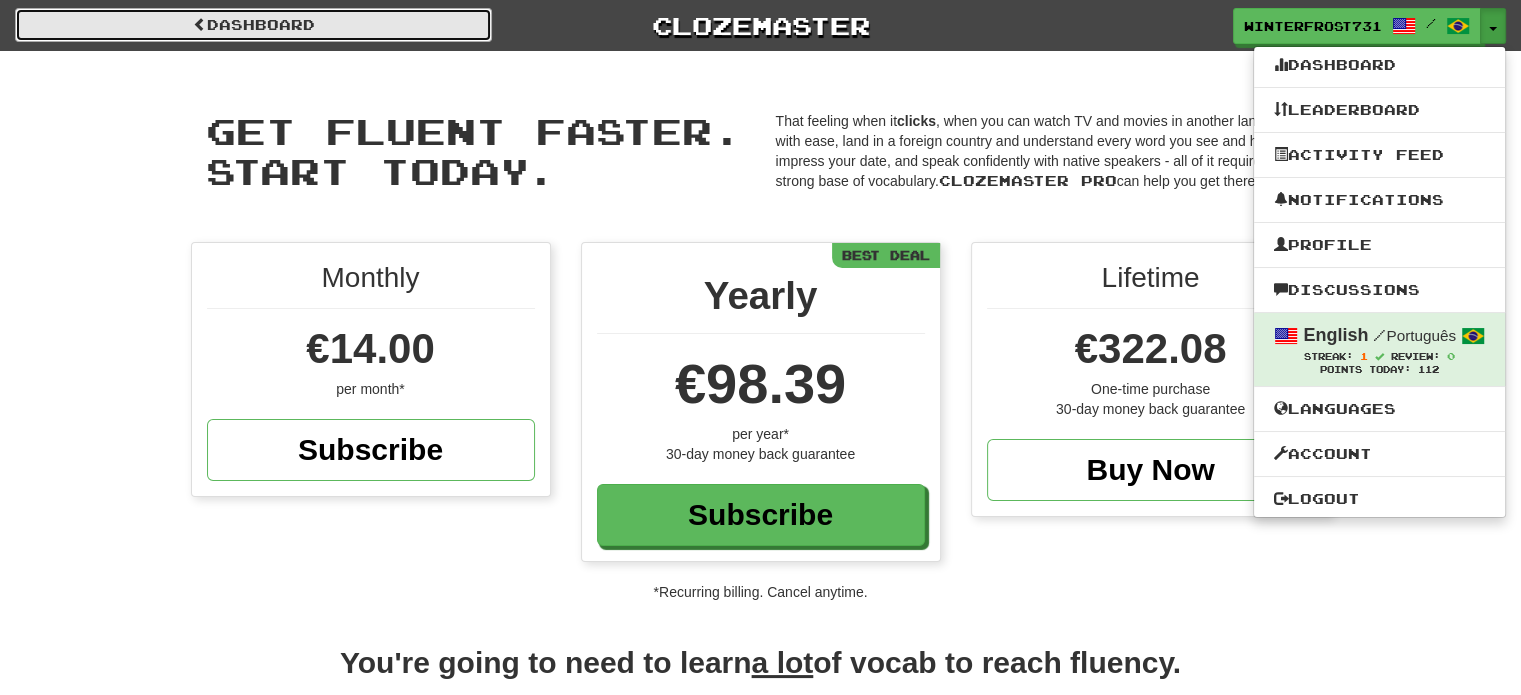 click at bounding box center [200, 24] 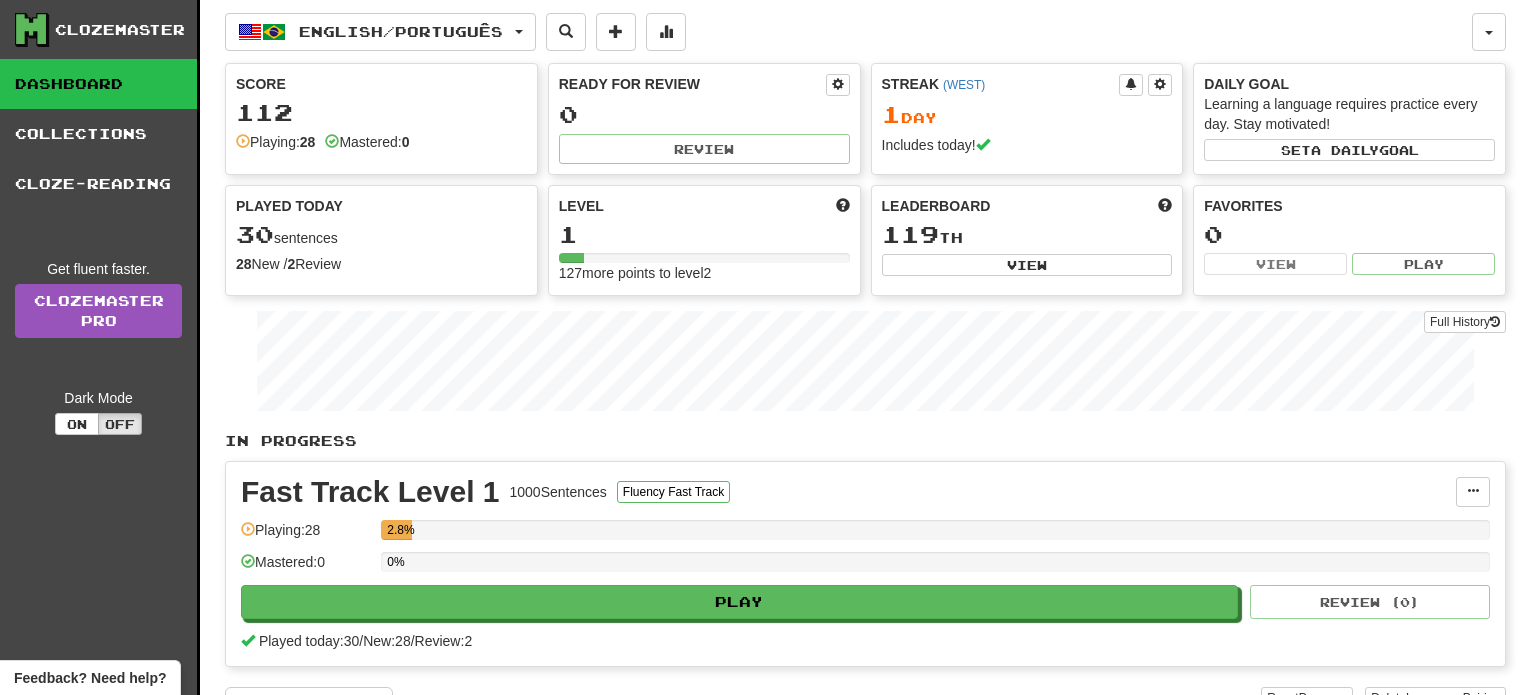 scroll, scrollTop: 0, scrollLeft: 0, axis: both 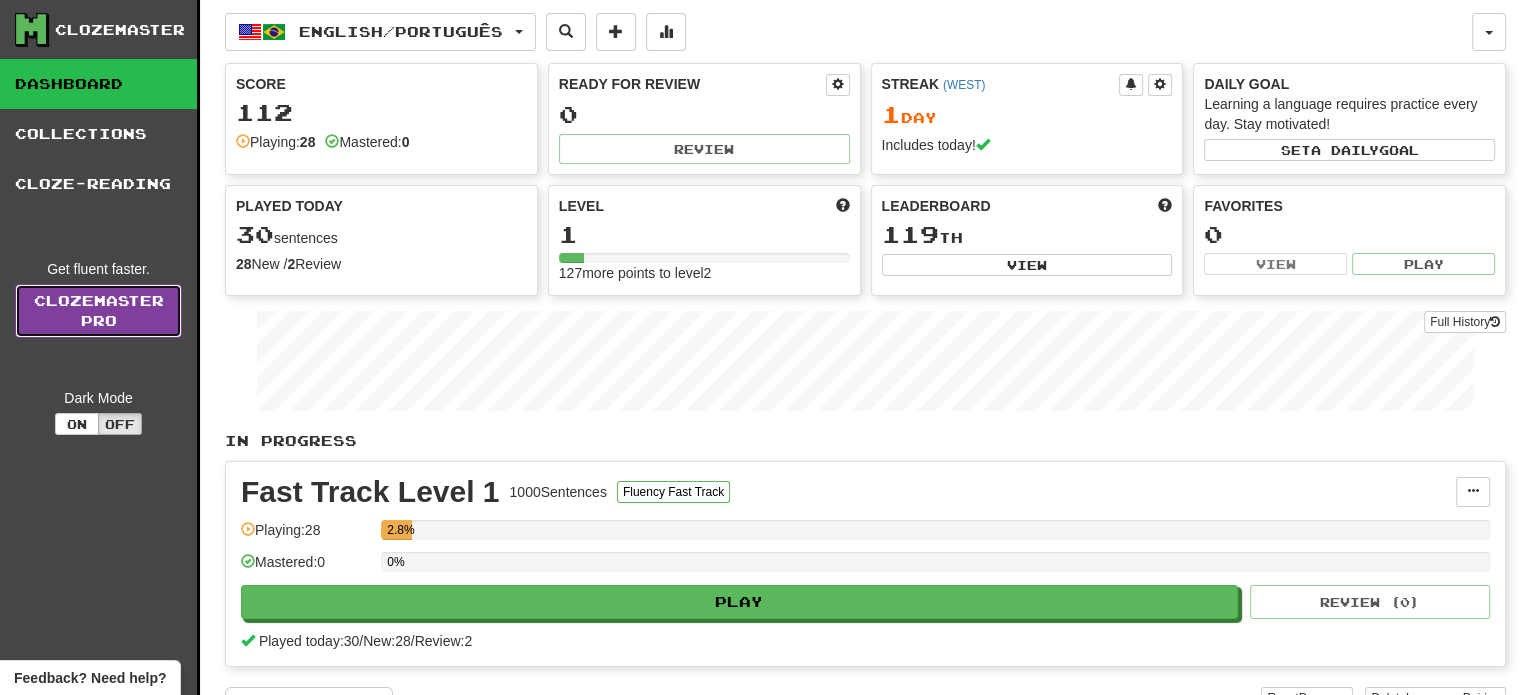 click on "Clozemaster Pro" at bounding box center (98, 311) 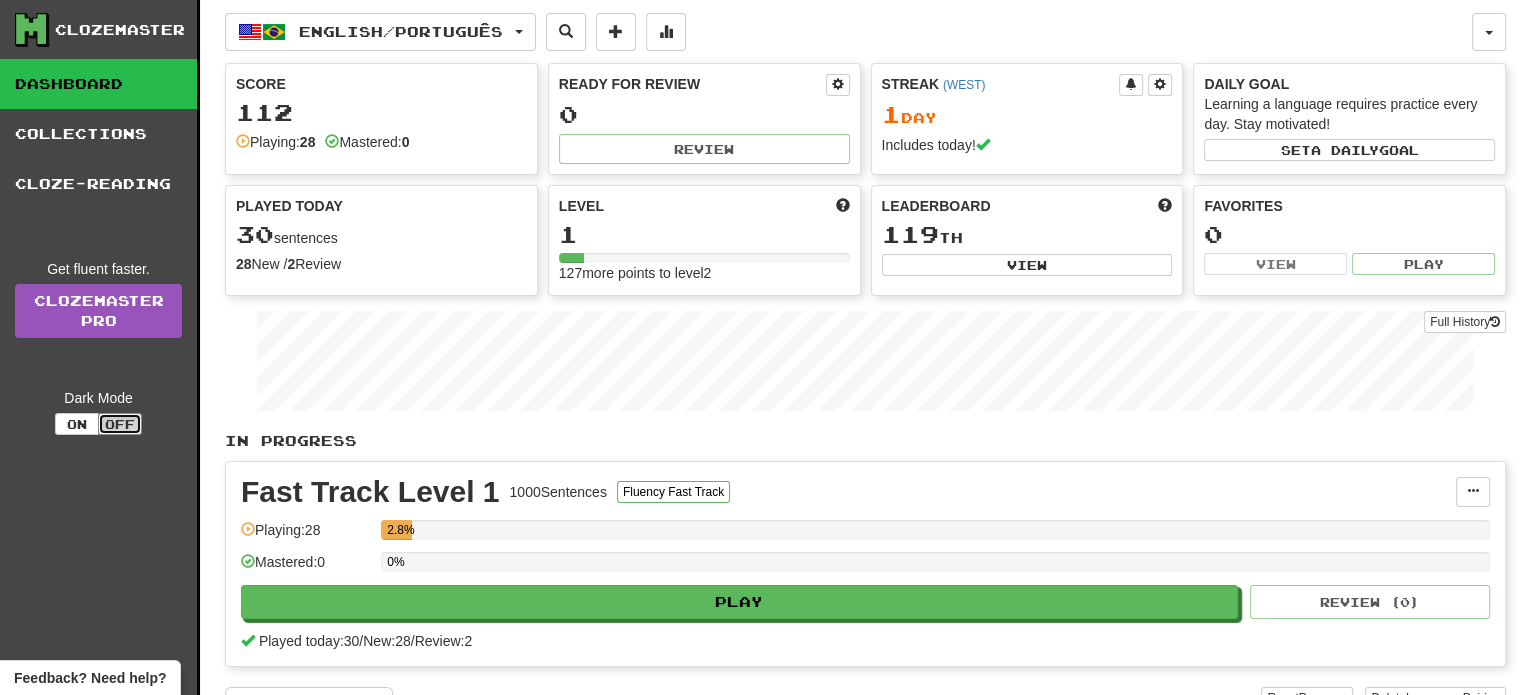 click on "Off" at bounding box center (120, 424) 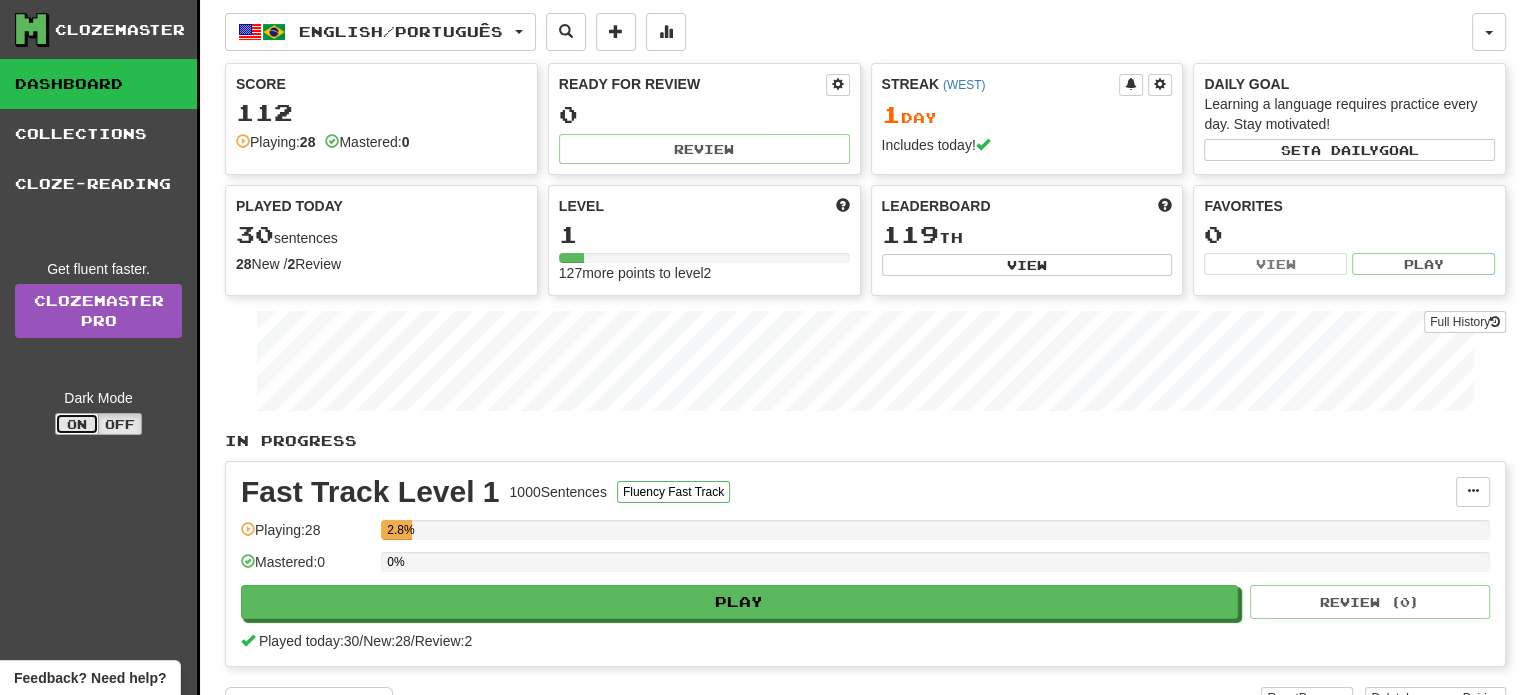 click on "On" at bounding box center [77, 424] 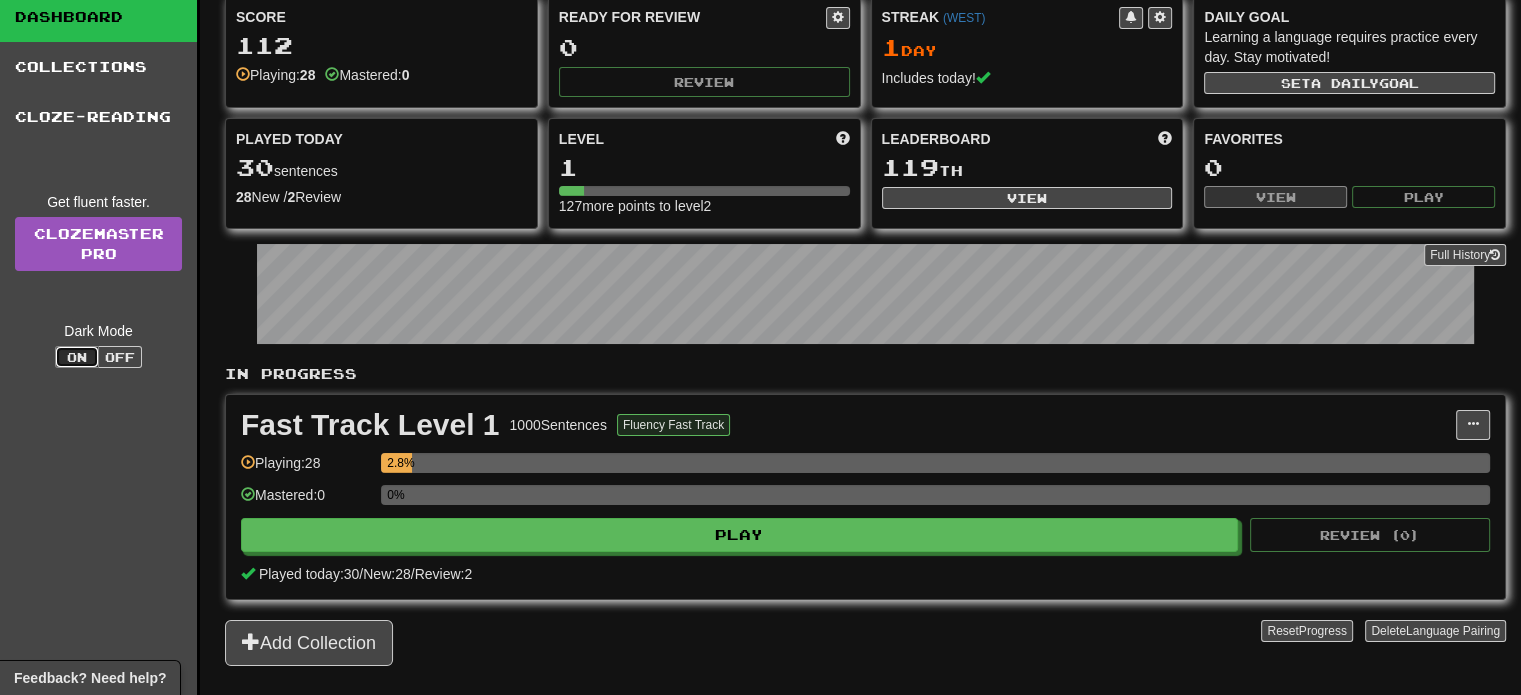 scroll, scrollTop: 300, scrollLeft: 0, axis: vertical 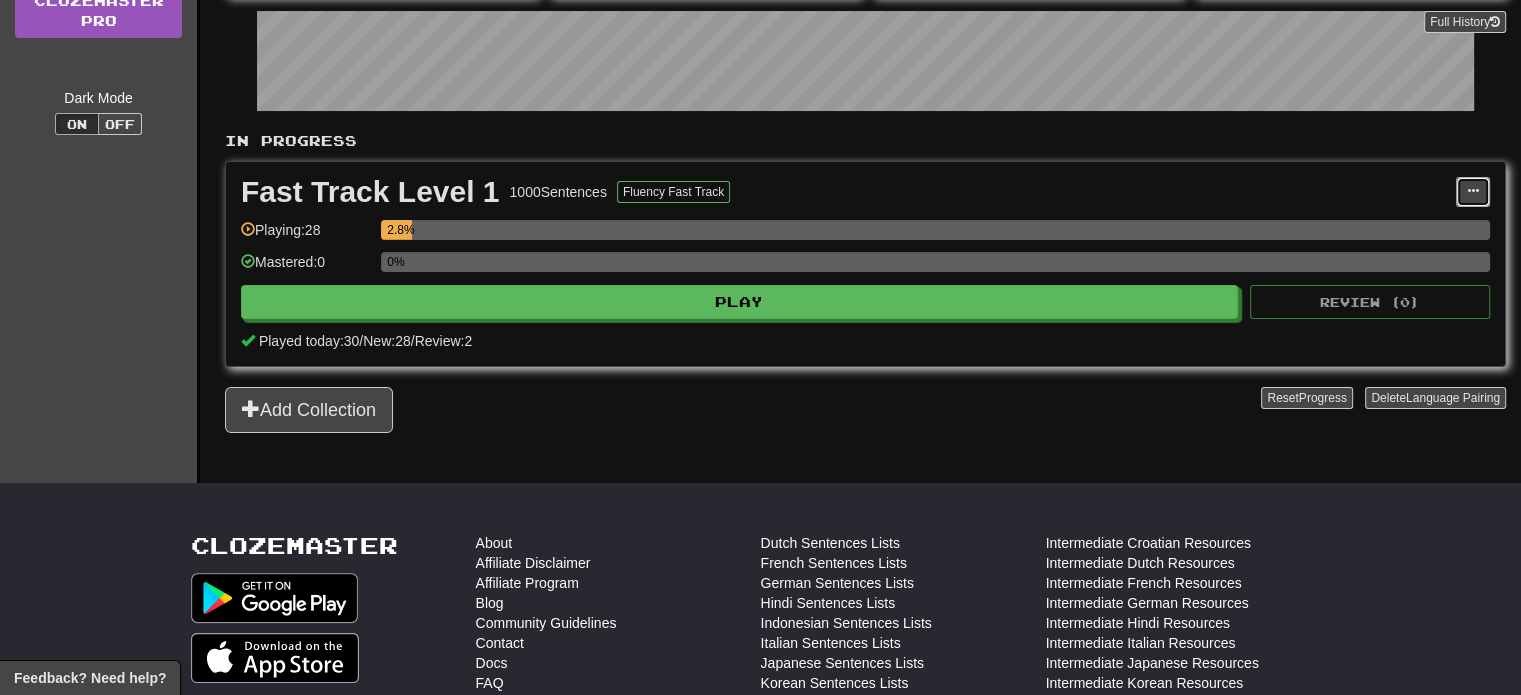 click at bounding box center (1473, 191) 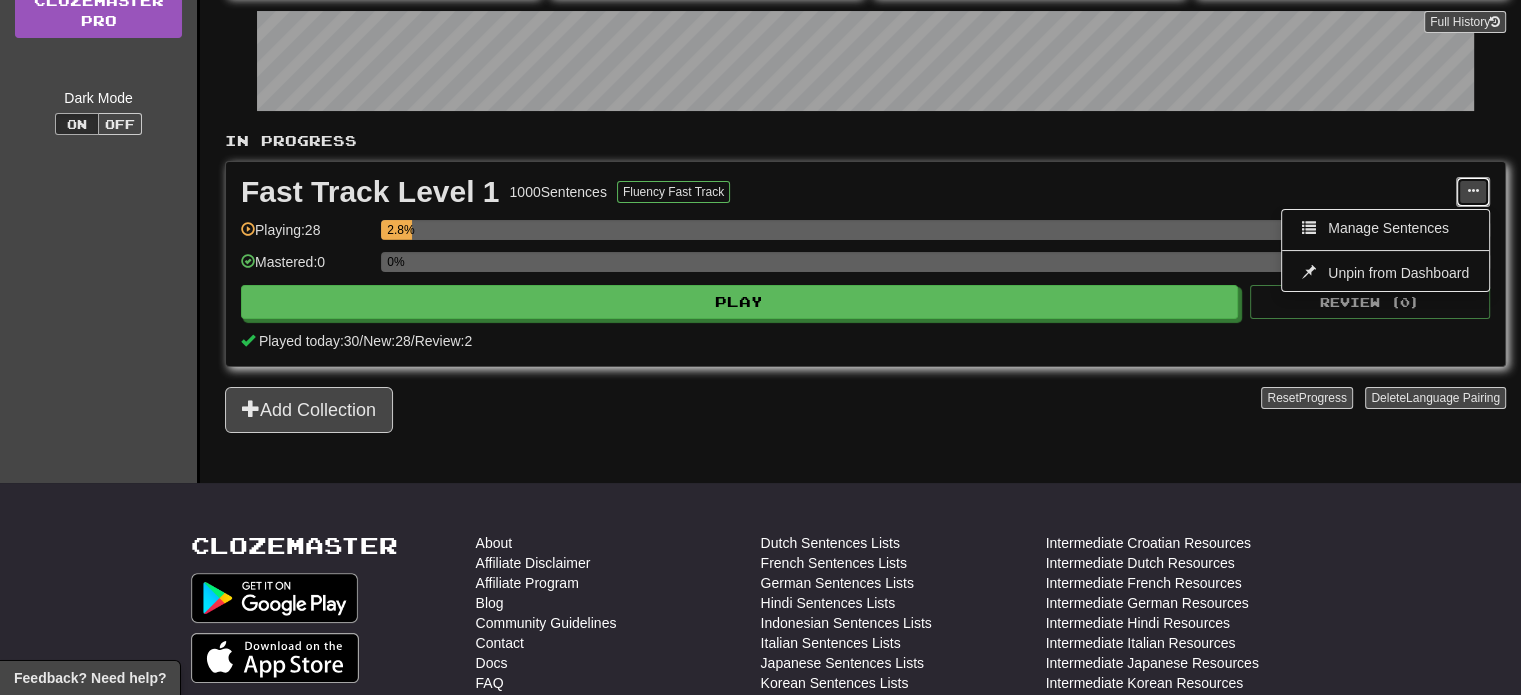 click at bounding box center (1473, 191) 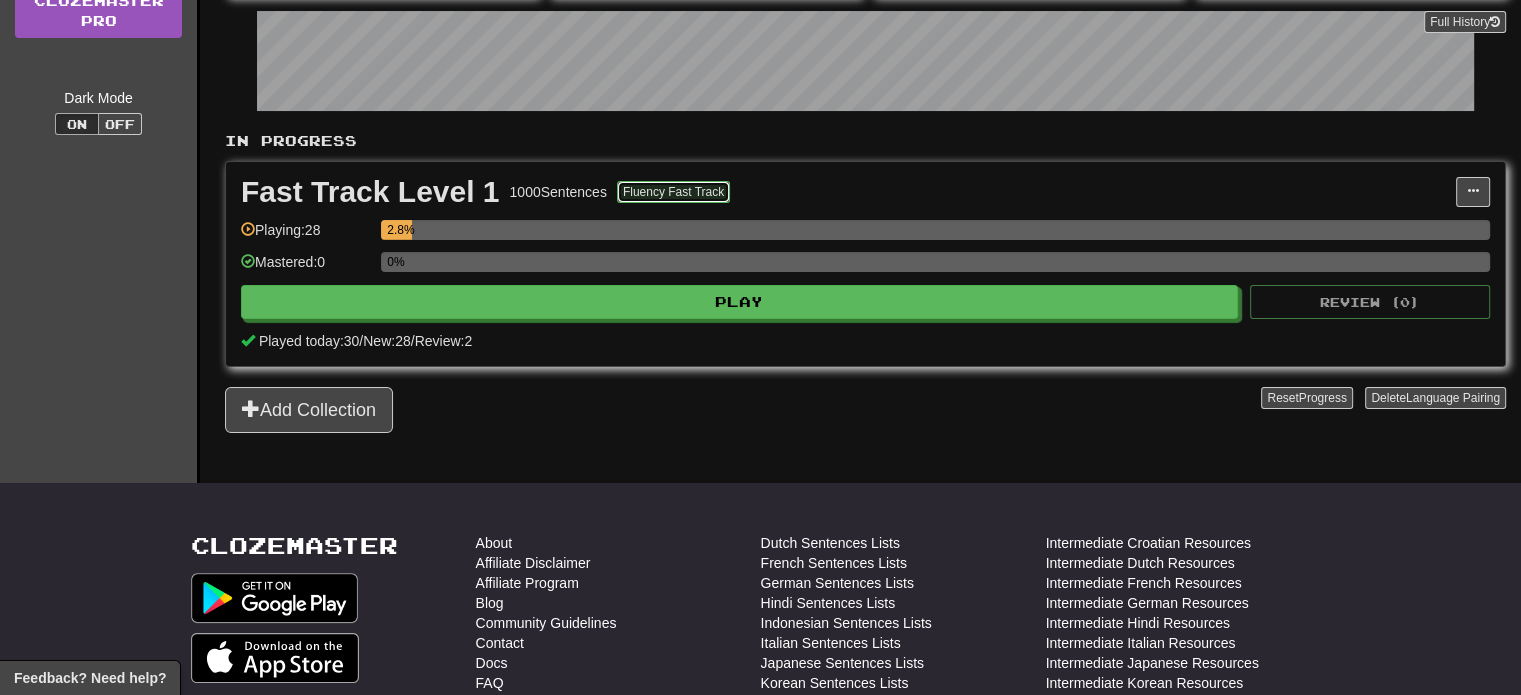 click on "Fluency Fast Track" at bounding box center [673, 192] 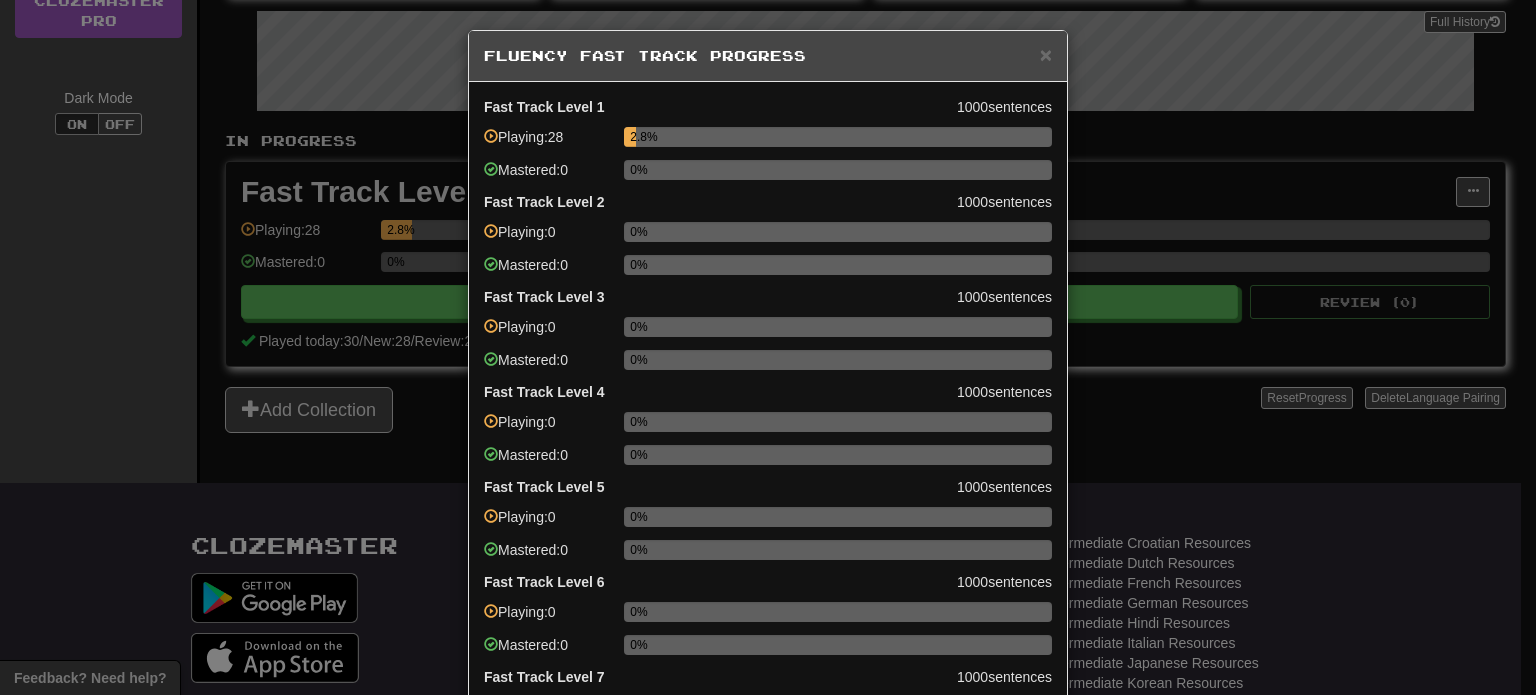 click on "× Fluency Fast Track Progress Fast Track Level 1   1000  sentences  Playing:  28 2.8%  Mastered:  0 0% Fast Track Level 2   1000  sentences  Playing:  0 0%  Mastered:  0 0% Fast Track Level 3   1000  sentences  Playing:  0 0%  Mastered:  0 0% Fast Track Level 4   1000  sentences  Playing:  0 0%  Mastered:  0 0% Fast Track Level 5   1000  sentences  Playing:  0 0%  Mastered:  0 0% Fast Track Level 6   1000  sentences  Playing:  0 0%  Mastered:  0 0% Fast Track Level 7   1000  sentences  Playing:  0 0%  Mastered:  0 0% Fast Track Level 8   1000  sentences  Playing:  0 0%  Mastered:  0 0% Fast Track Level 9   1000  sentences  Playing:  0 0%  Mastered:  0 0% Fast Track Level 10   1000  sentences  Playing:  0 0%  Mastered:  0 0% Go to  Fluency Fast Track   Collections Close" at bounding box center (768, 347) 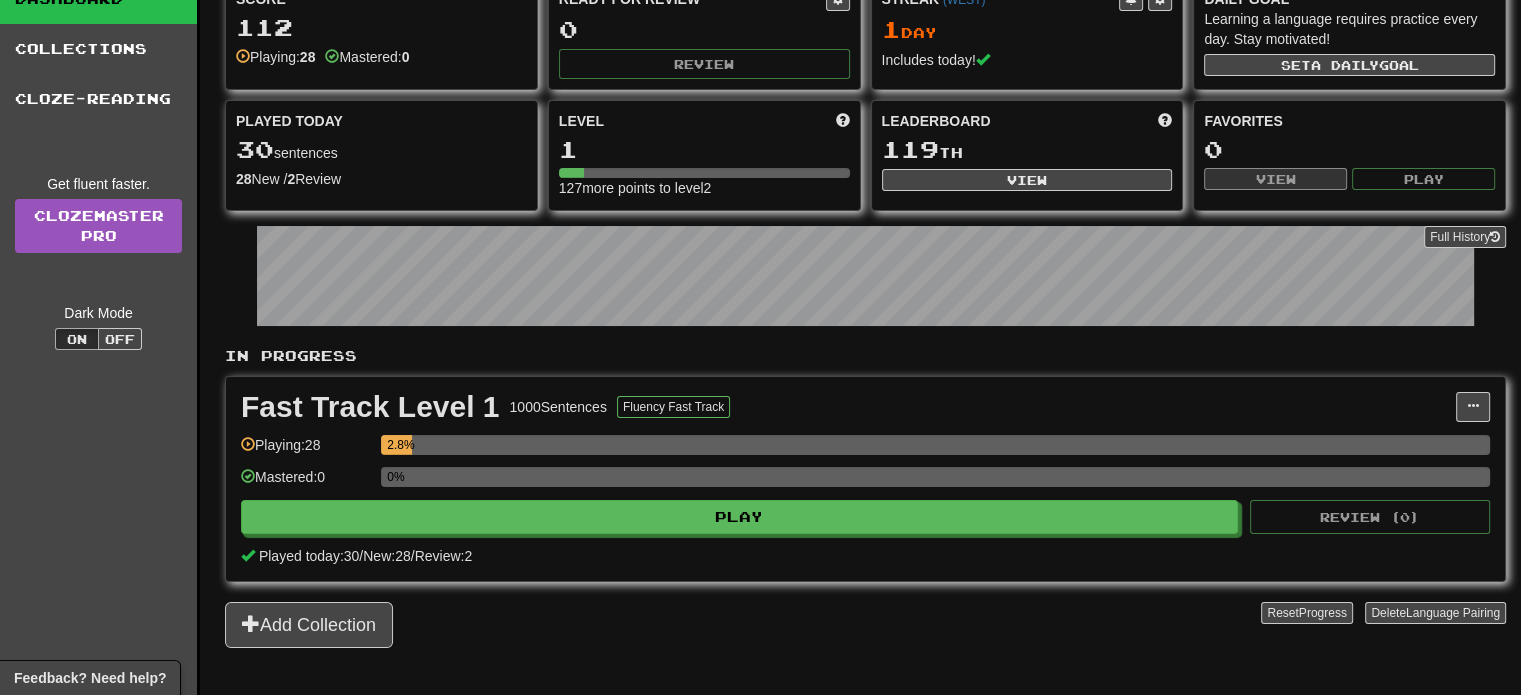 scroll, scrollTop: 0, scrollLeft: 0, axis: both 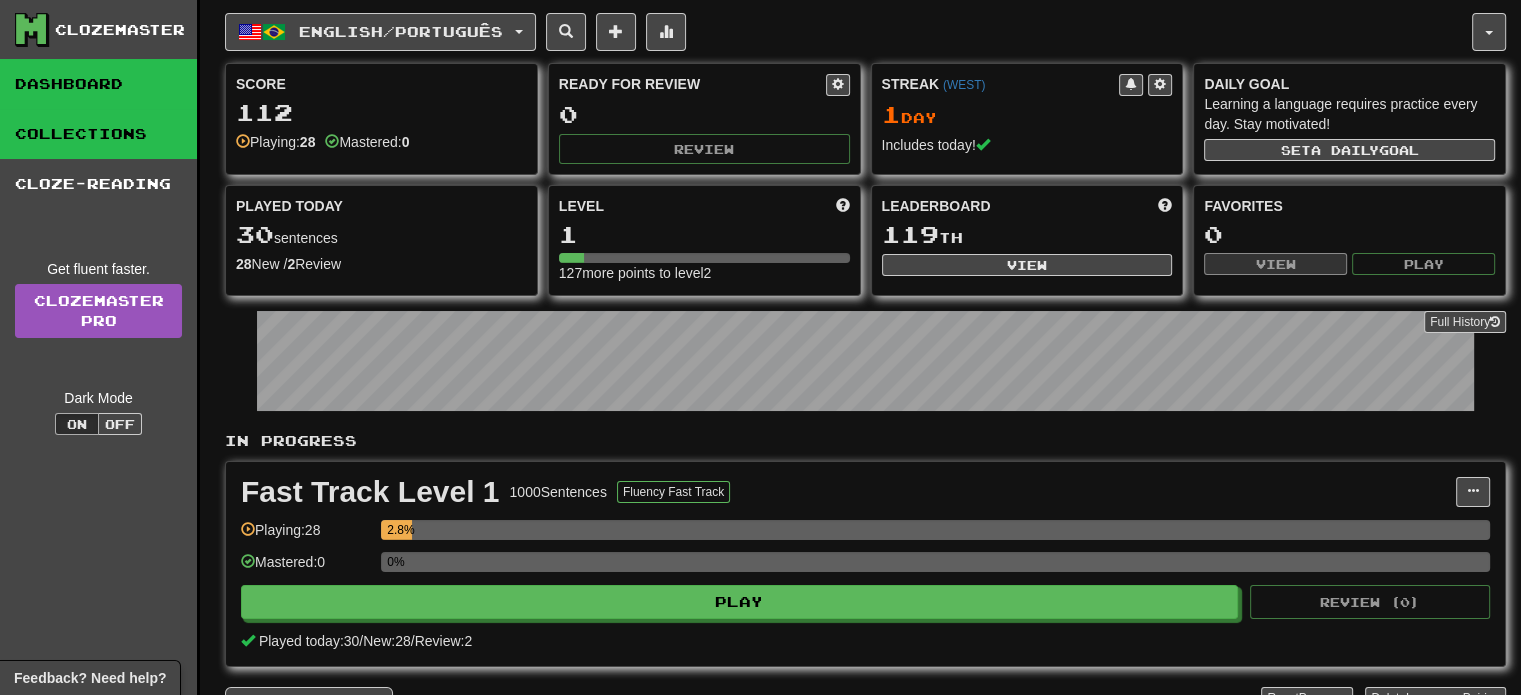 click on "Collections" at bounding box center [98, 134] 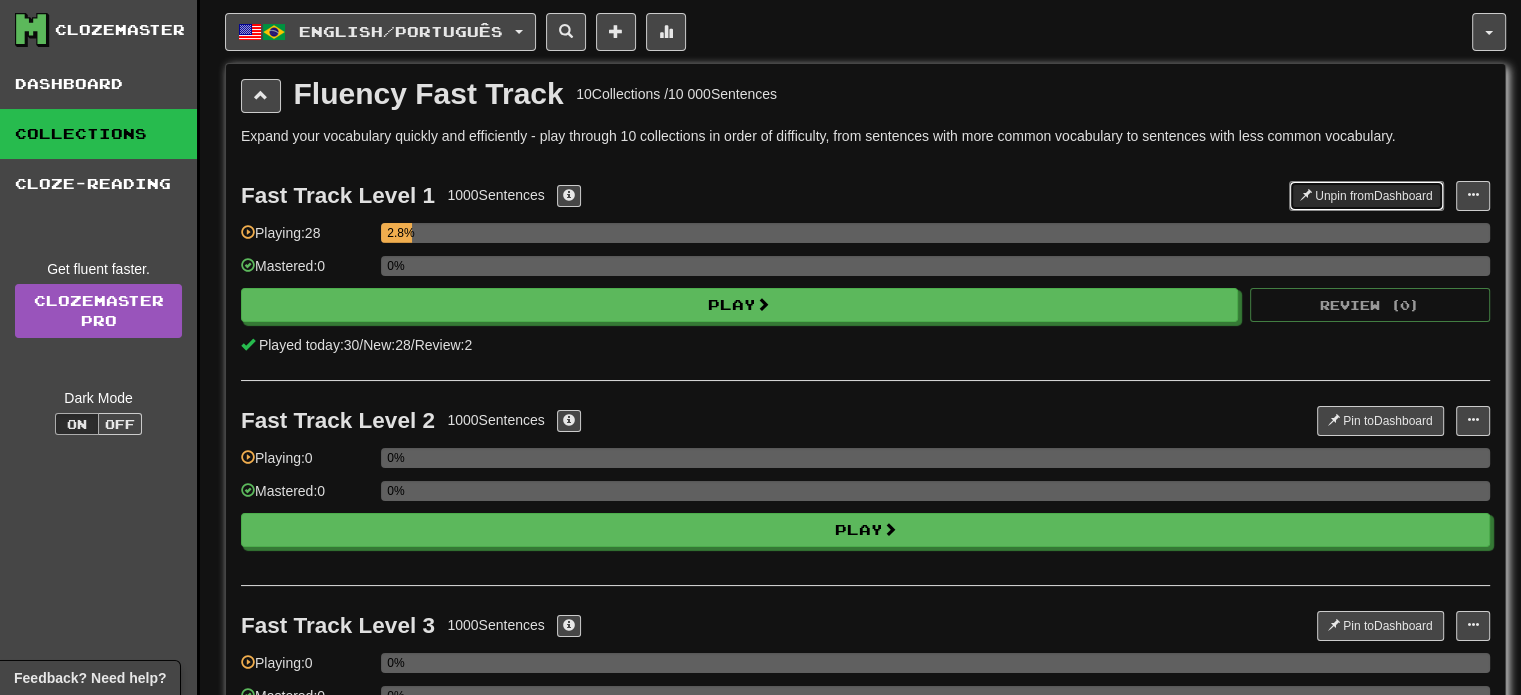 click on "Unpin from  Dashboard" at bounding box center (1366, 196) 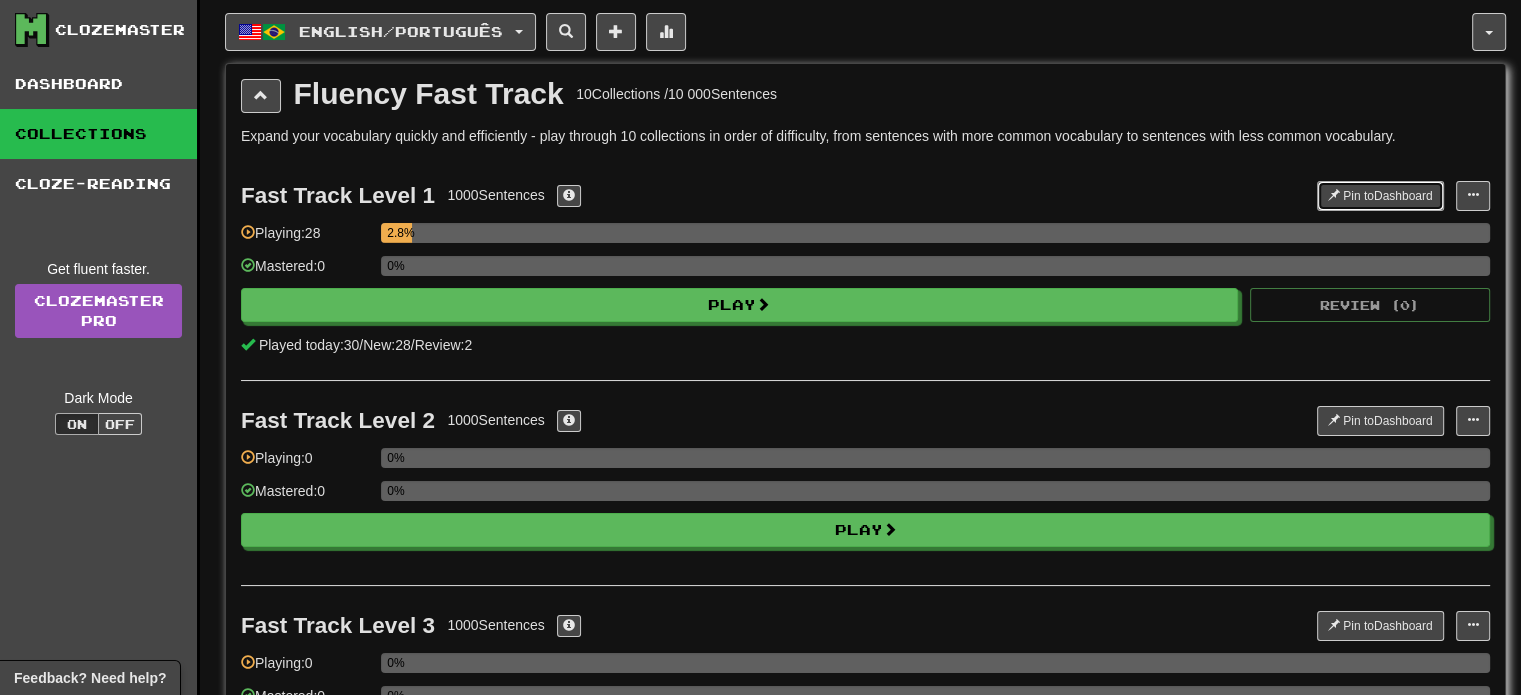 click on "Pin to  Dashboard" at bounding box center [1380, 196] 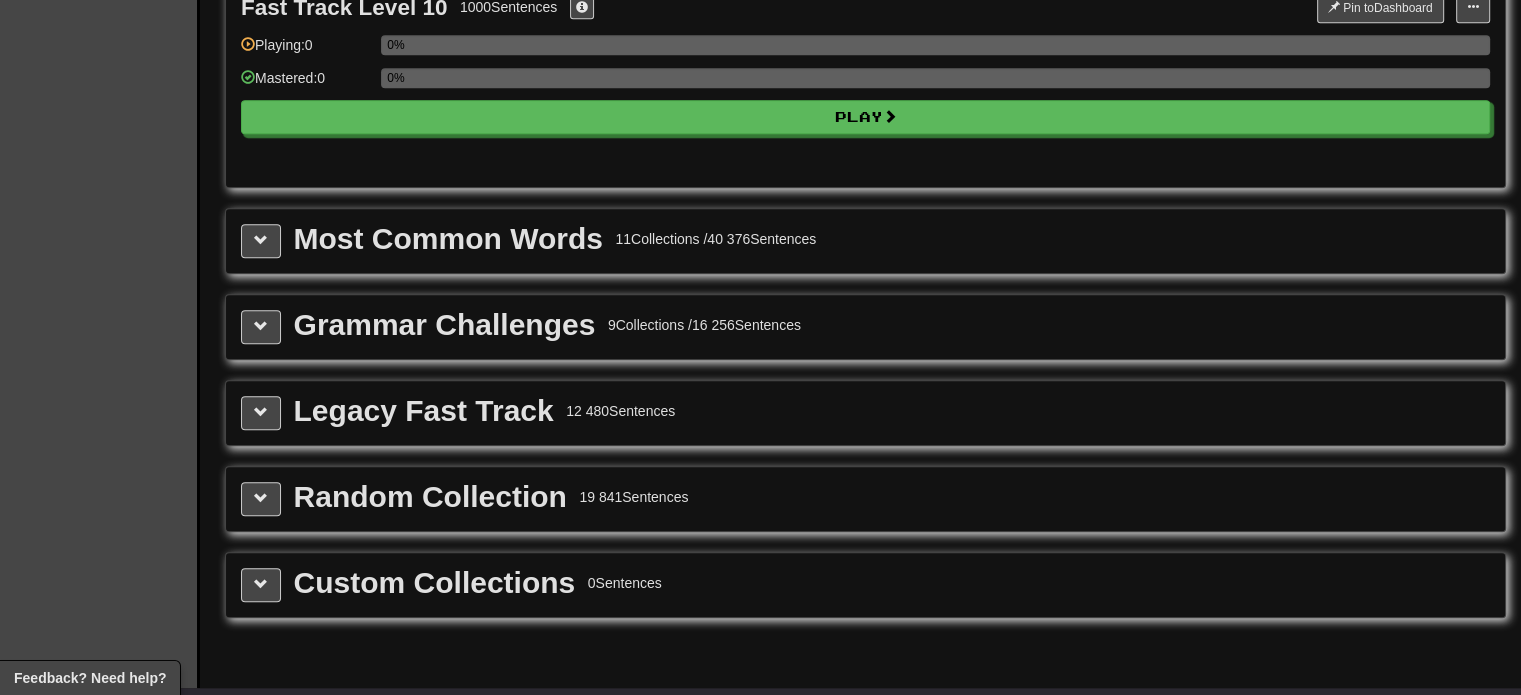 scroll, scrollTop: 2100, scrollLeft: 0, axis: vertical 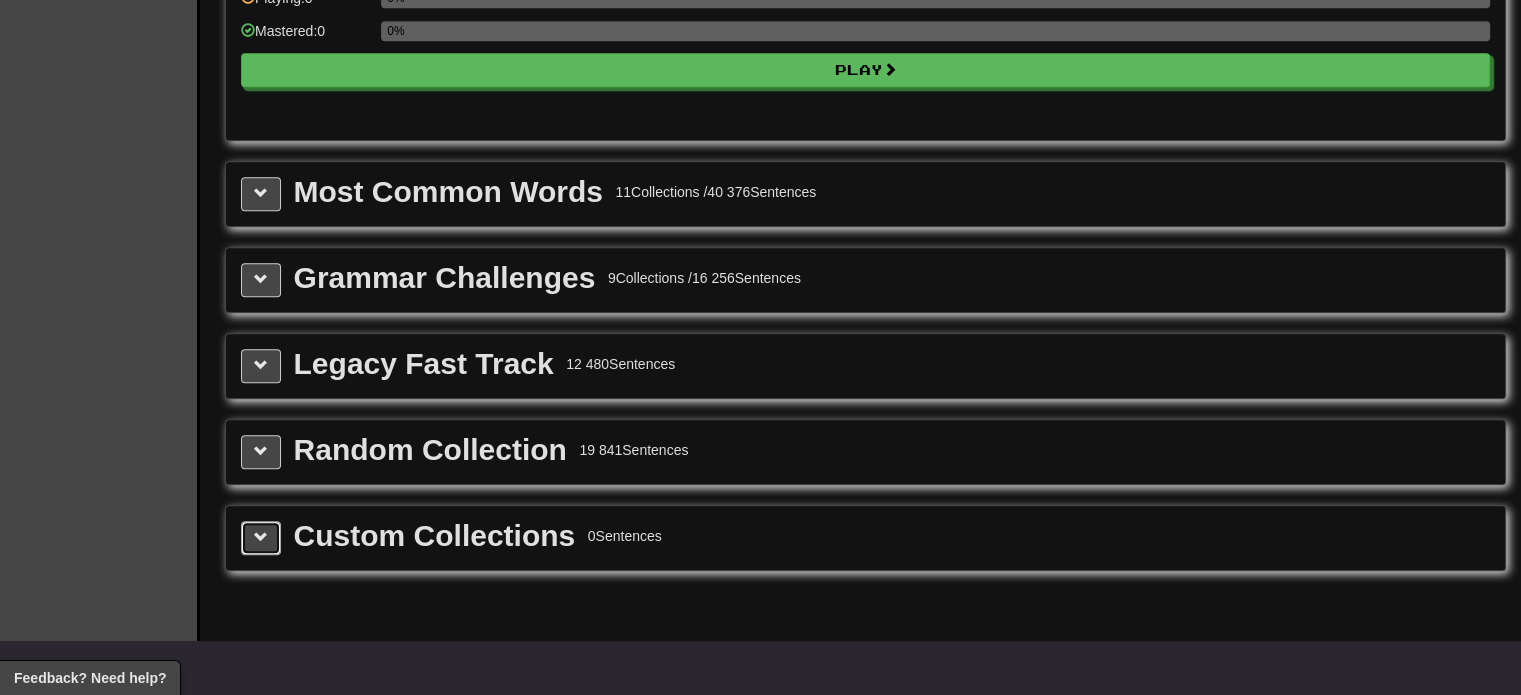 click at bounding box center [261, 537] 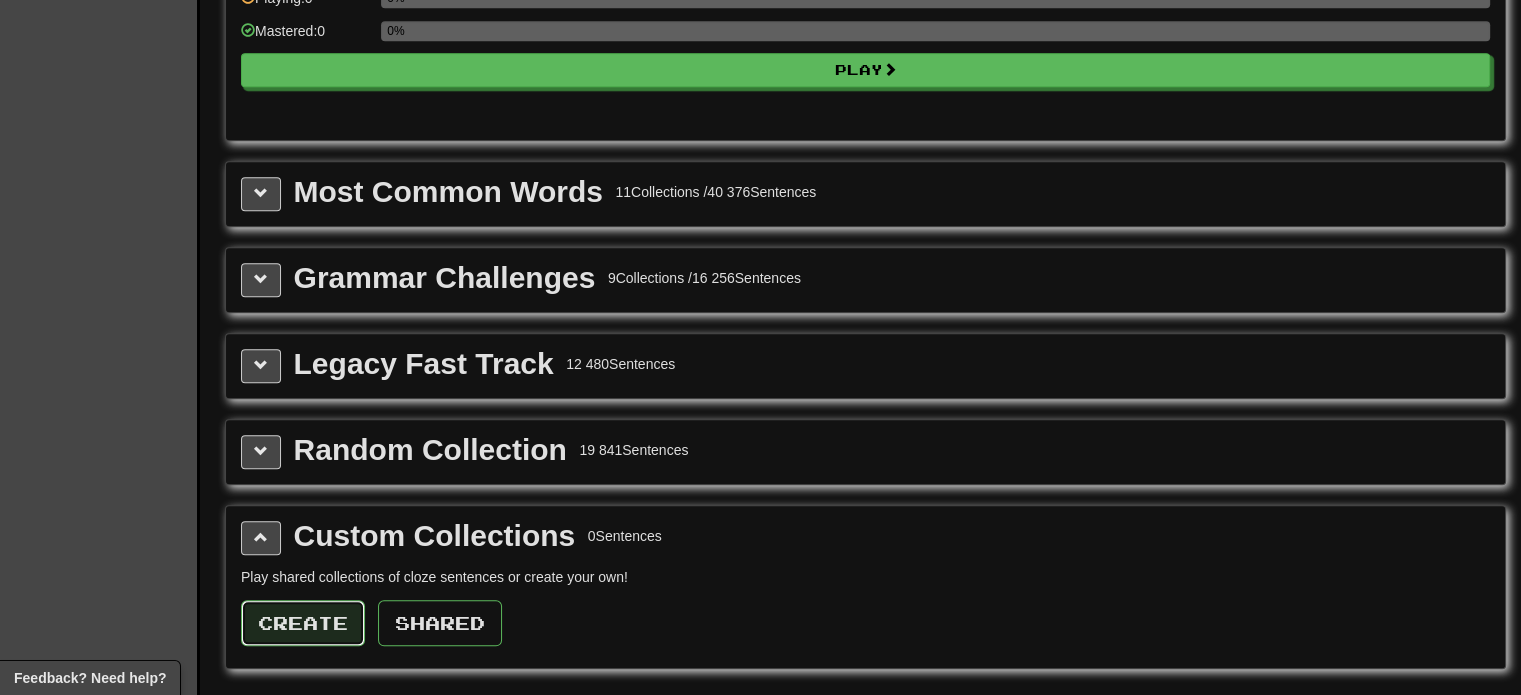 click on "Create" at bounding box center [303, 623] 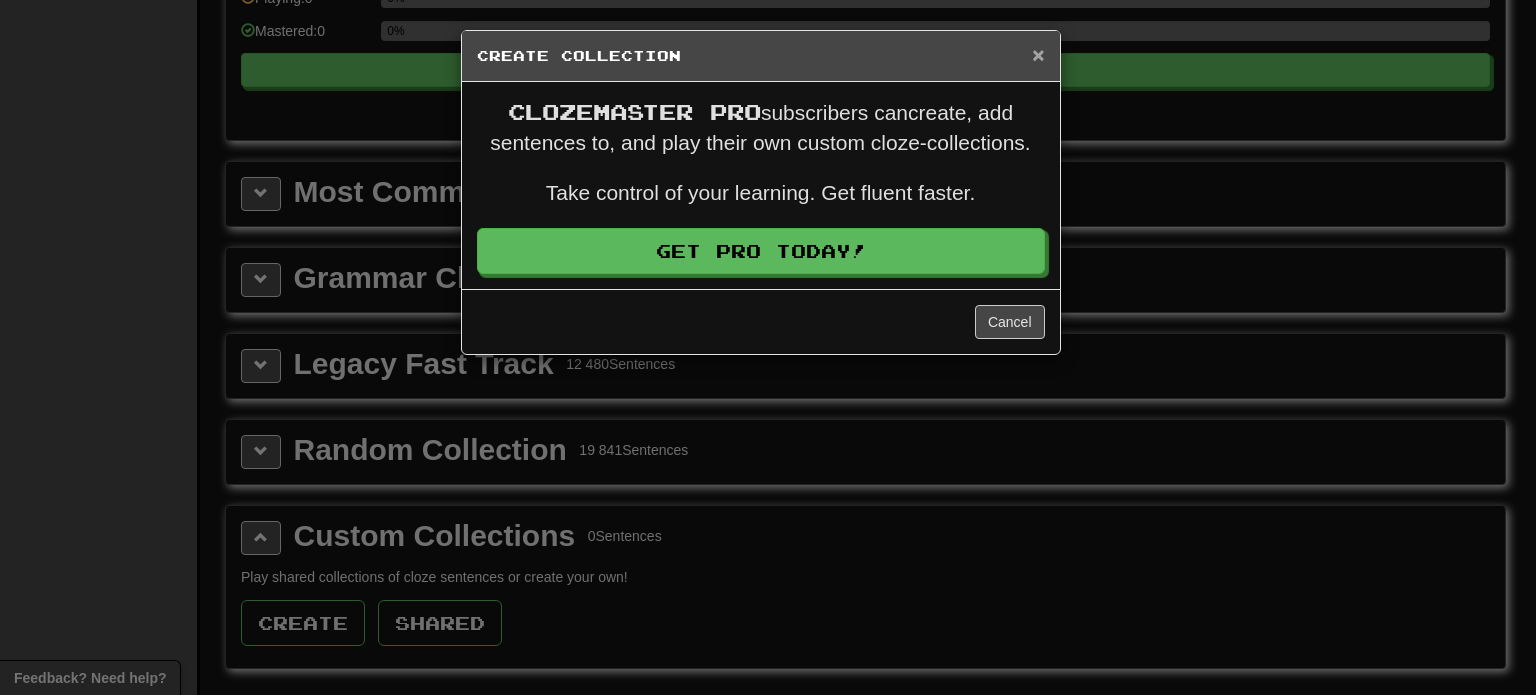 click on "×" at bounding box center [1038, 54] 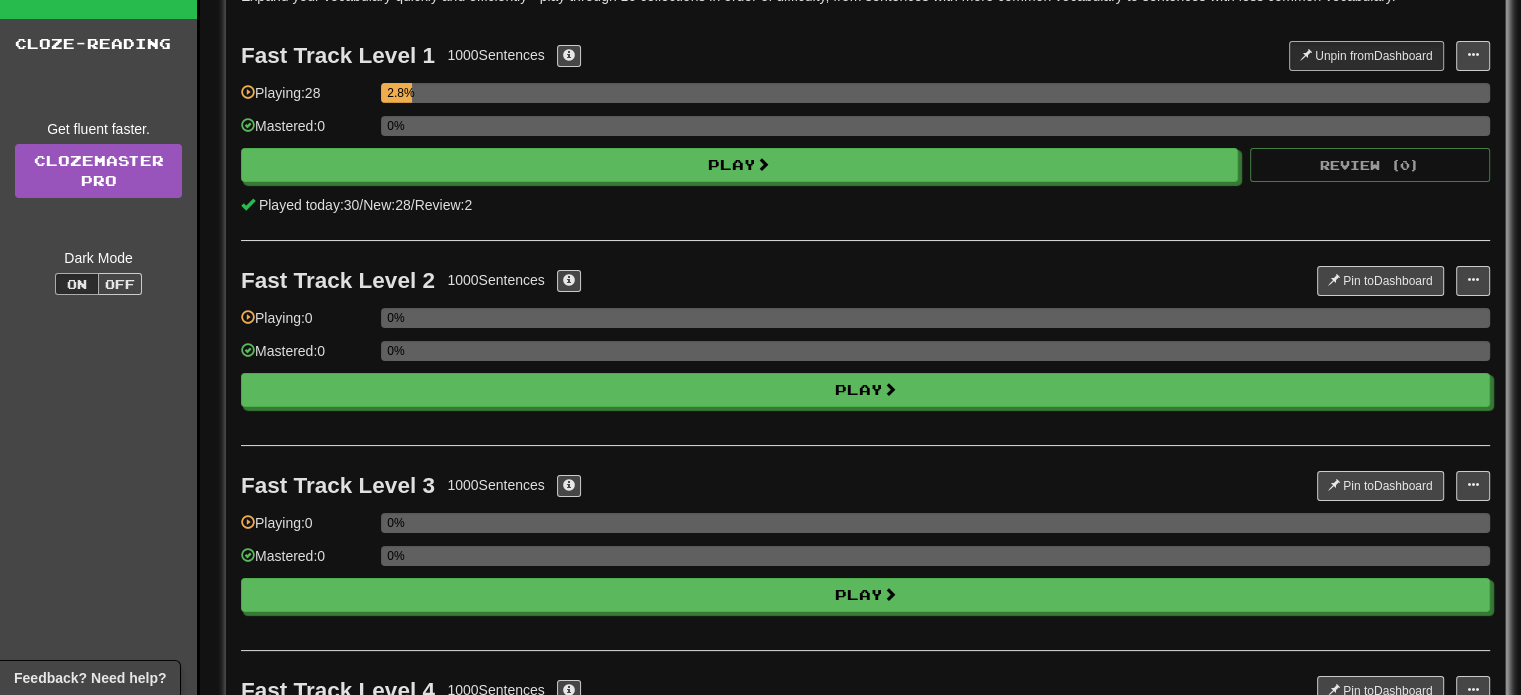 scroll, scrollTop: 0, scrollLeft: 0, axis: both 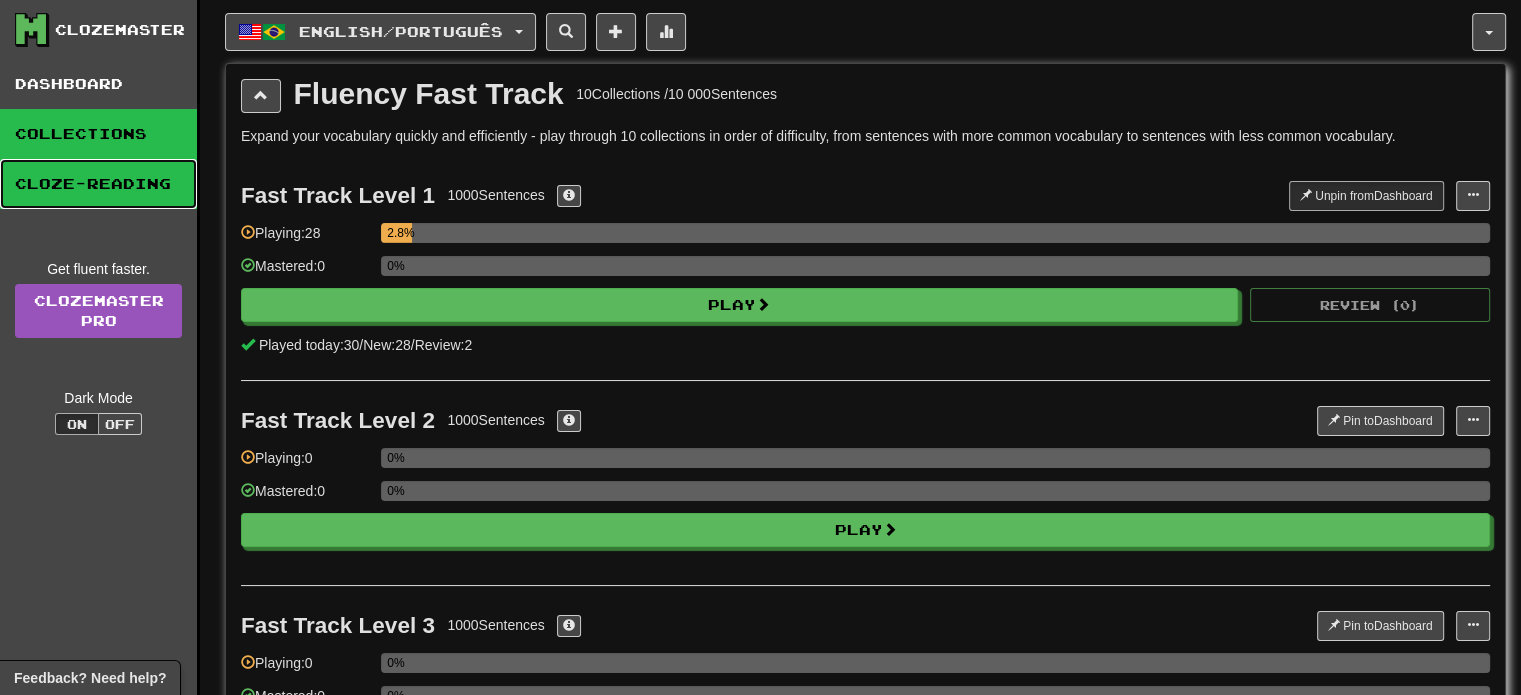 click on "Cloze-Reading" at bounding box center (98, 184) 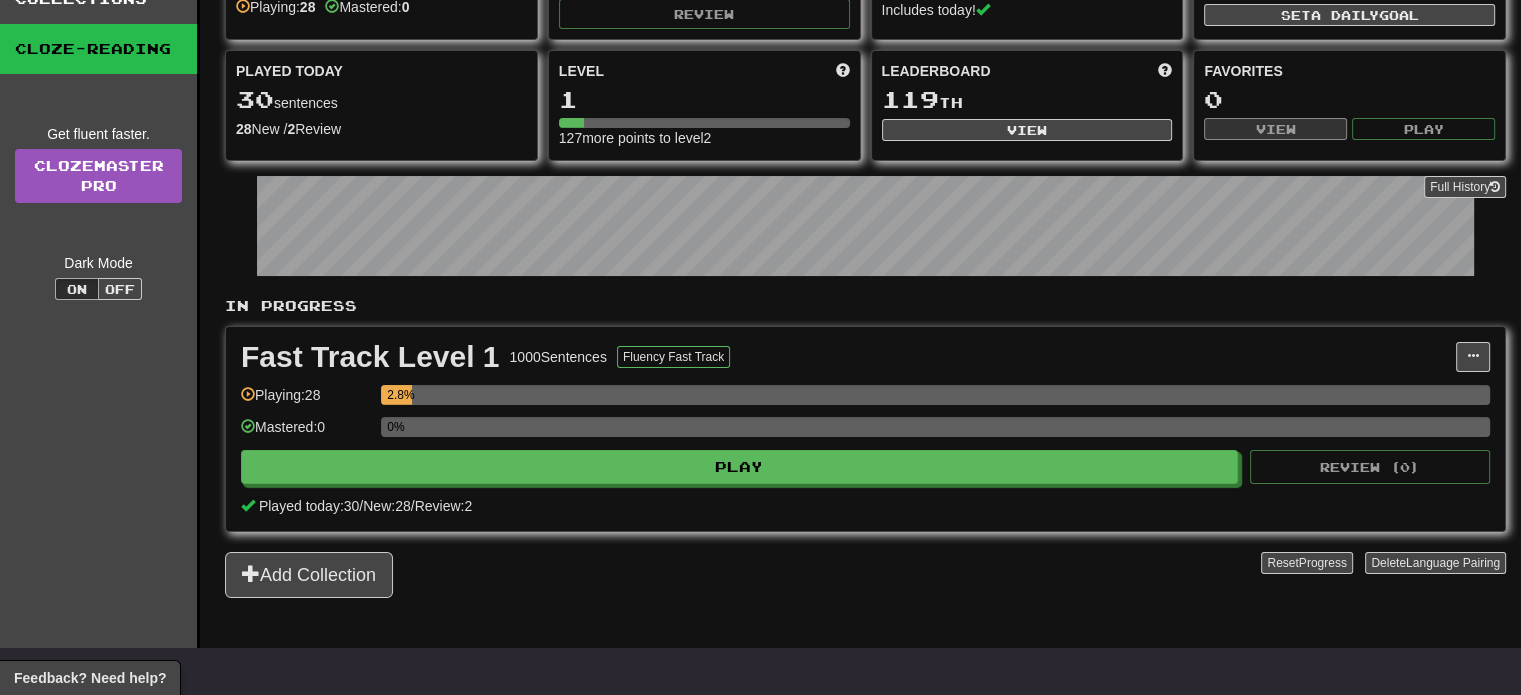 scroll, scrollTop: 0, scrollLeft: 0, axis: both 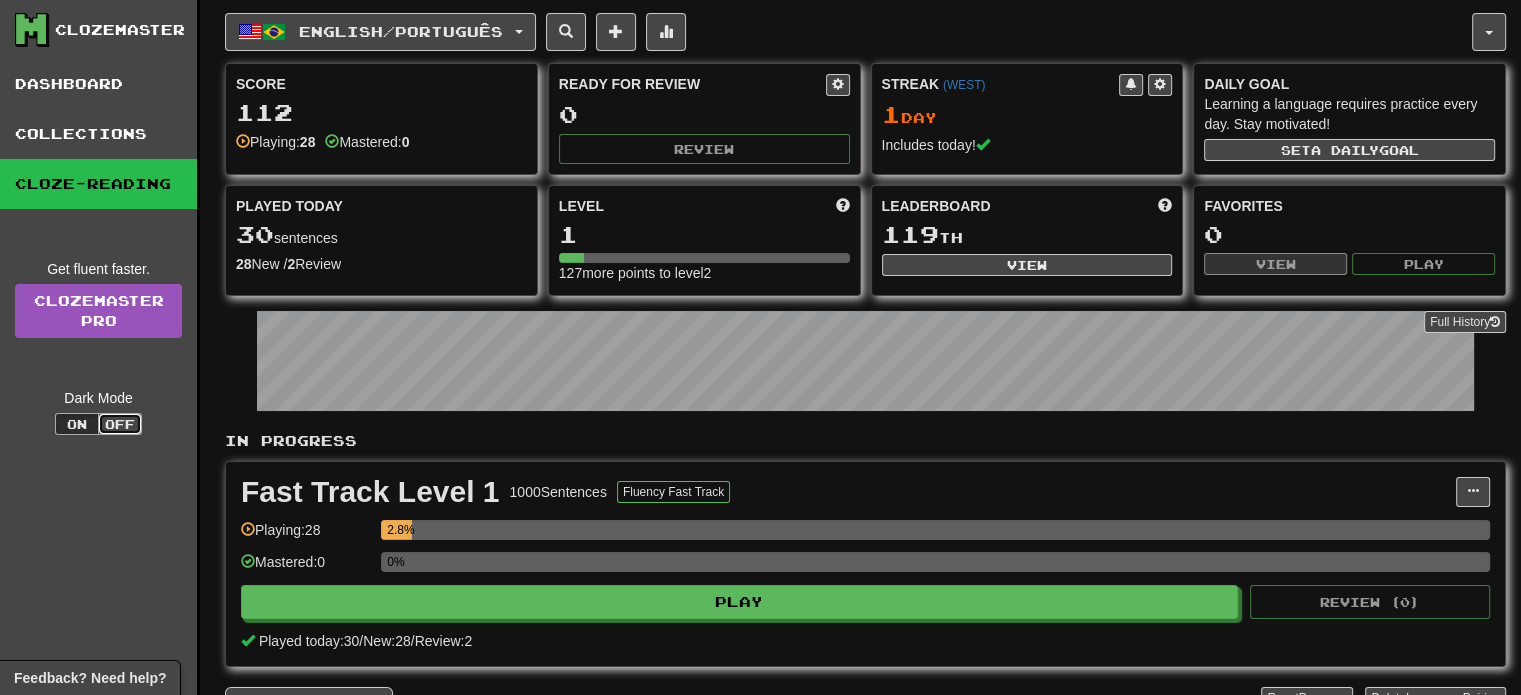 click on "Off" at bounding box center [120, 424] 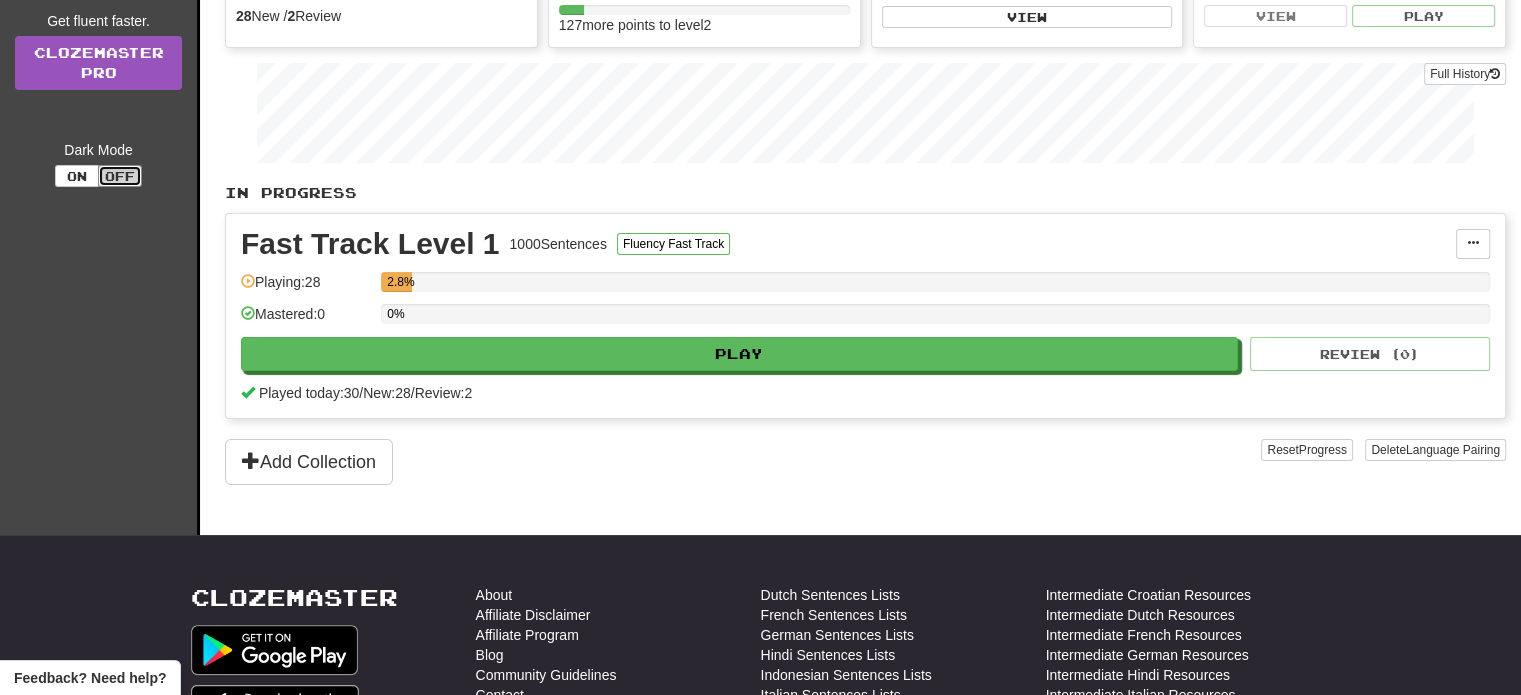 scroll, scrollTop: 200, scrollLeft: 0, axis: vertical 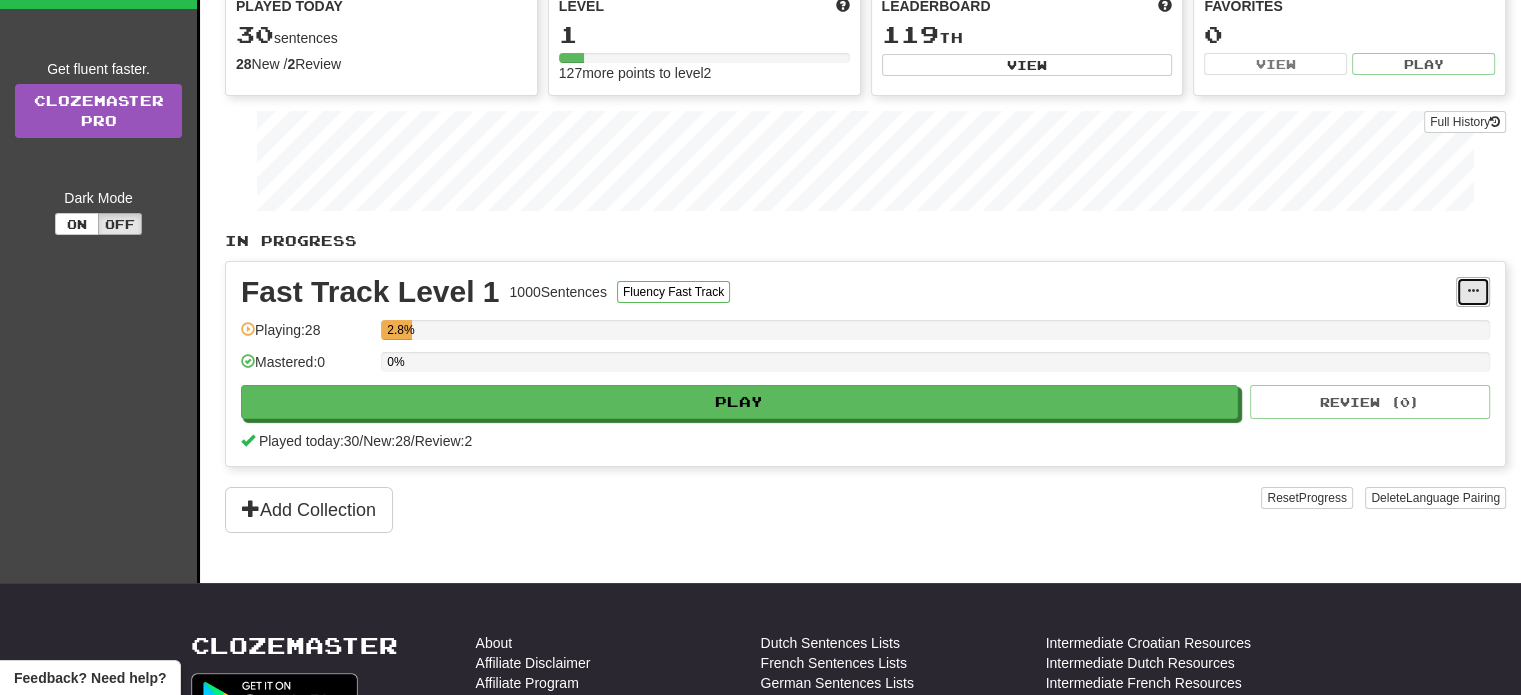 click at bounding box center [1473, 291] 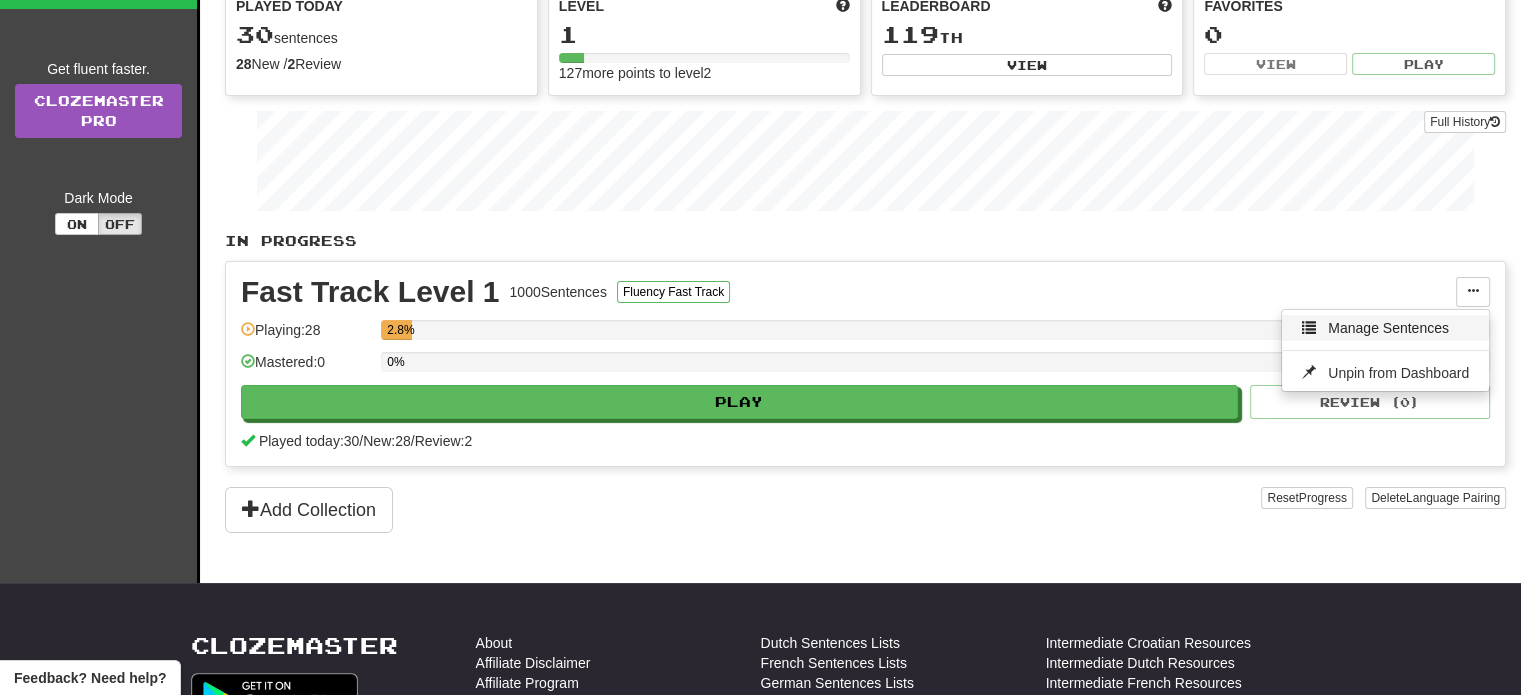 click on "Manage Sentences" at bounding box center (1388, 328) 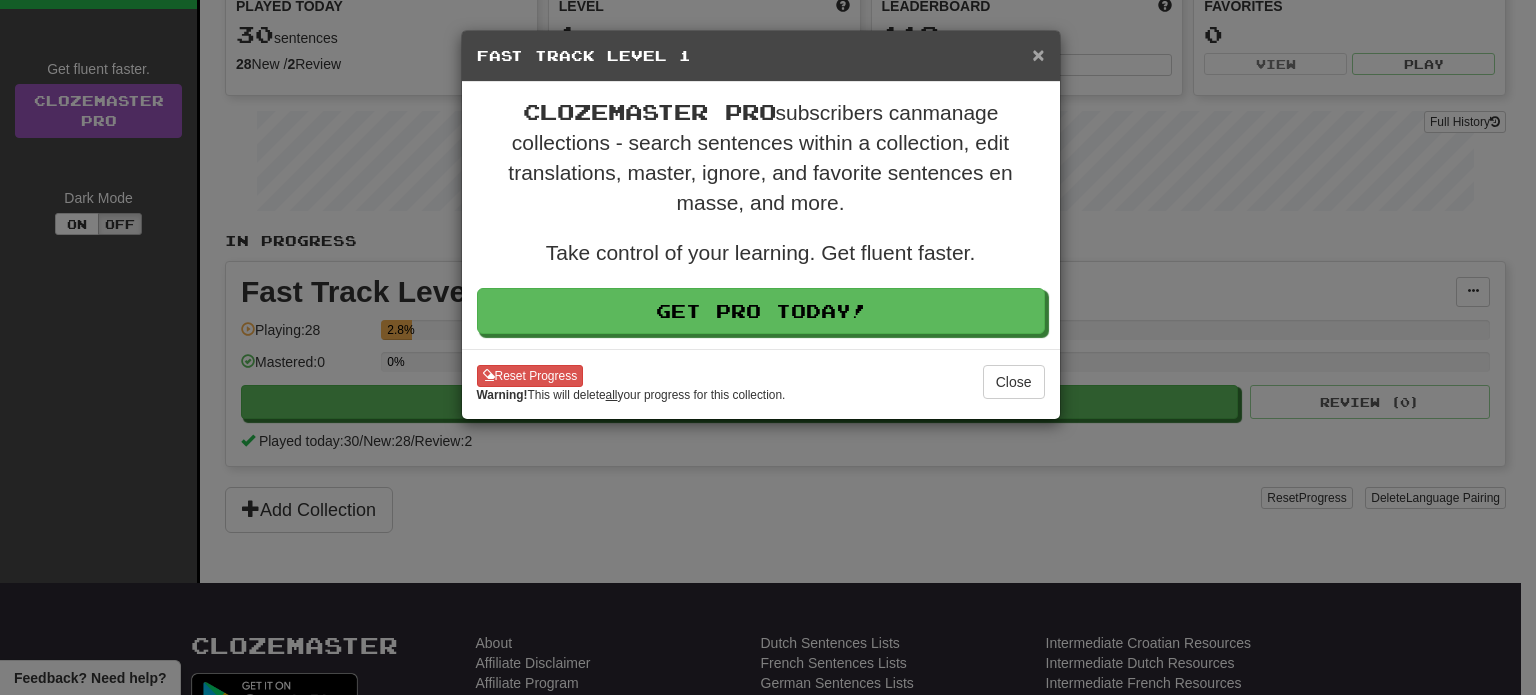 click on "×" at bounding box center [1038, 54] 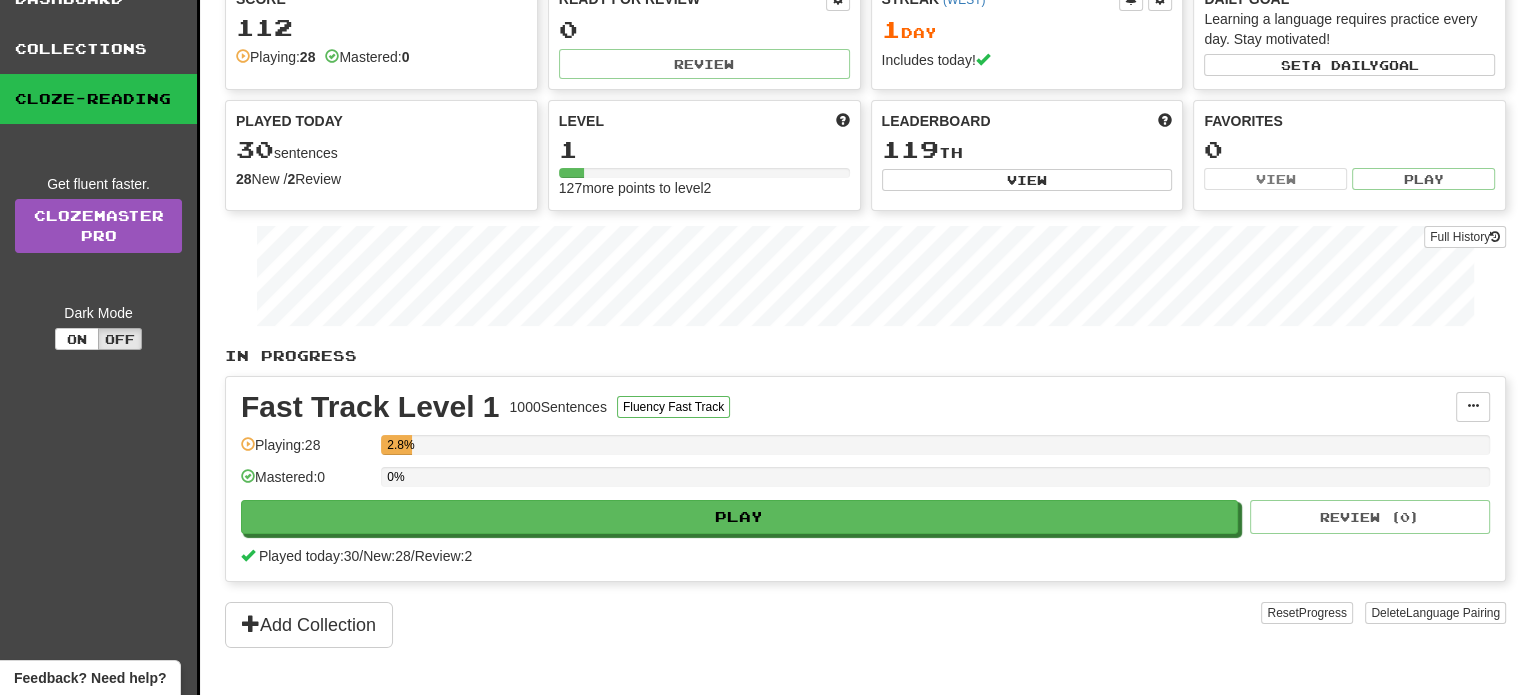 scroll, scrollTop: 0, scrollLeft: 0, axis: both 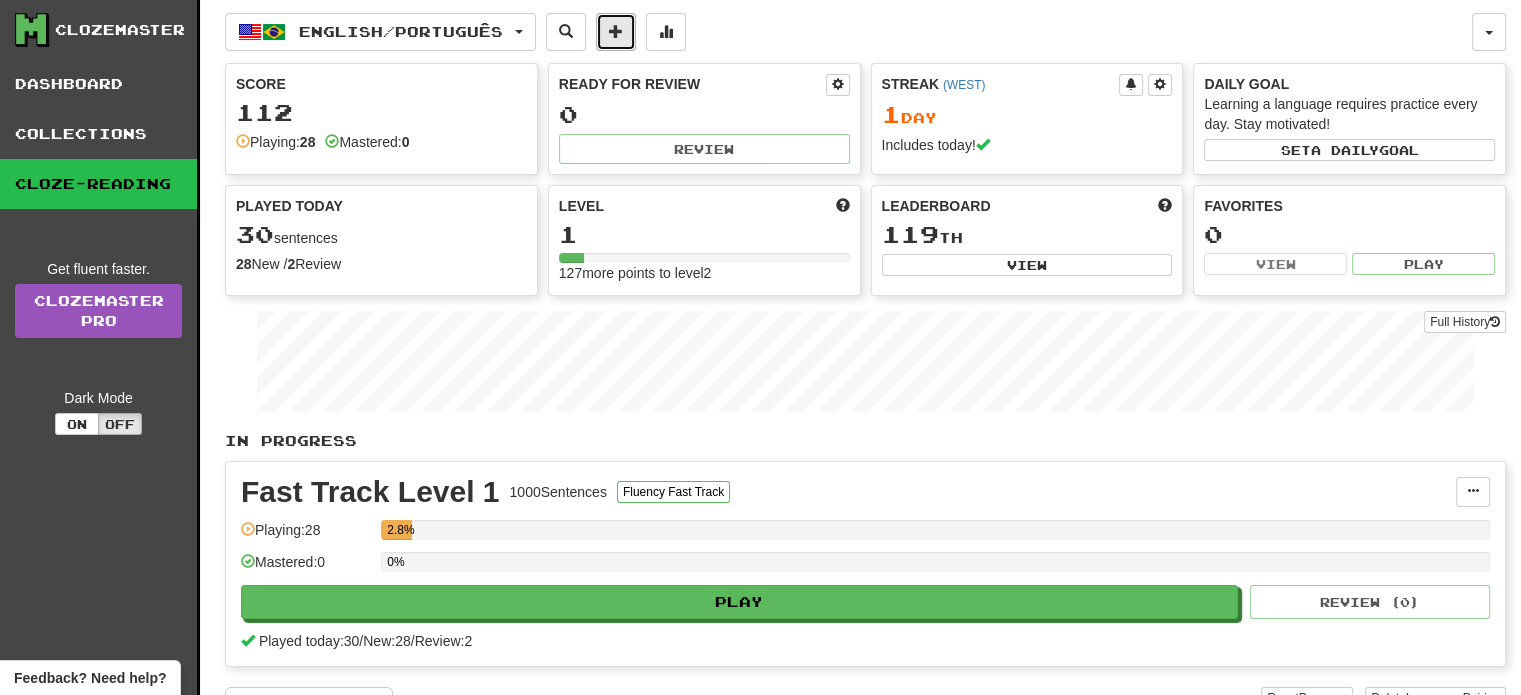 click at bounding box center [616, 31] 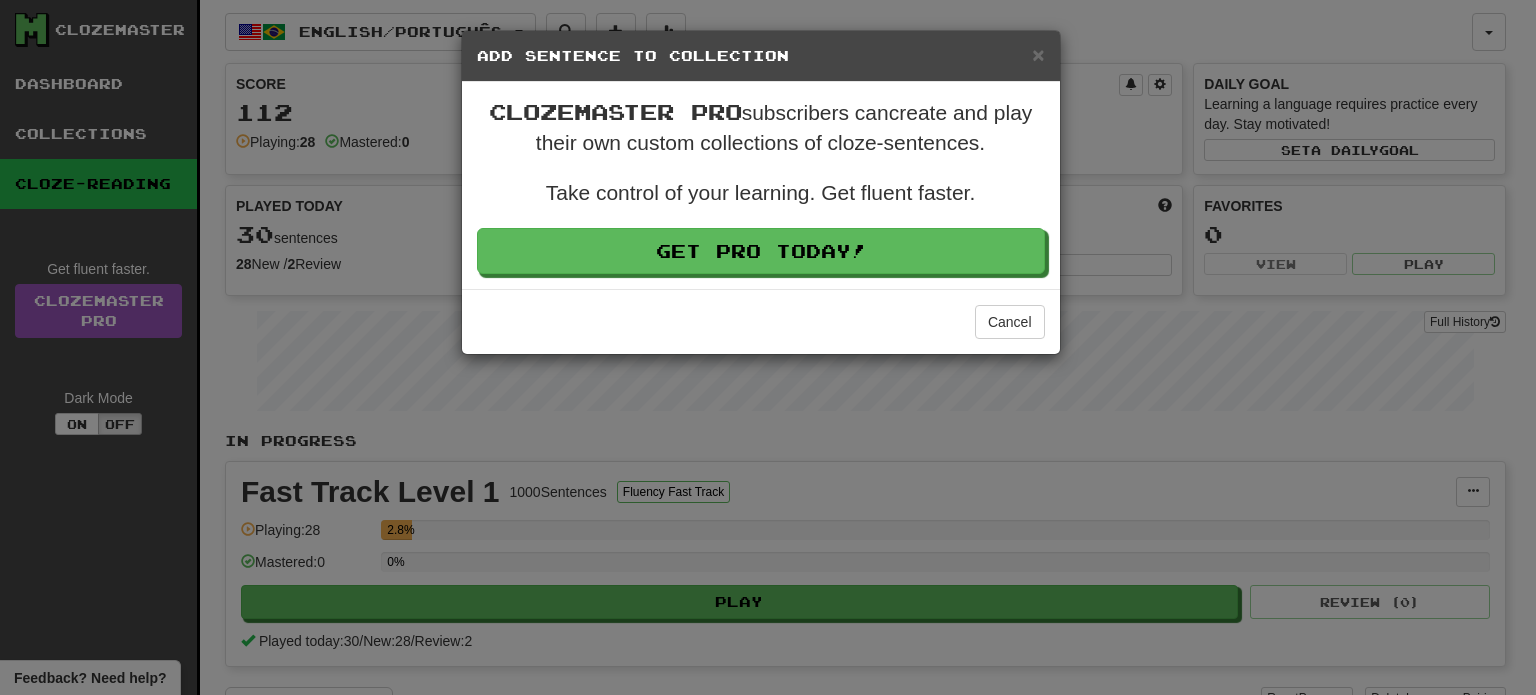 click on "× Add Sentence to Collection" at bounding box center [761, 56] 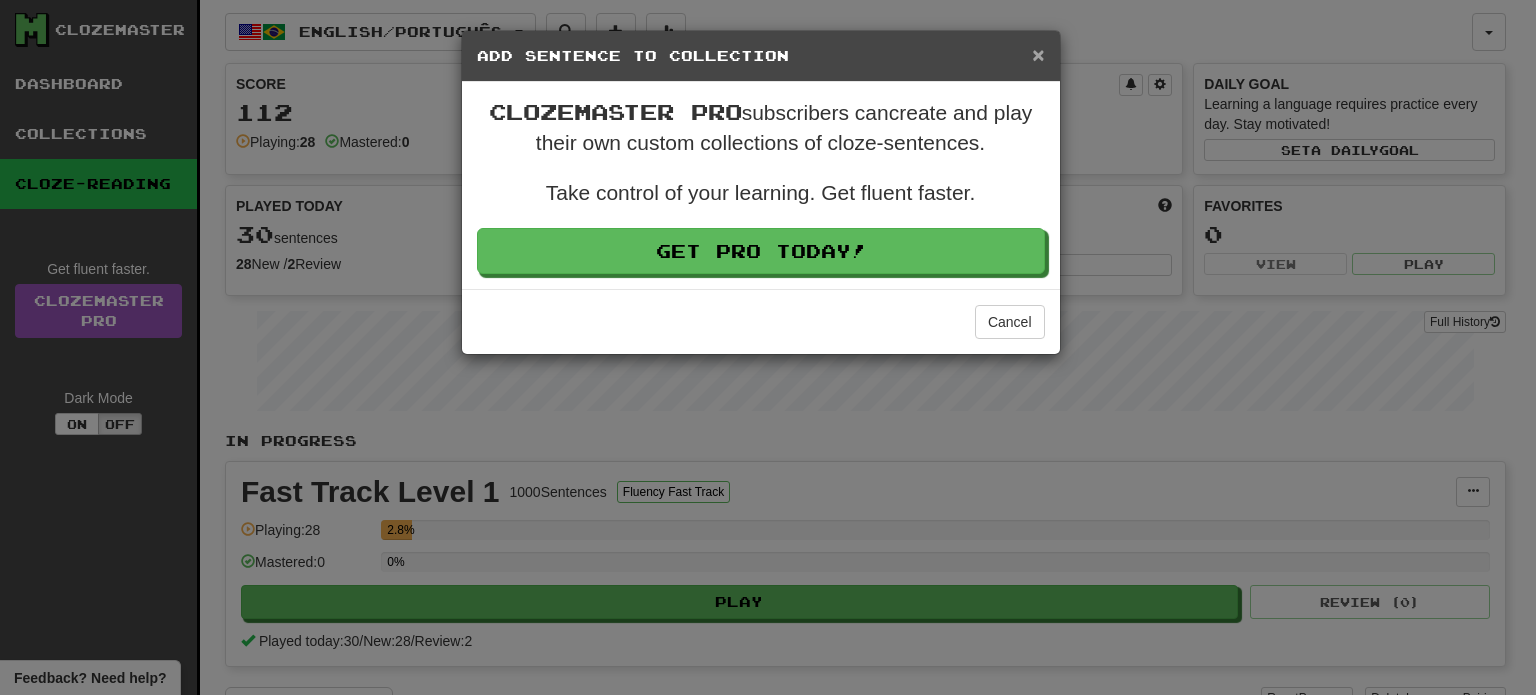 click on "×" at bounding box center [1038, 54] 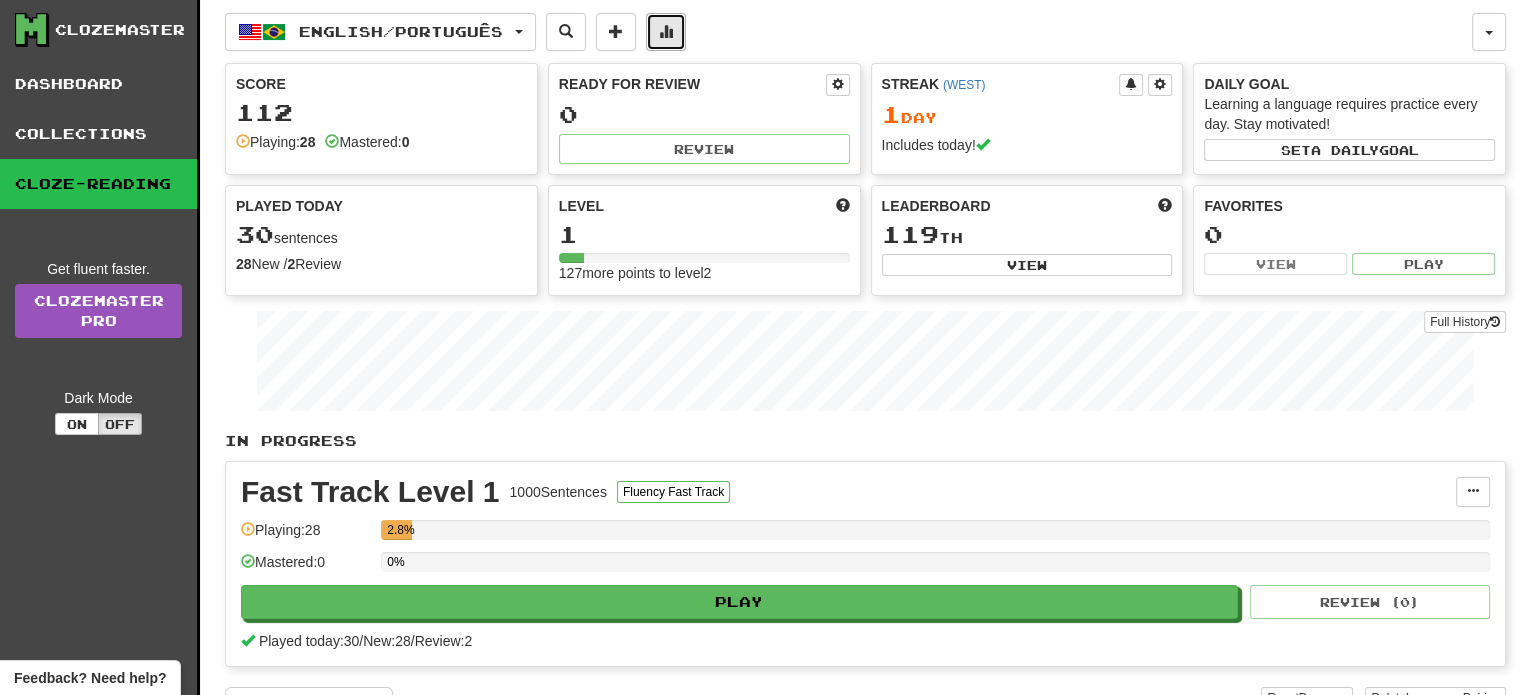 click at bounding box center [666, 32] 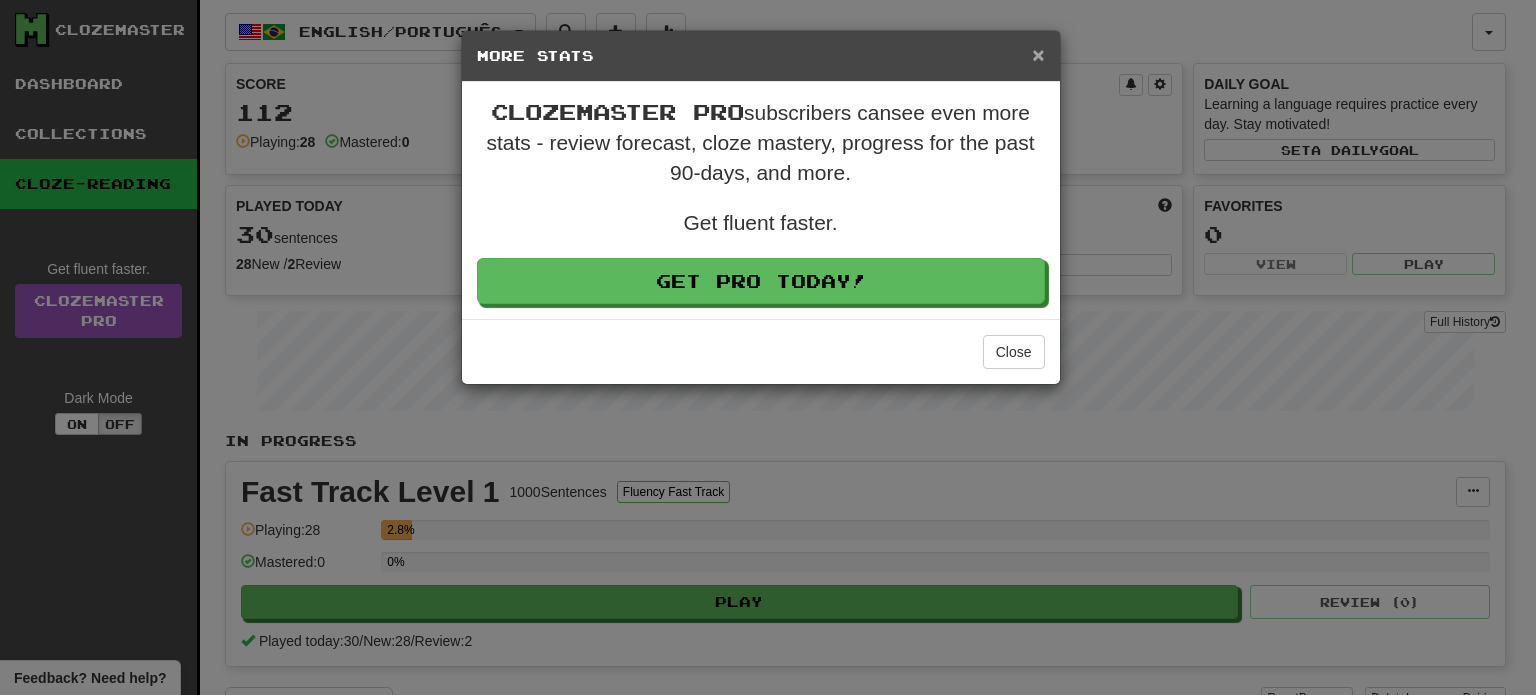 click on "×" at bounding box center (1038, 54) 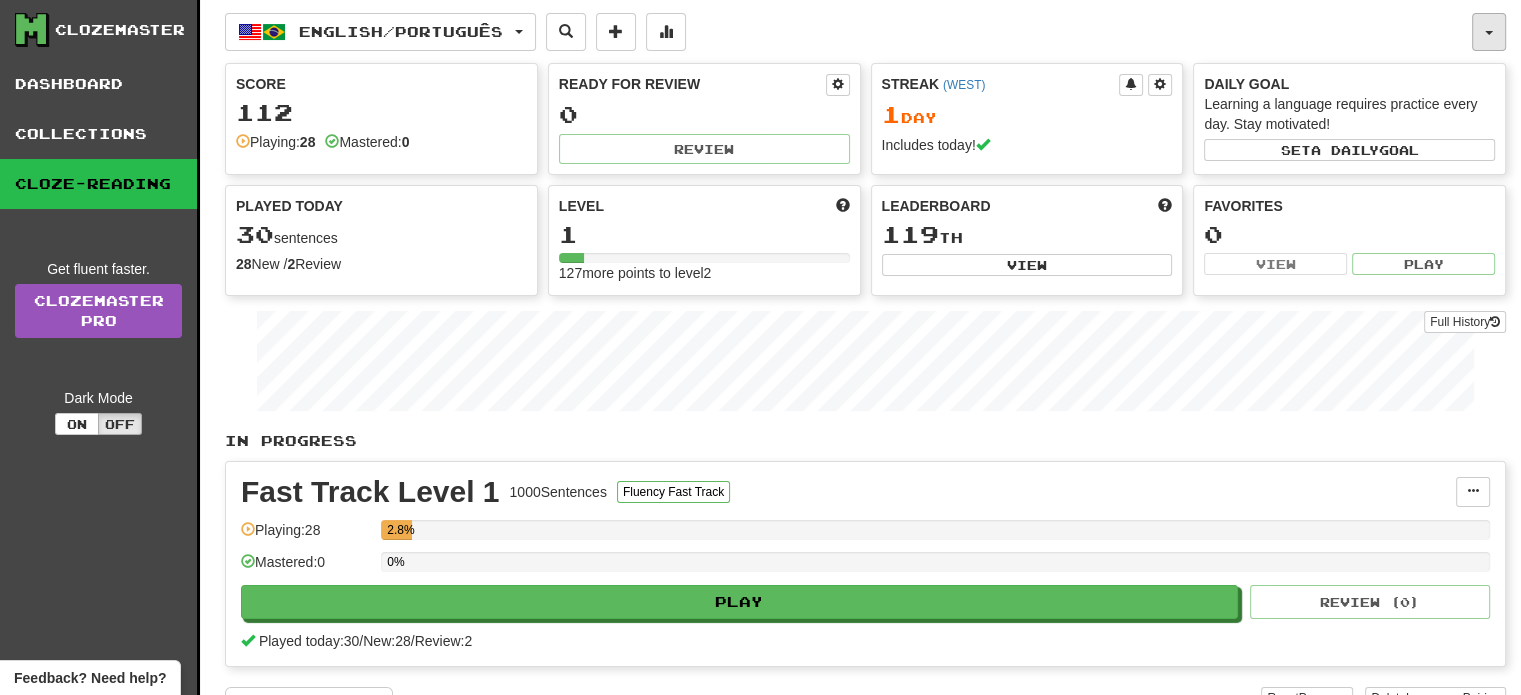 click at bounding box center (1489, 32) 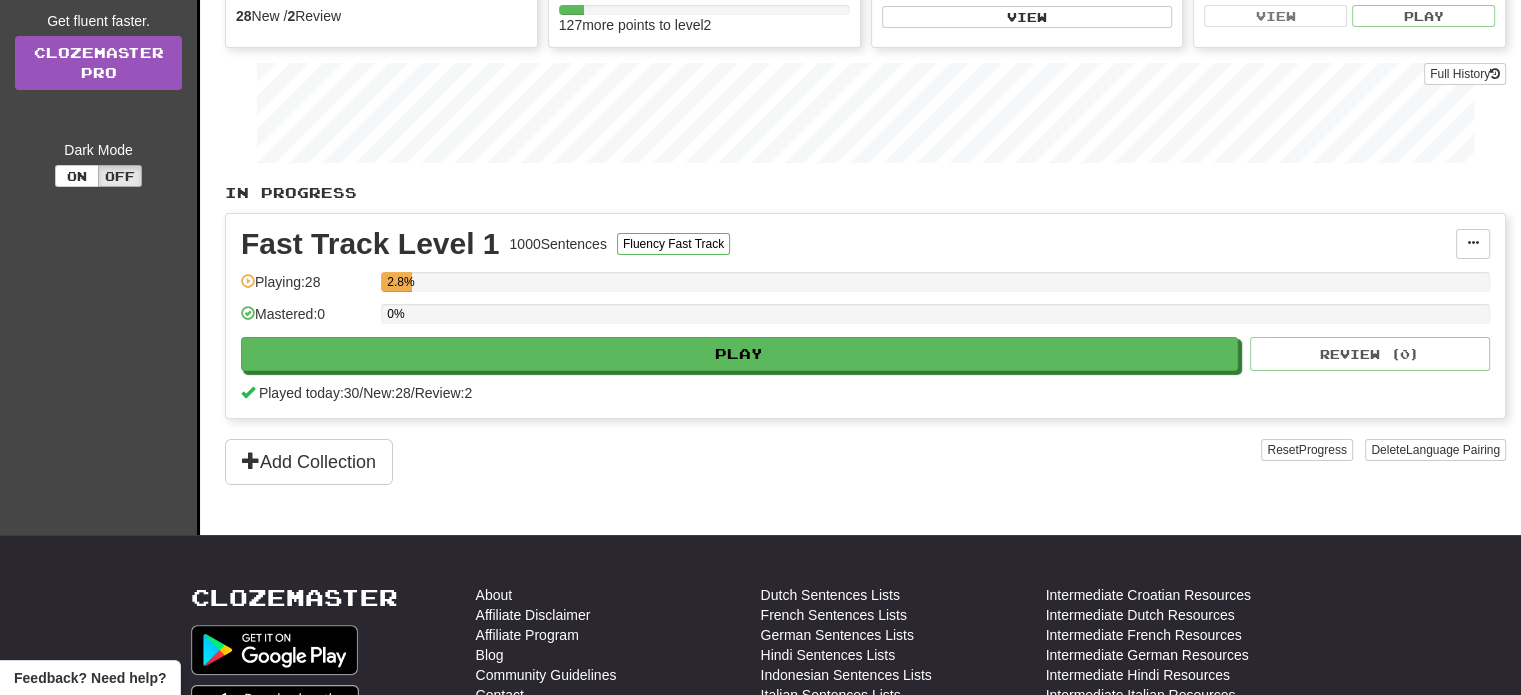 scroll, scrollTop: 0, scrollLeft: 0, axis: both 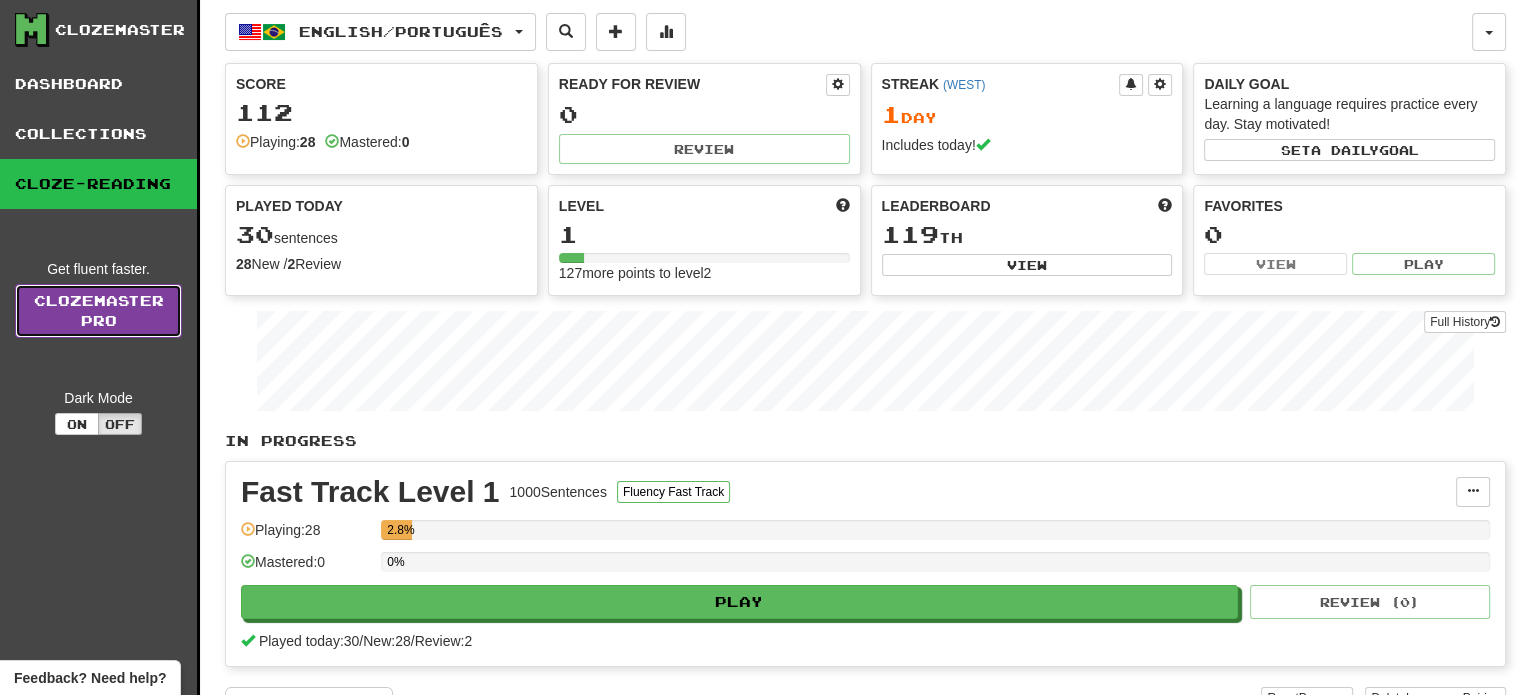 click on "Clozemaster Pro" at bounding box center [98, 311] 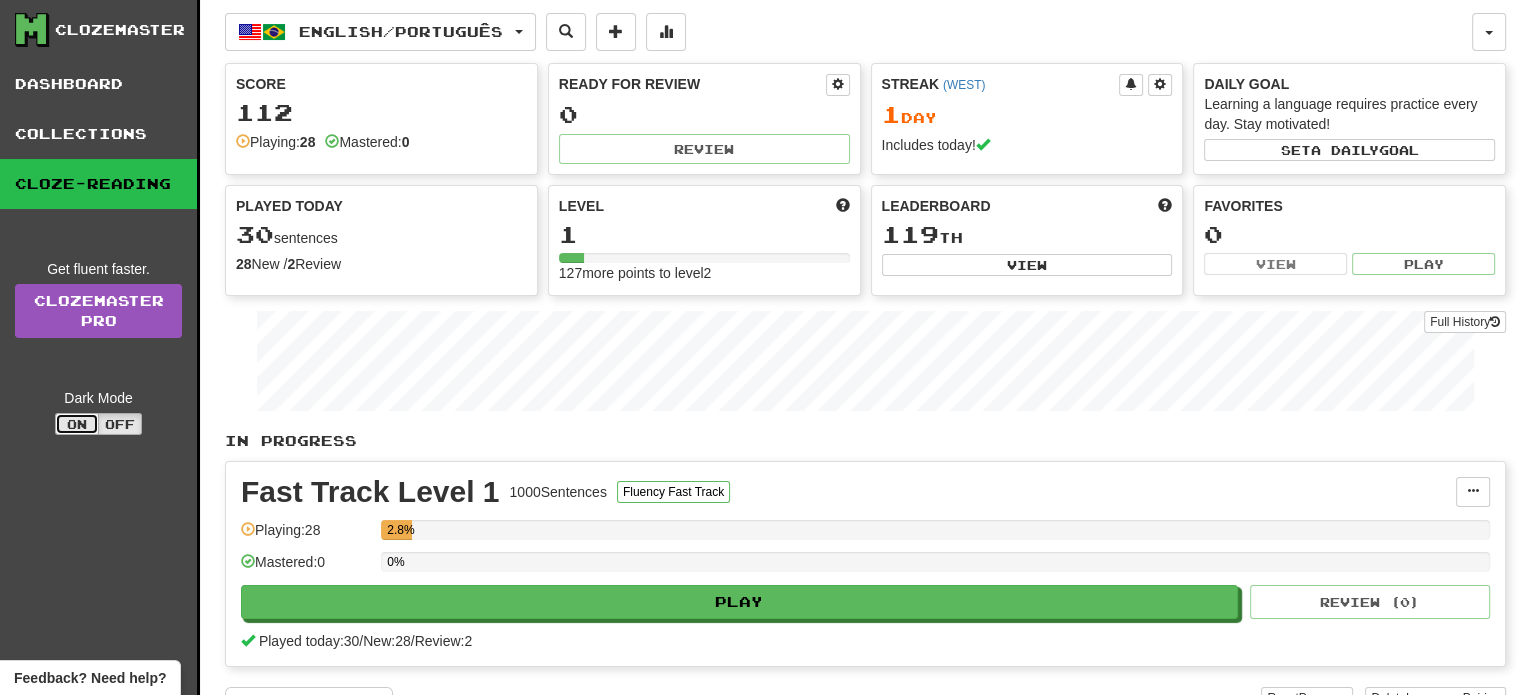 click on "On" at bounding box center (77, 424) 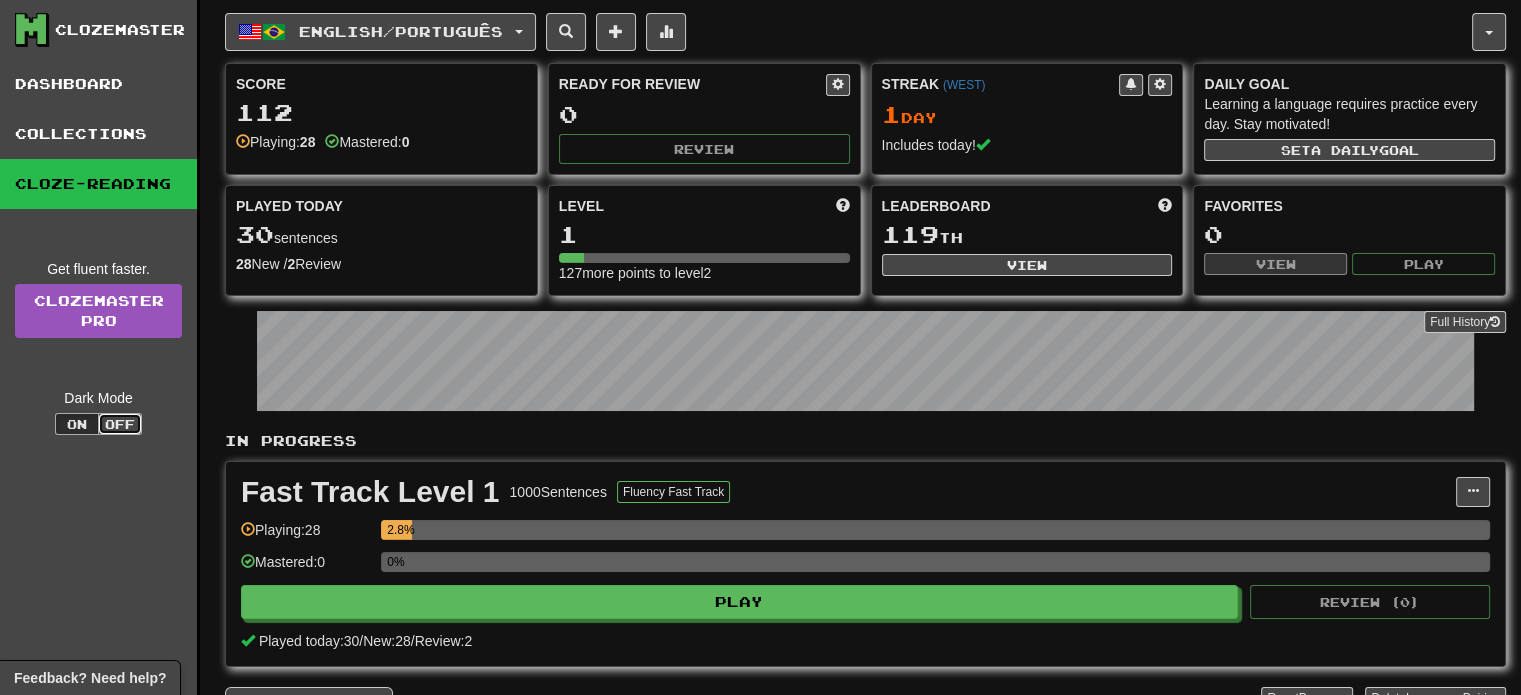 click on "Off" at bounding box center [120, 424] 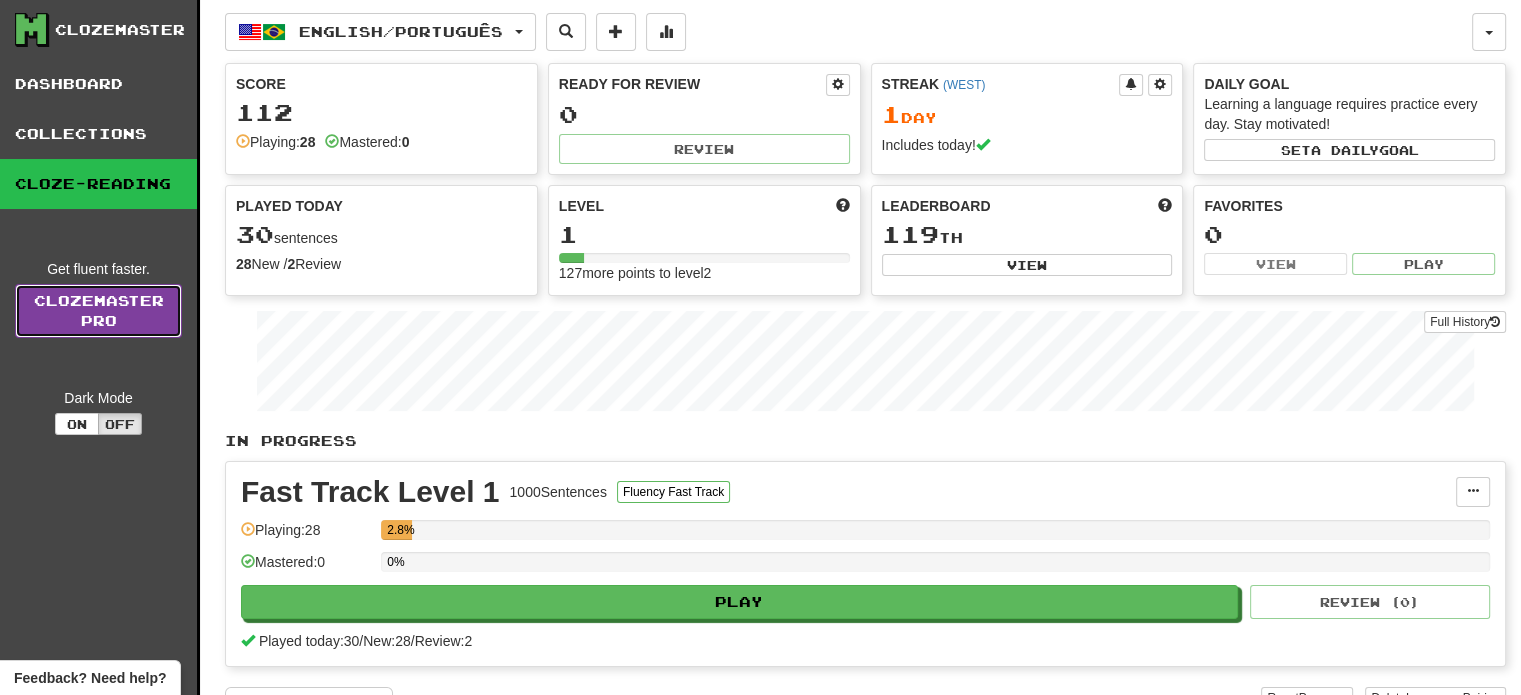 click on "Clozemaster Pro" at bounding box center [98, 311] 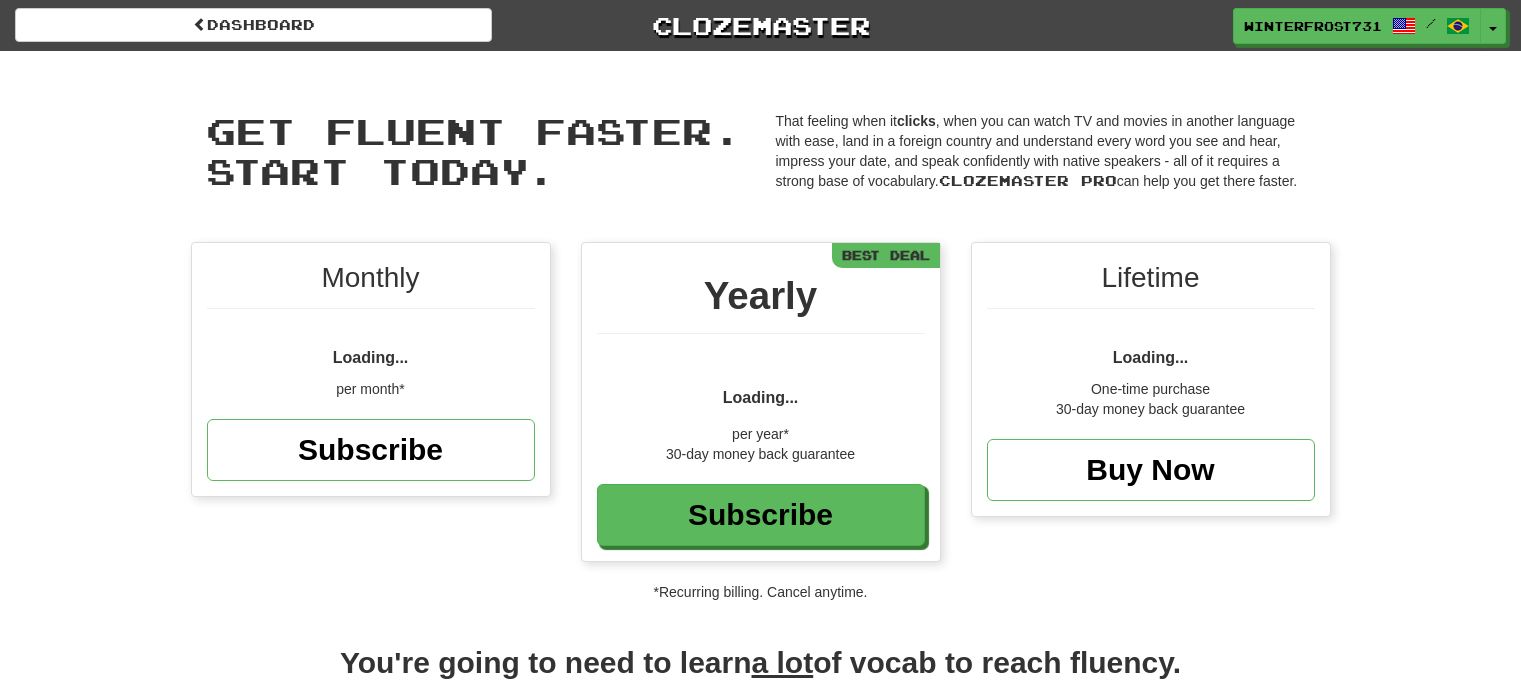 scroll, scrollTop: 0, scrollLeft: 0, axis: both 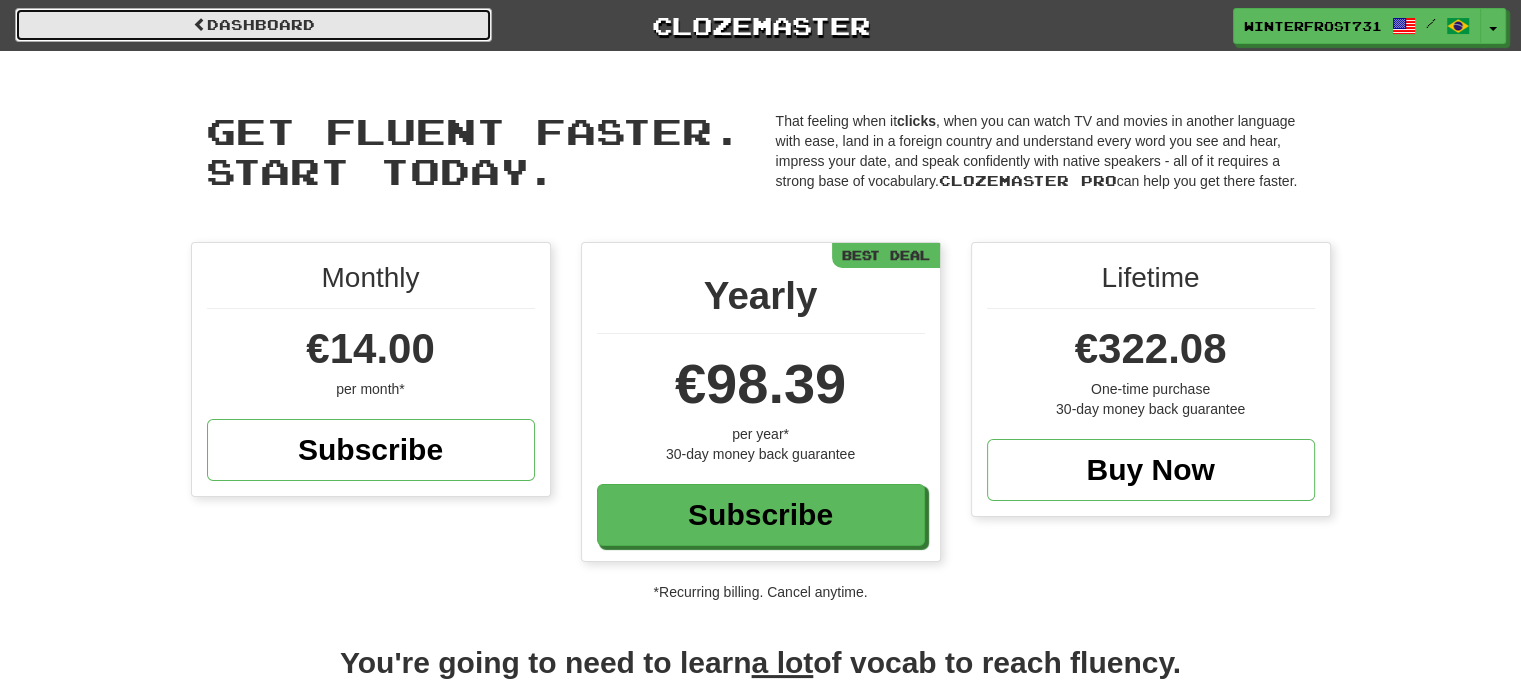 click on "Dashboard" at bounding box center [253, 25] 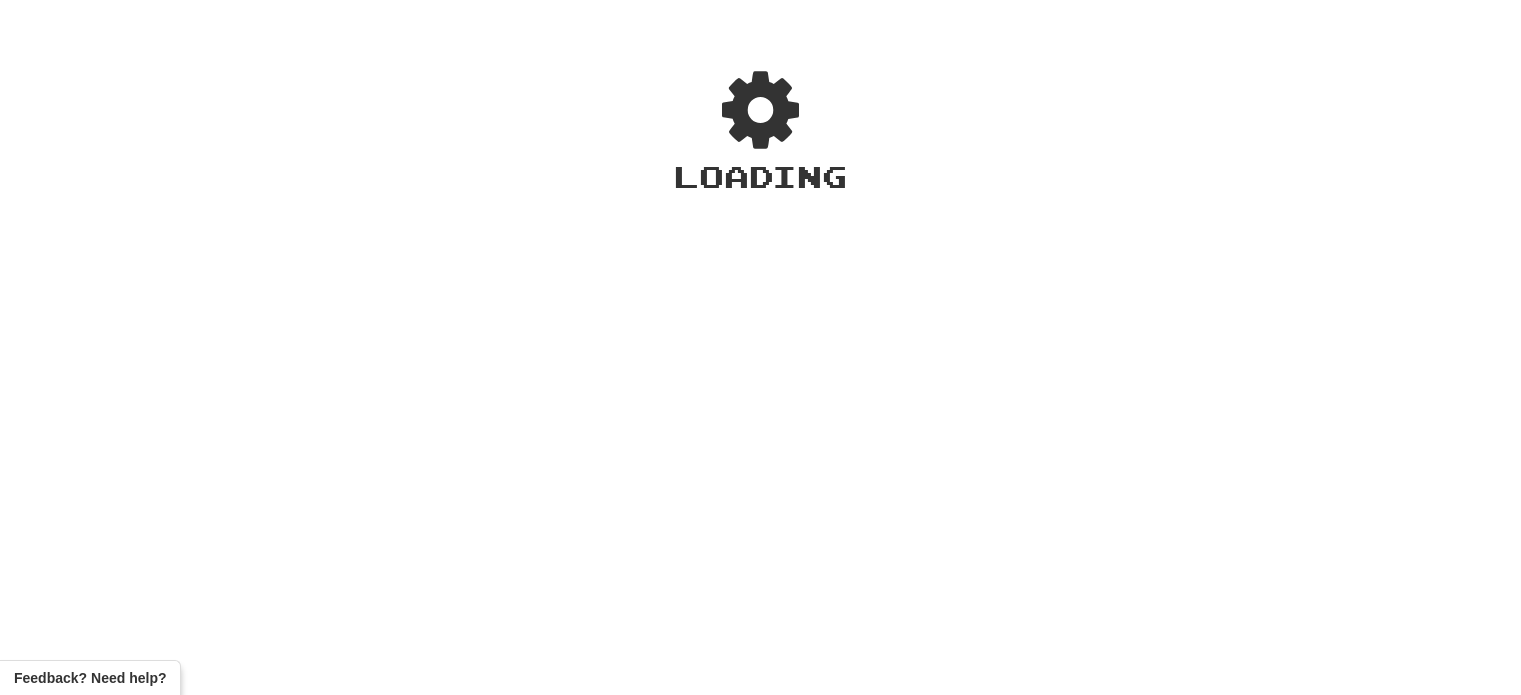 scroll, scrollTop: 0, scrollLeft: 0, axis: both 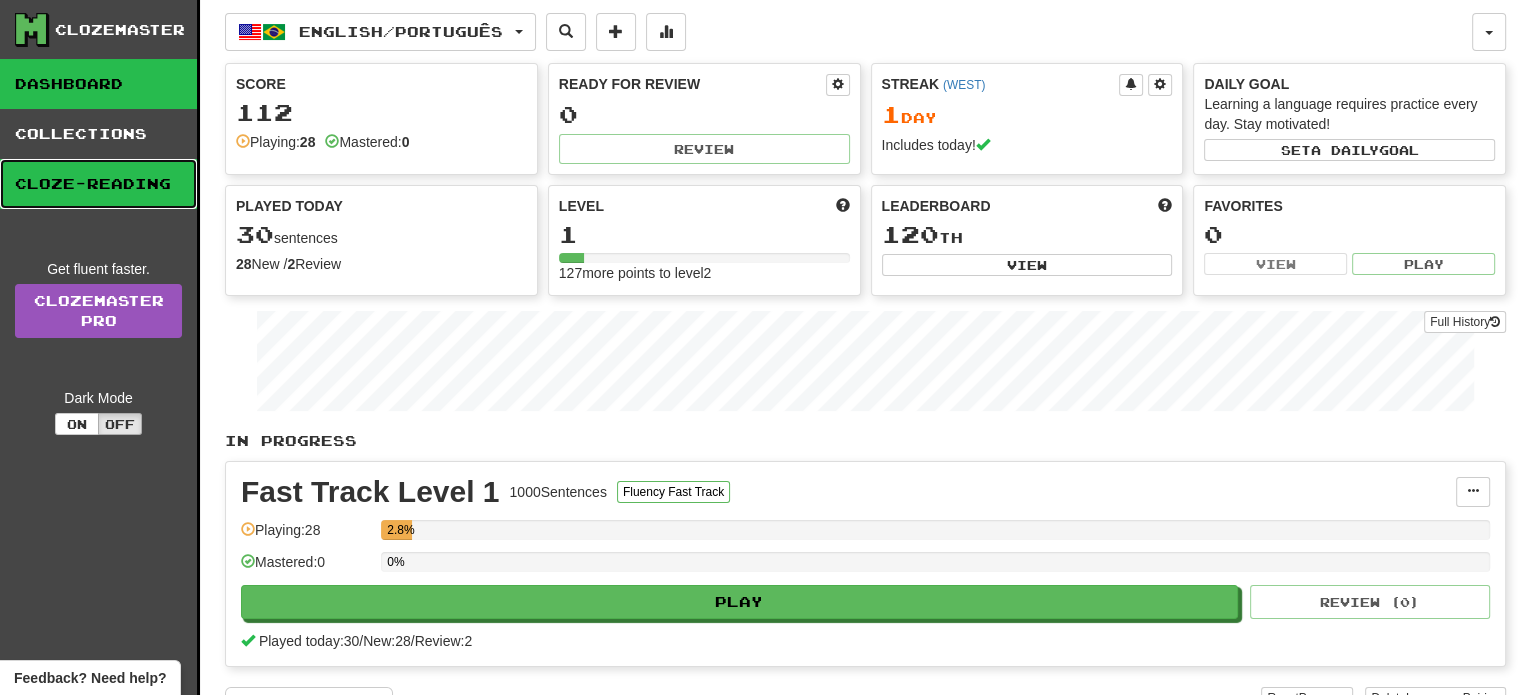 click on "Cloze-Reading" at bounding box center (98, 184) 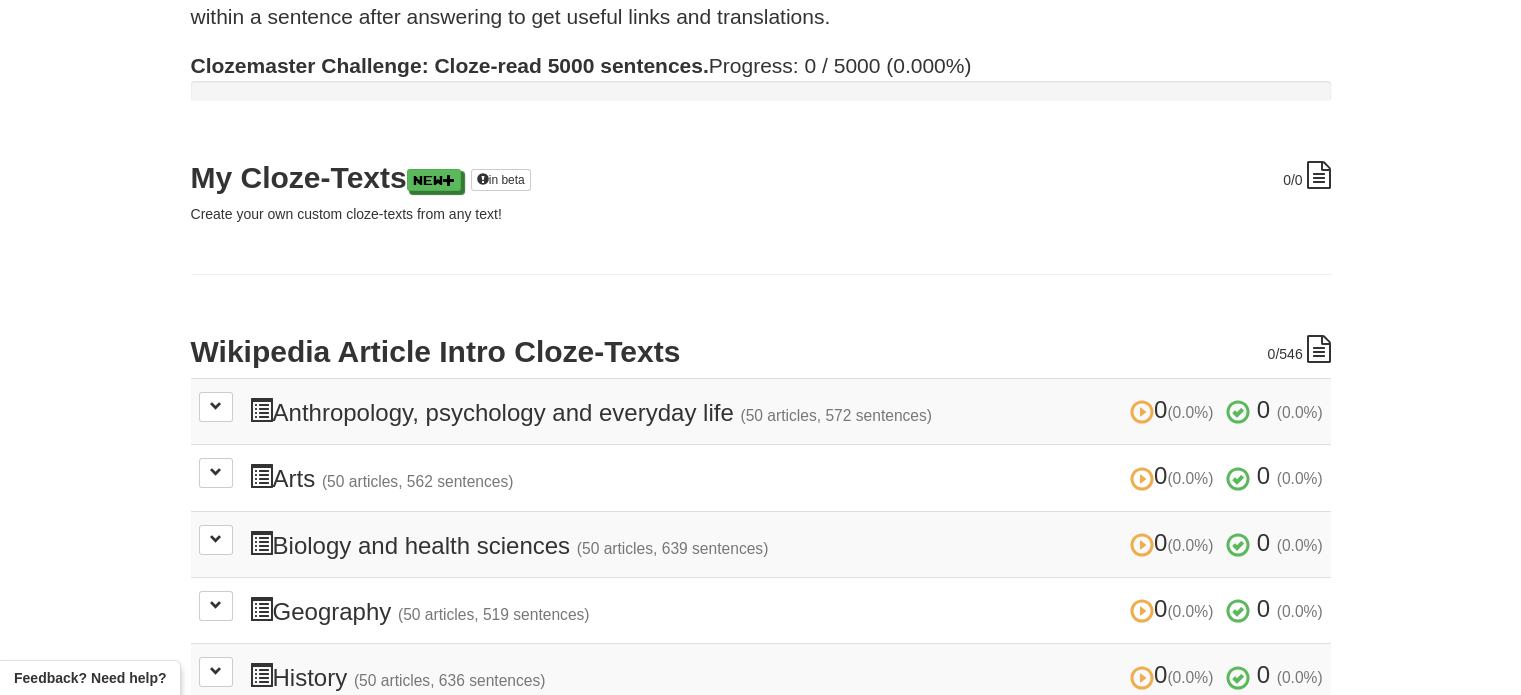 scroll, scrollTop: 200, scrollLeft: 0, axis: vertical 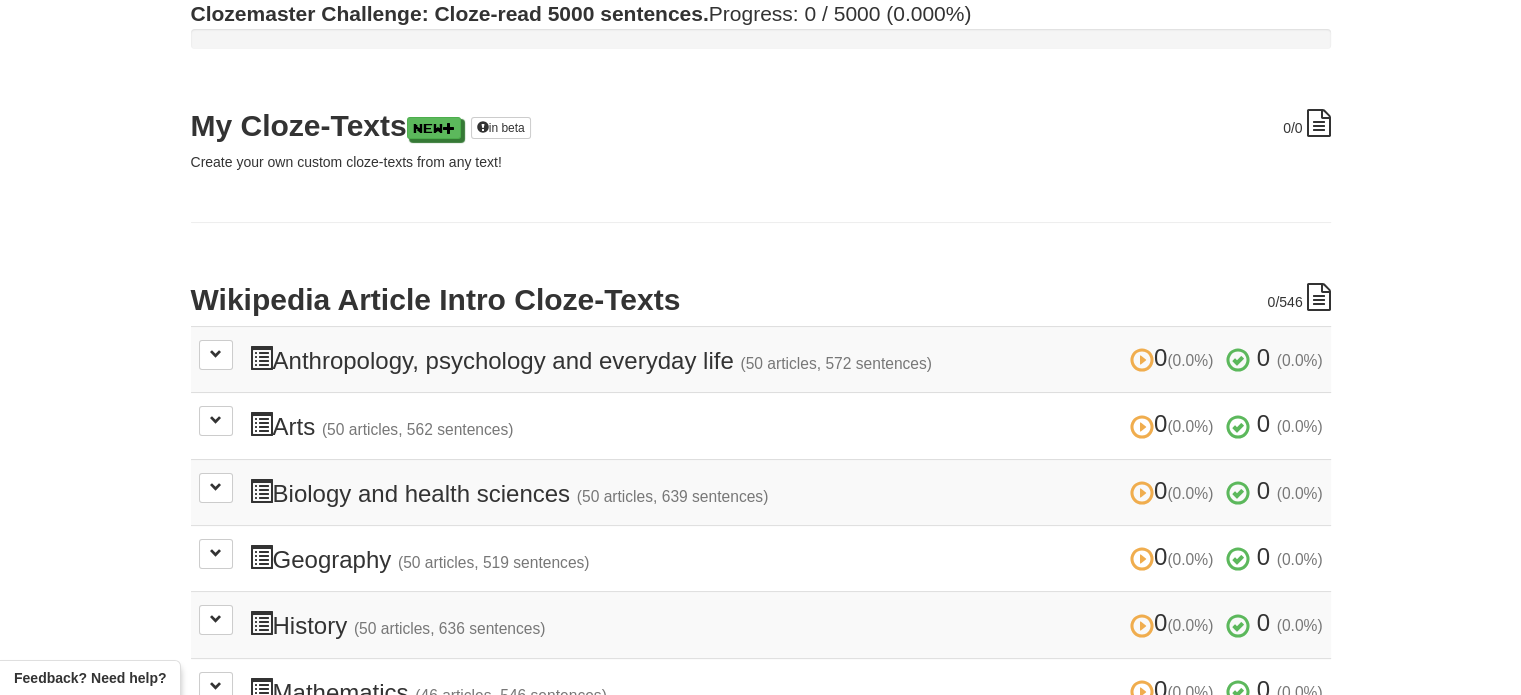 click on "0
(0.0%)
0
(0.0%)
Anthropology, psychology and everyday life
(50 articles, 572 sentences)
0
(0.0%)
0
(0.0%)" at bounding box center [786, 359] 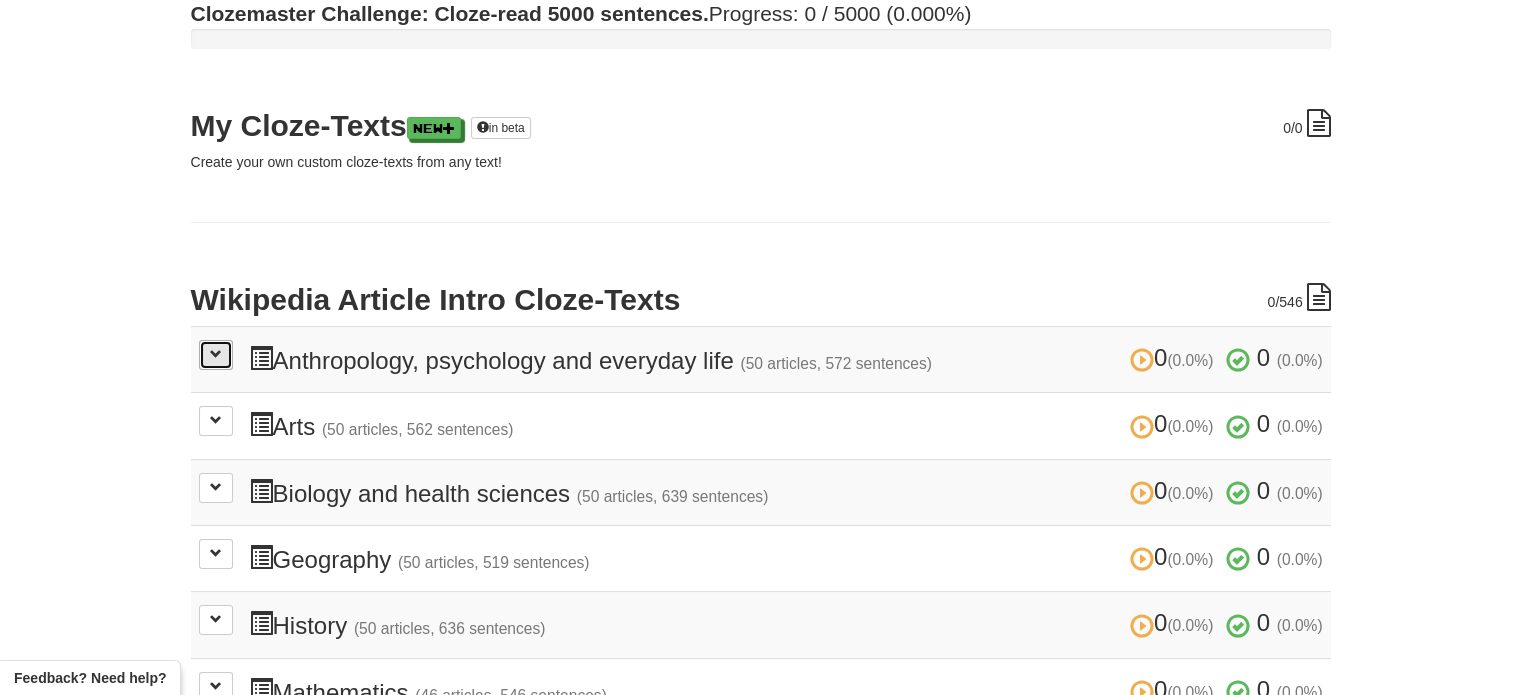 click at bounding box center (216, 354) 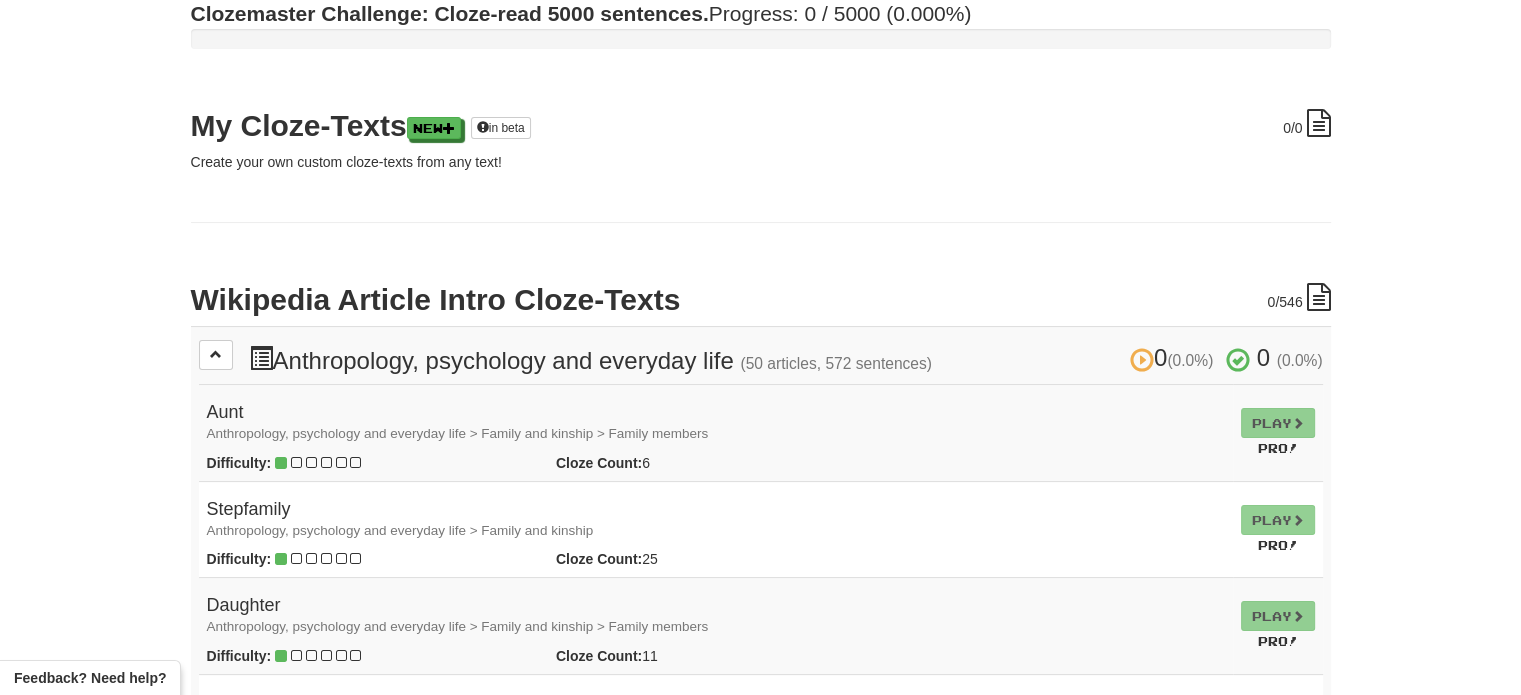 click on "Play
Pro!" at bounding box center [1278, 433] 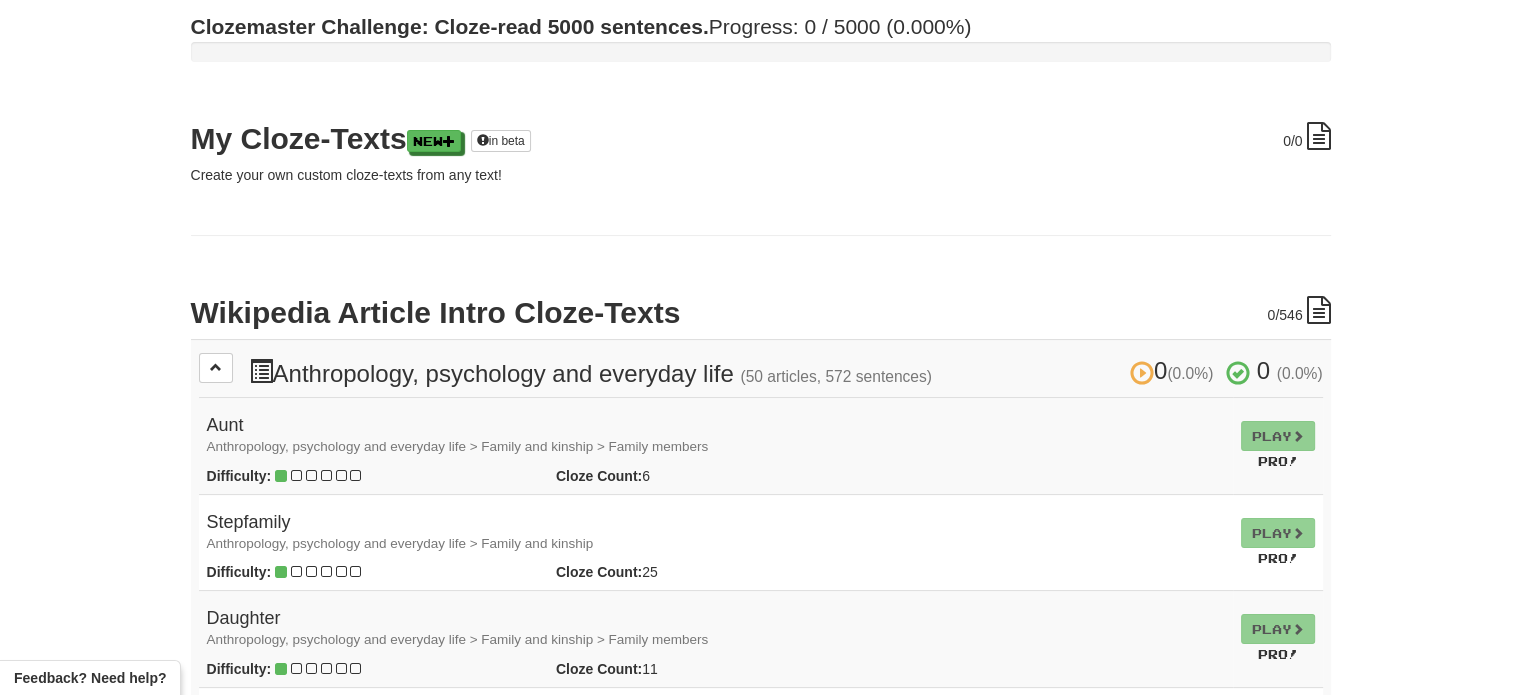 scroll, scrollTop: 0, scrollLeft: 0, axis: both 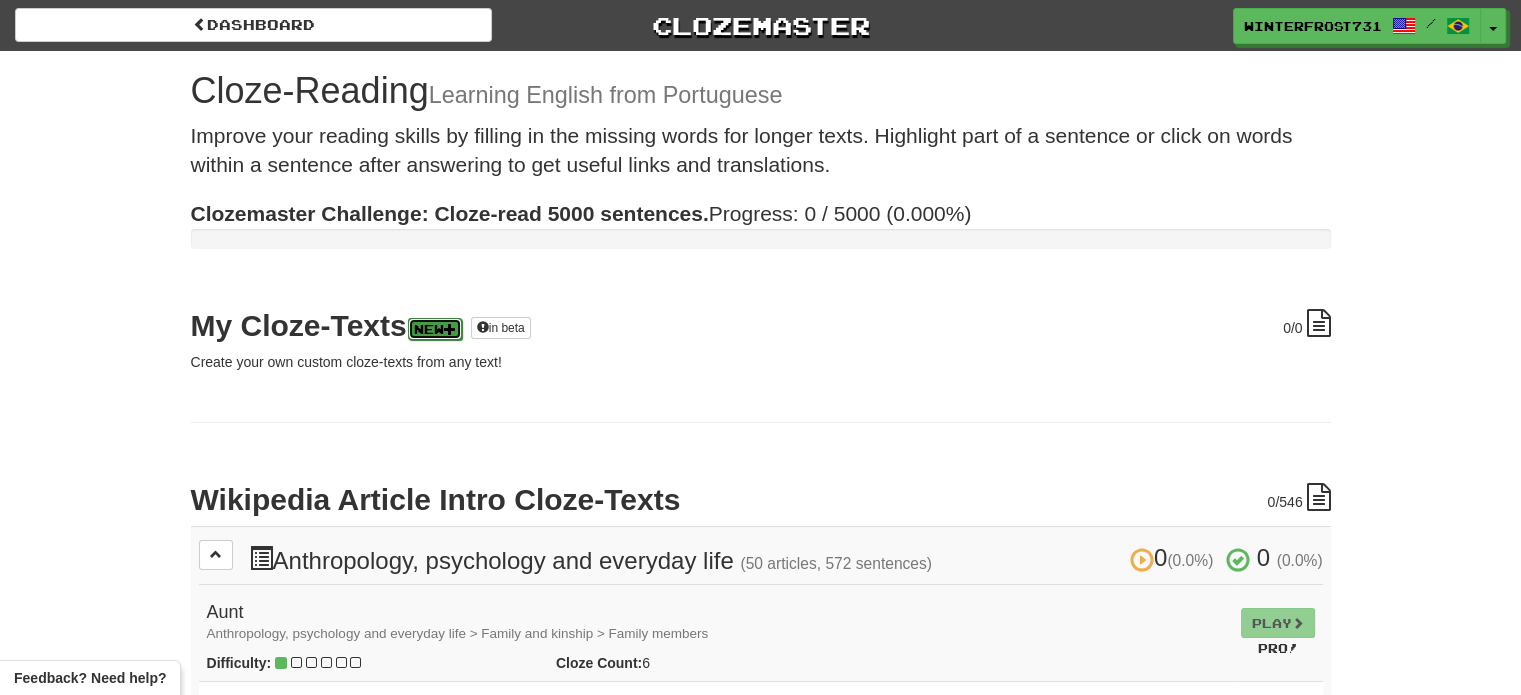 click on "New" at bounding box center [435, 329] 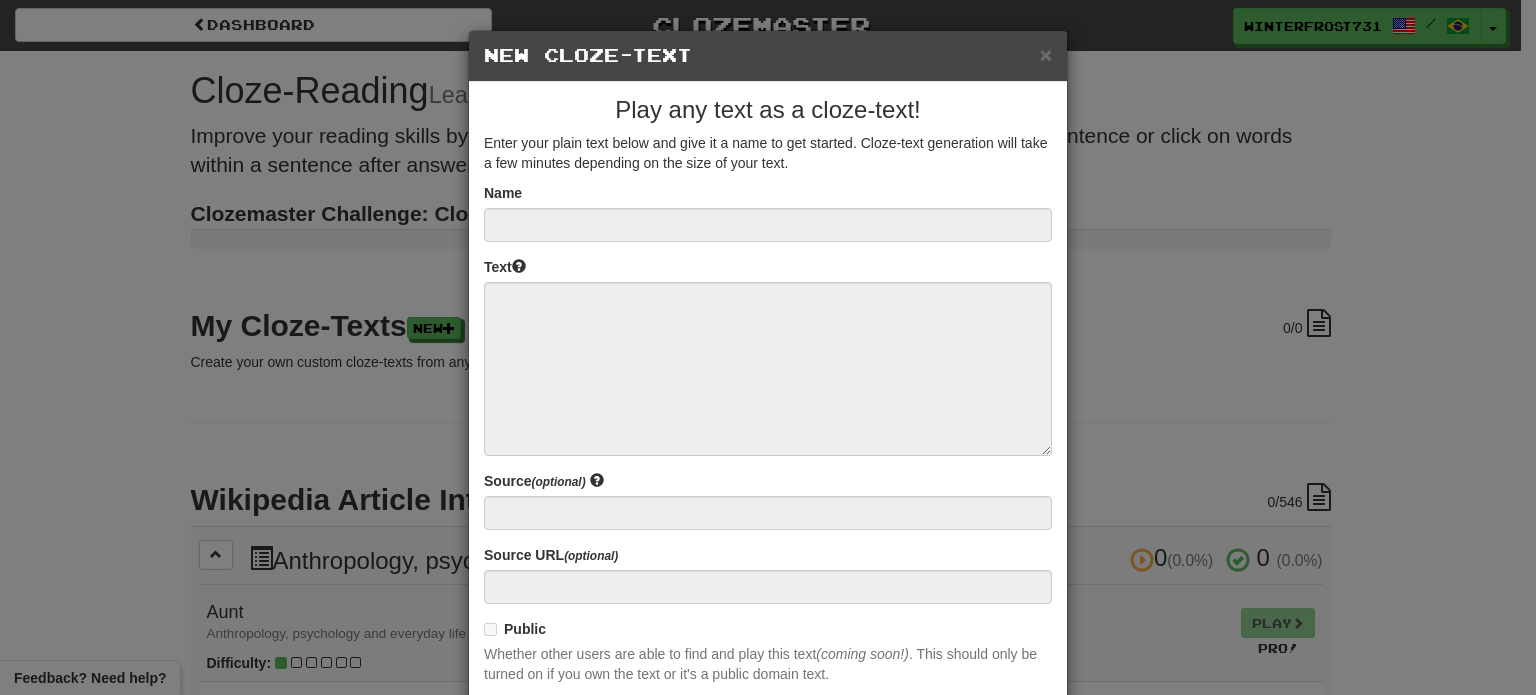 click on "×
New Cloze-Text" at bounding box center (768, 56) 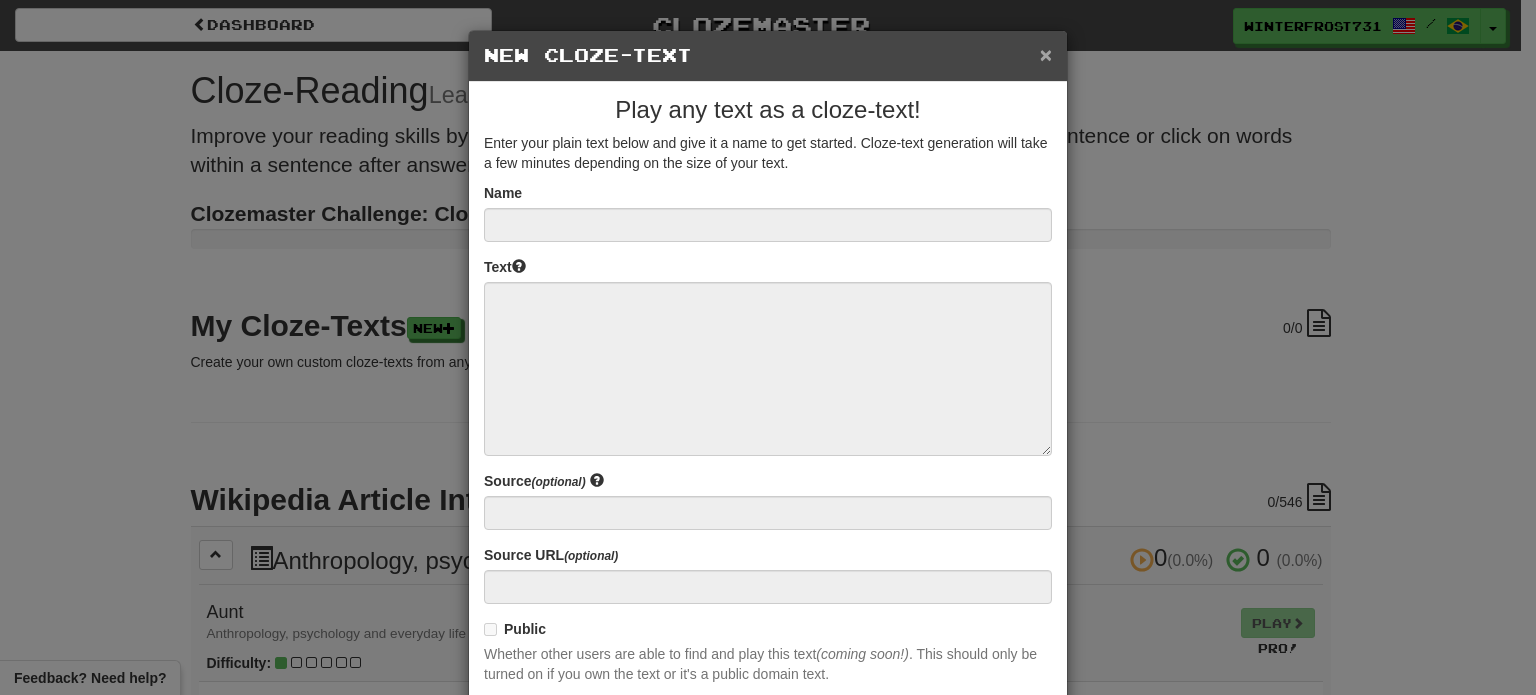 click on "×" at bounding box center [1046, 54] 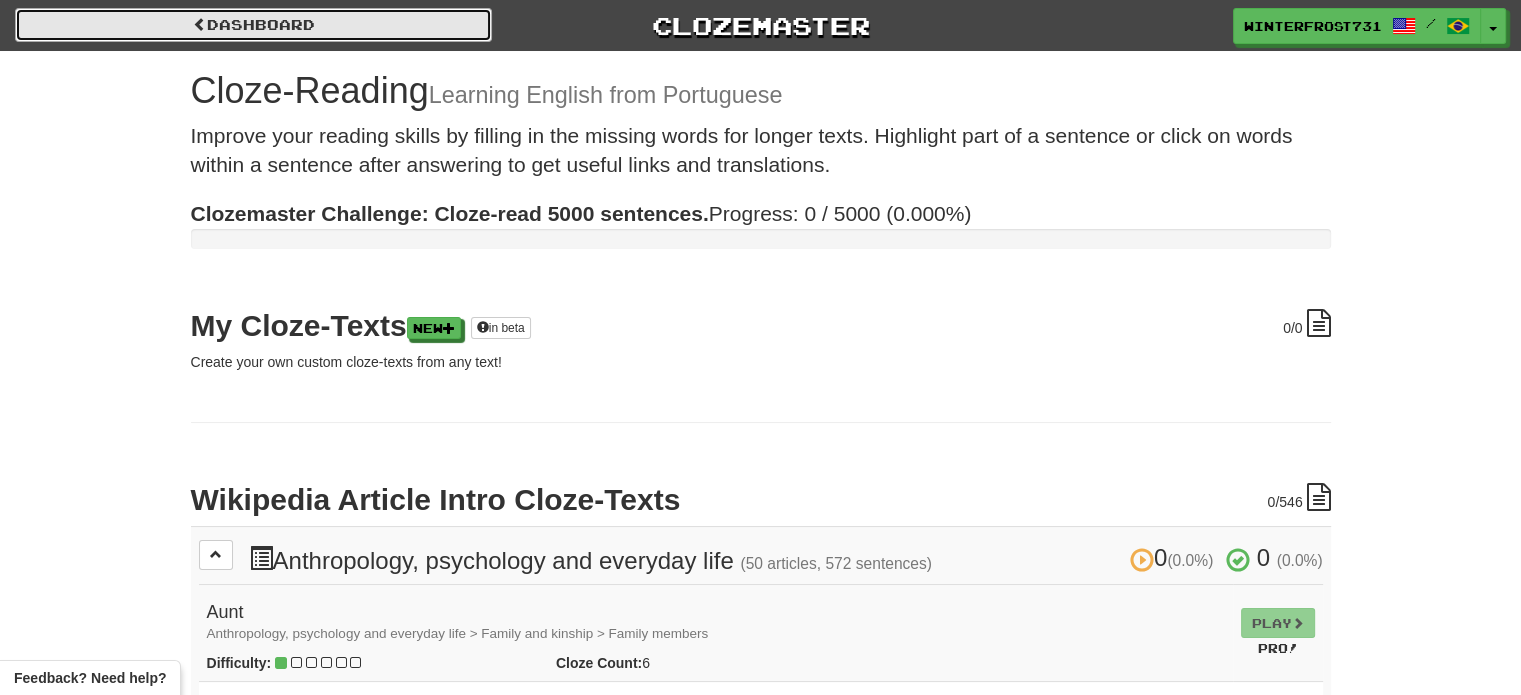 click at bounding box center [200, 24] 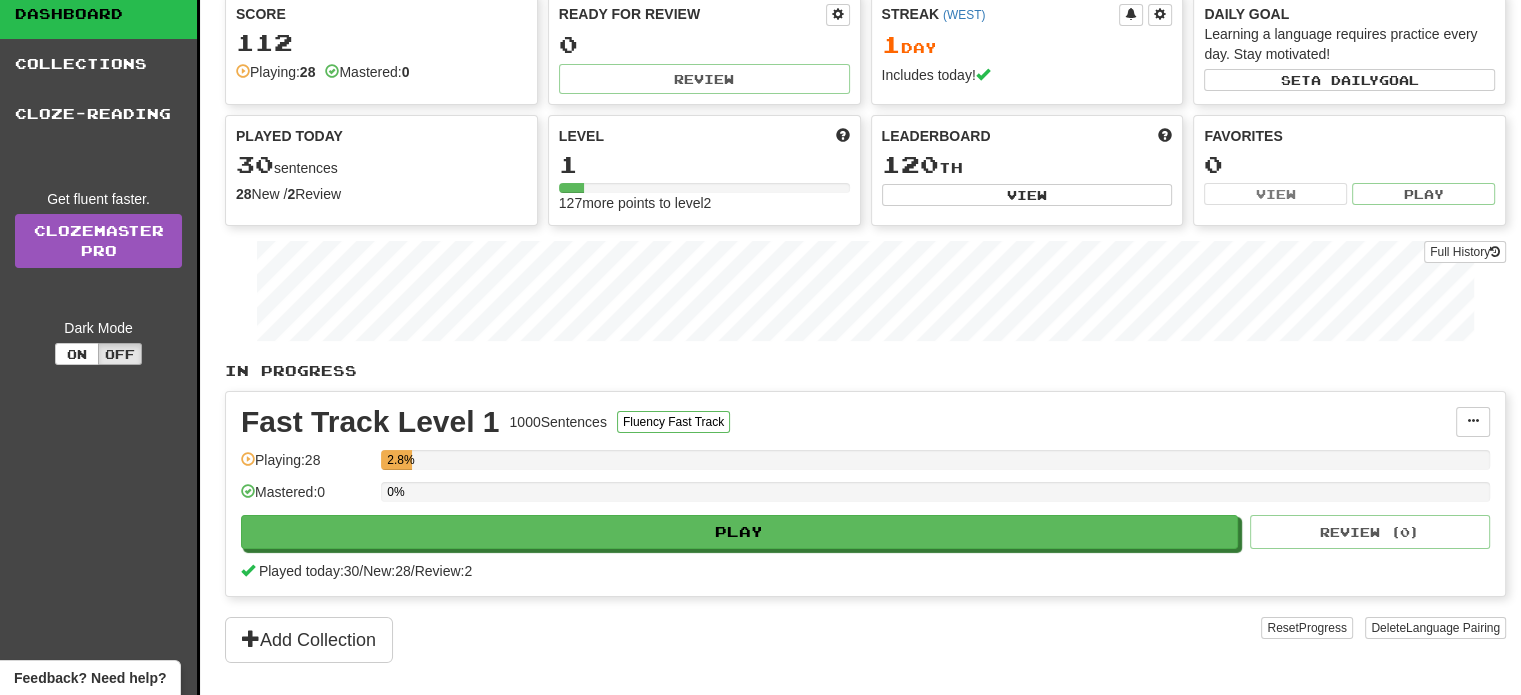 scroll, scrollTop: 0, scrollLeft: 0, axis: both 